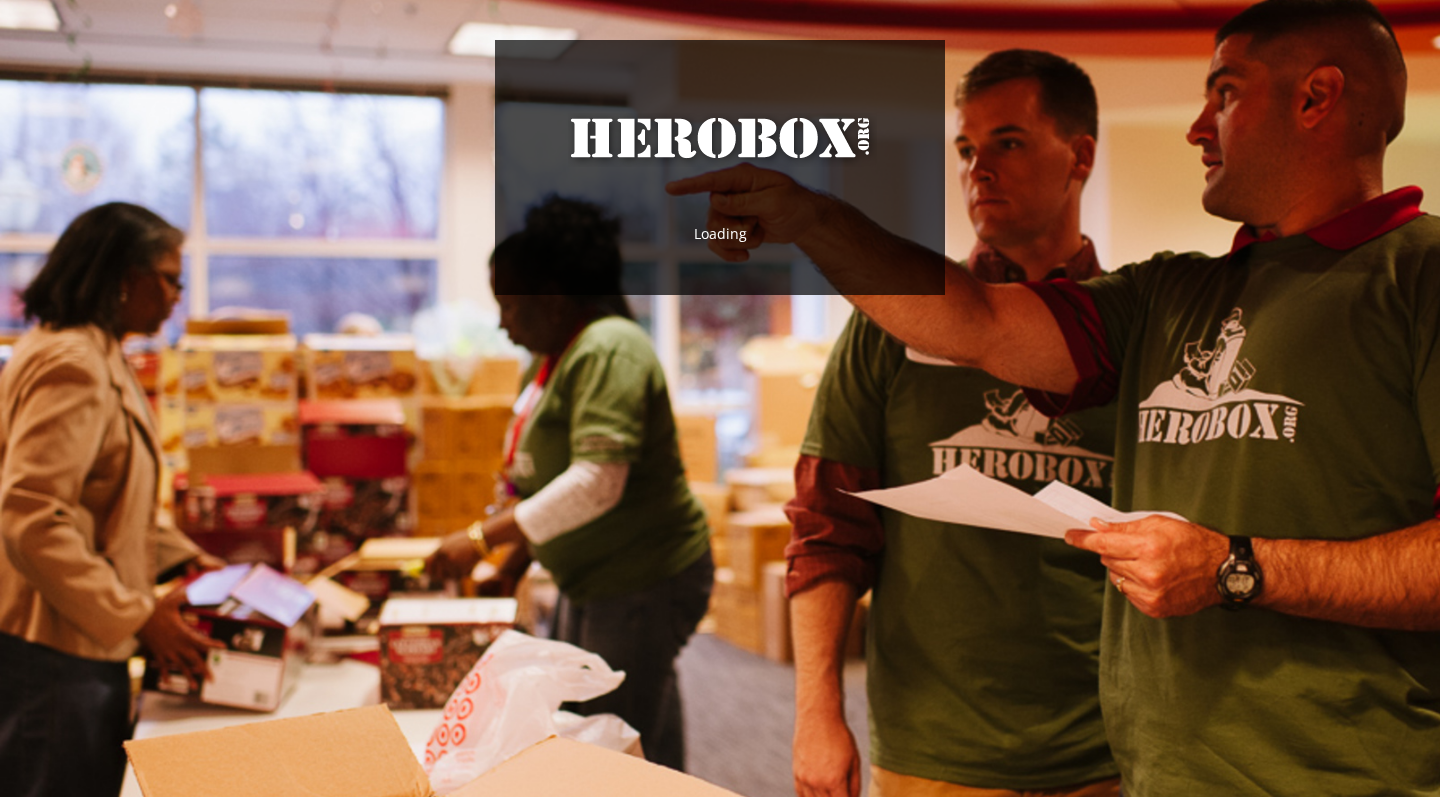 scroll, scrollTop: 0, scrollLeft: 0, axis: both 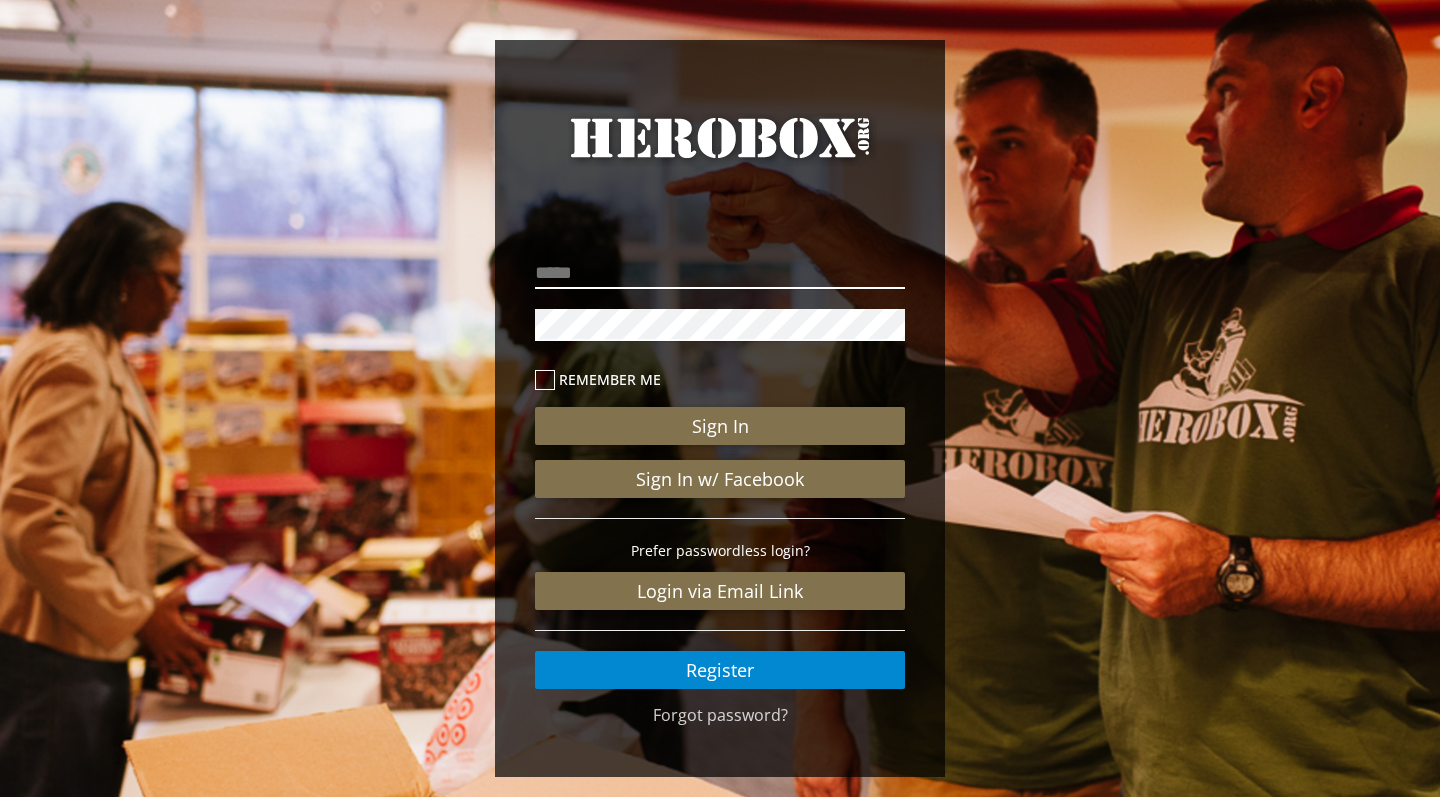 type on "*" 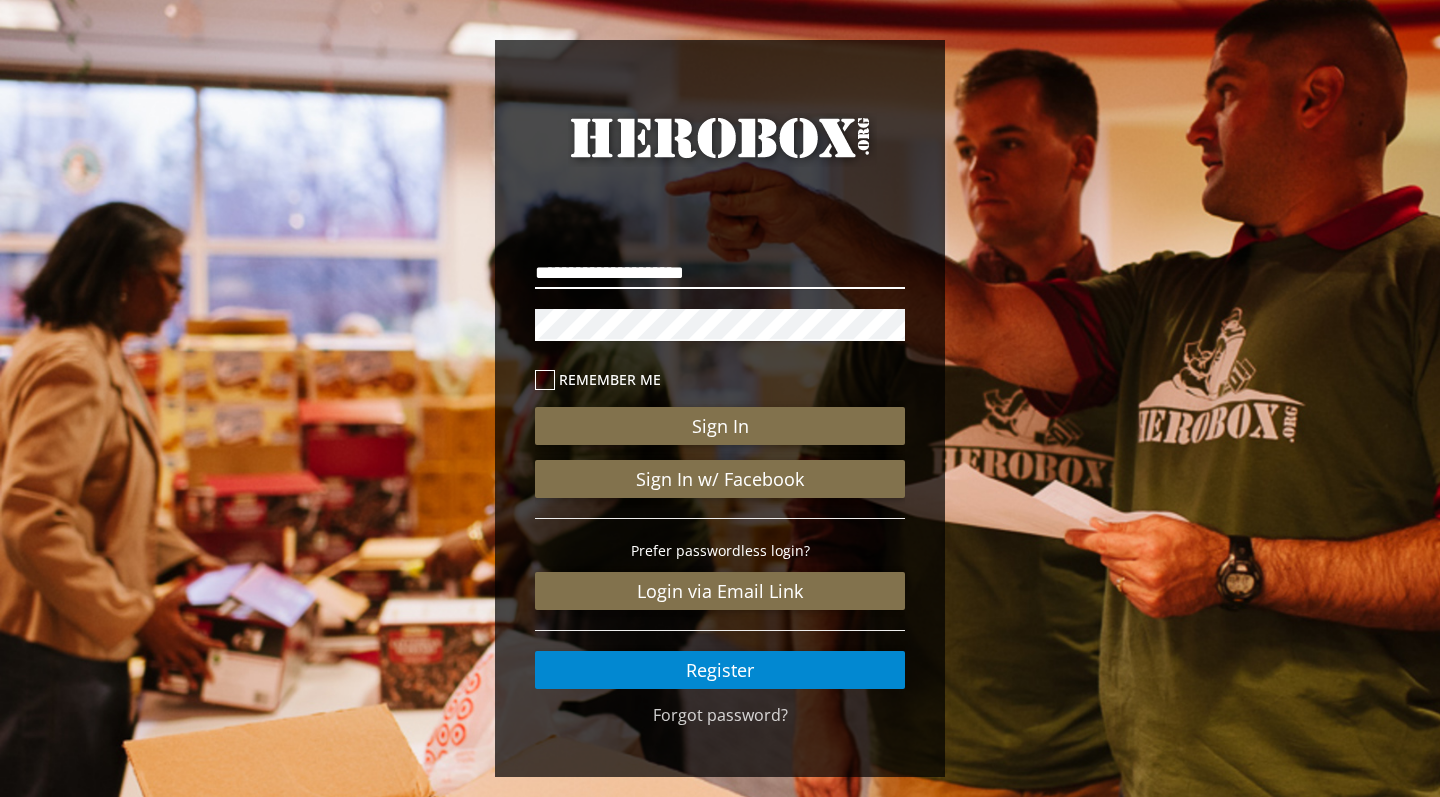 type on "**********" 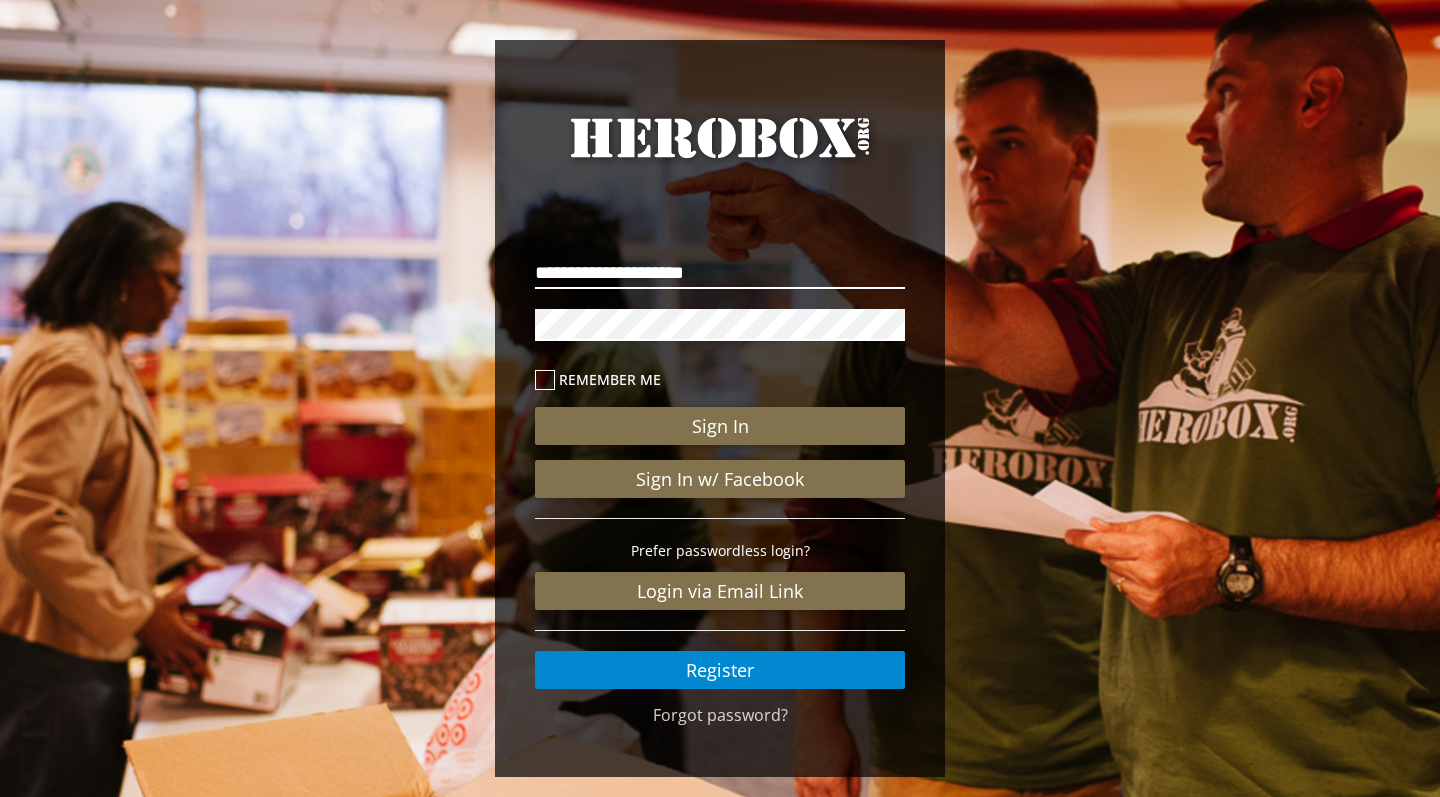 click on "Sign In" at bounding box center [720, 426] 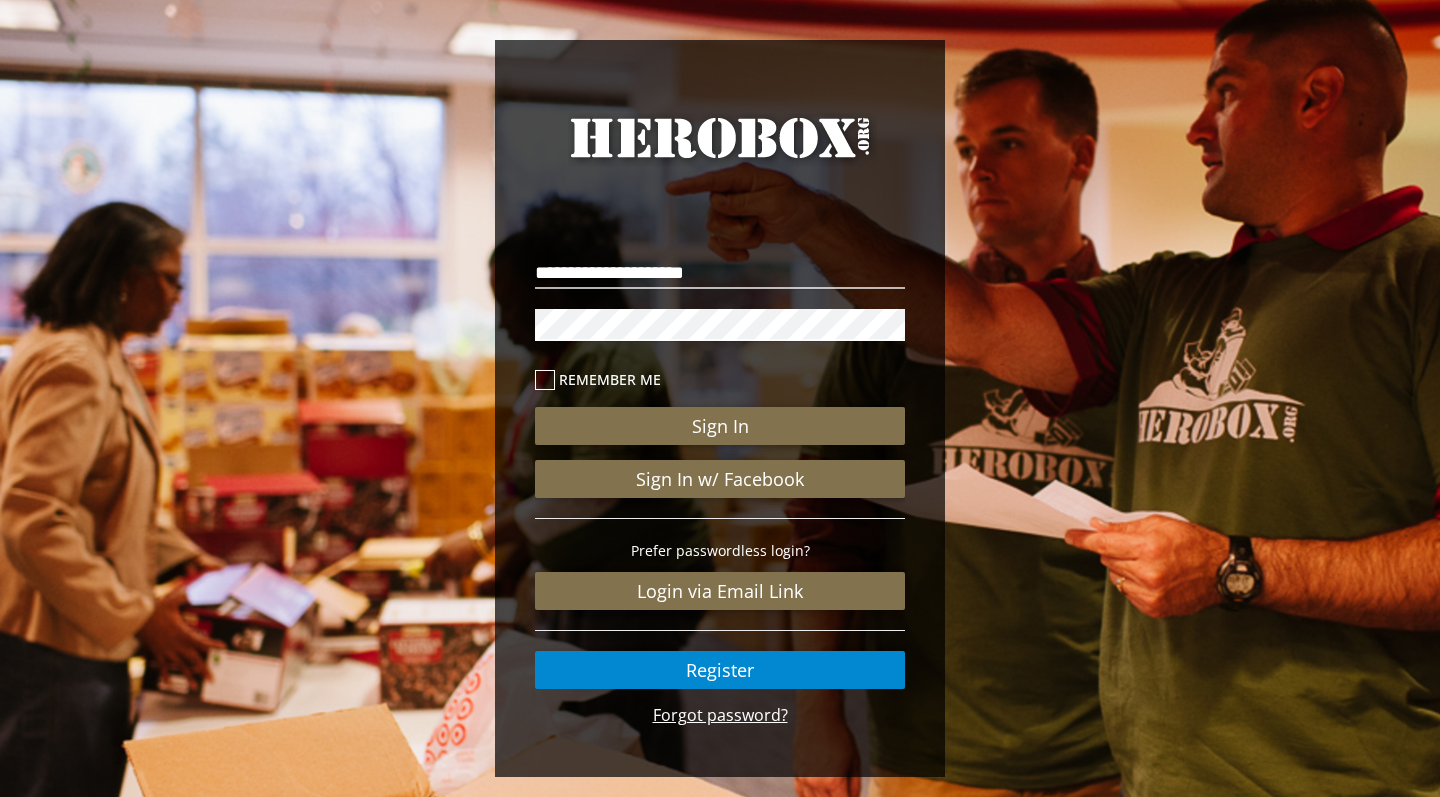 click on "Forgot password?" at bounding box center (720, 715) 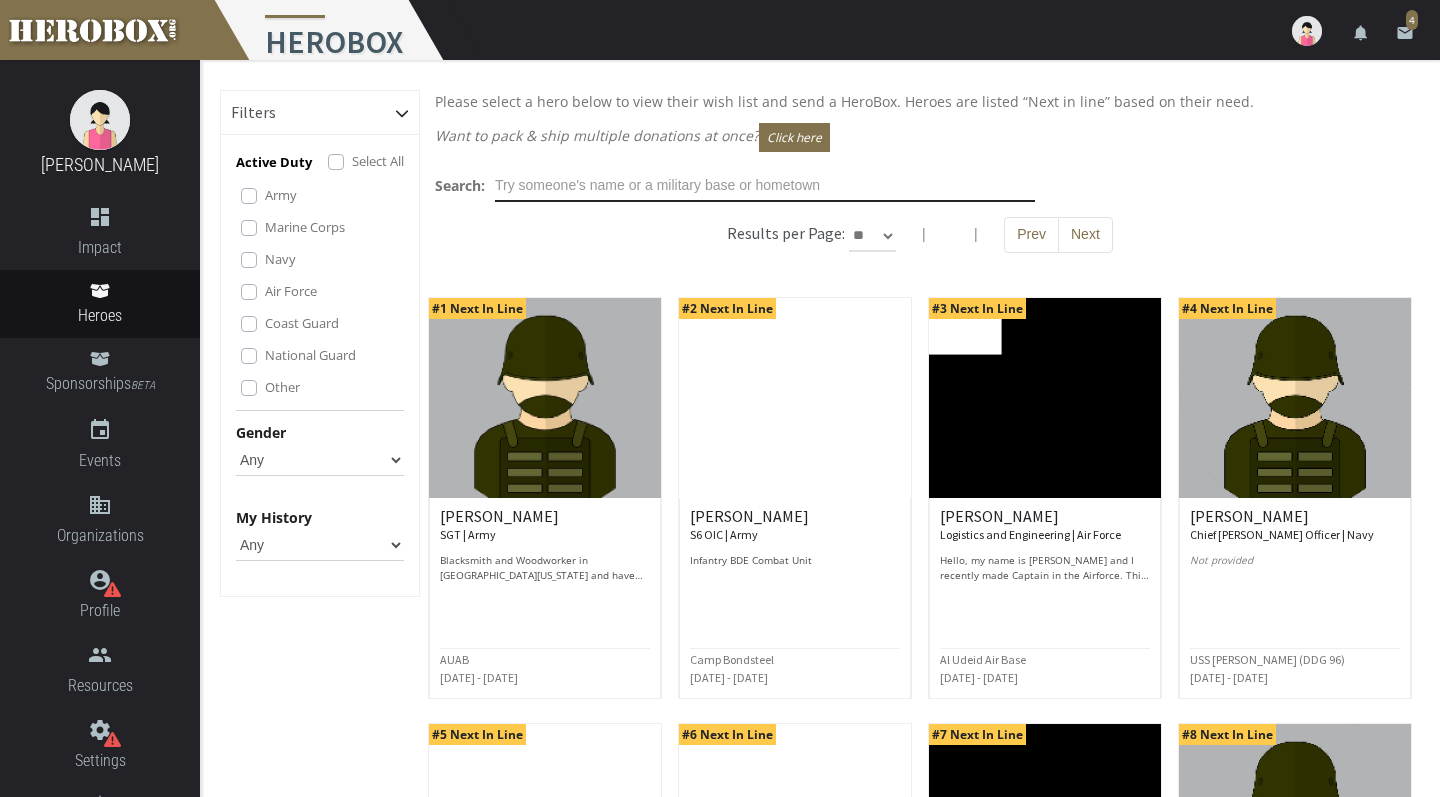 click at bounding box center (765, 186) 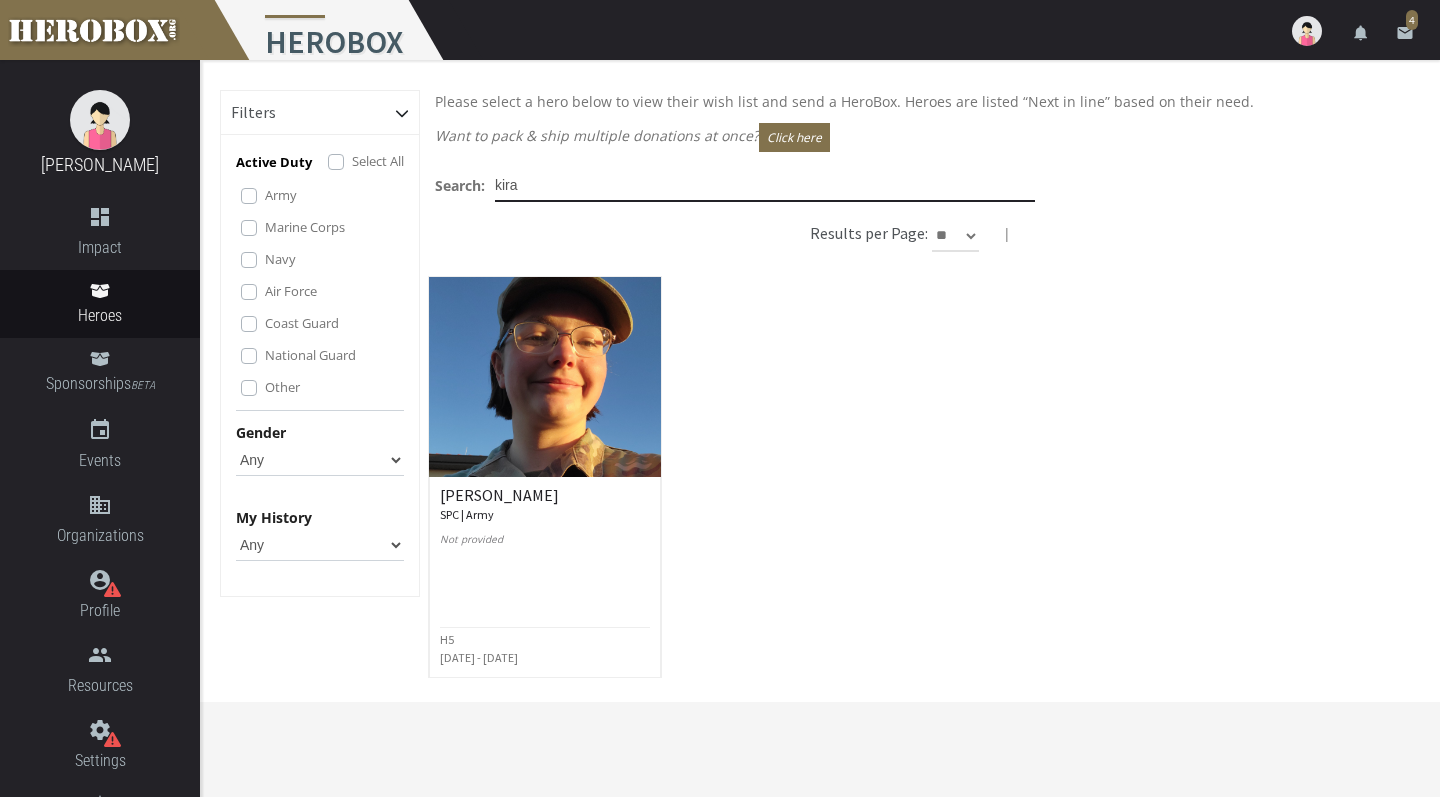 type on "Kira" 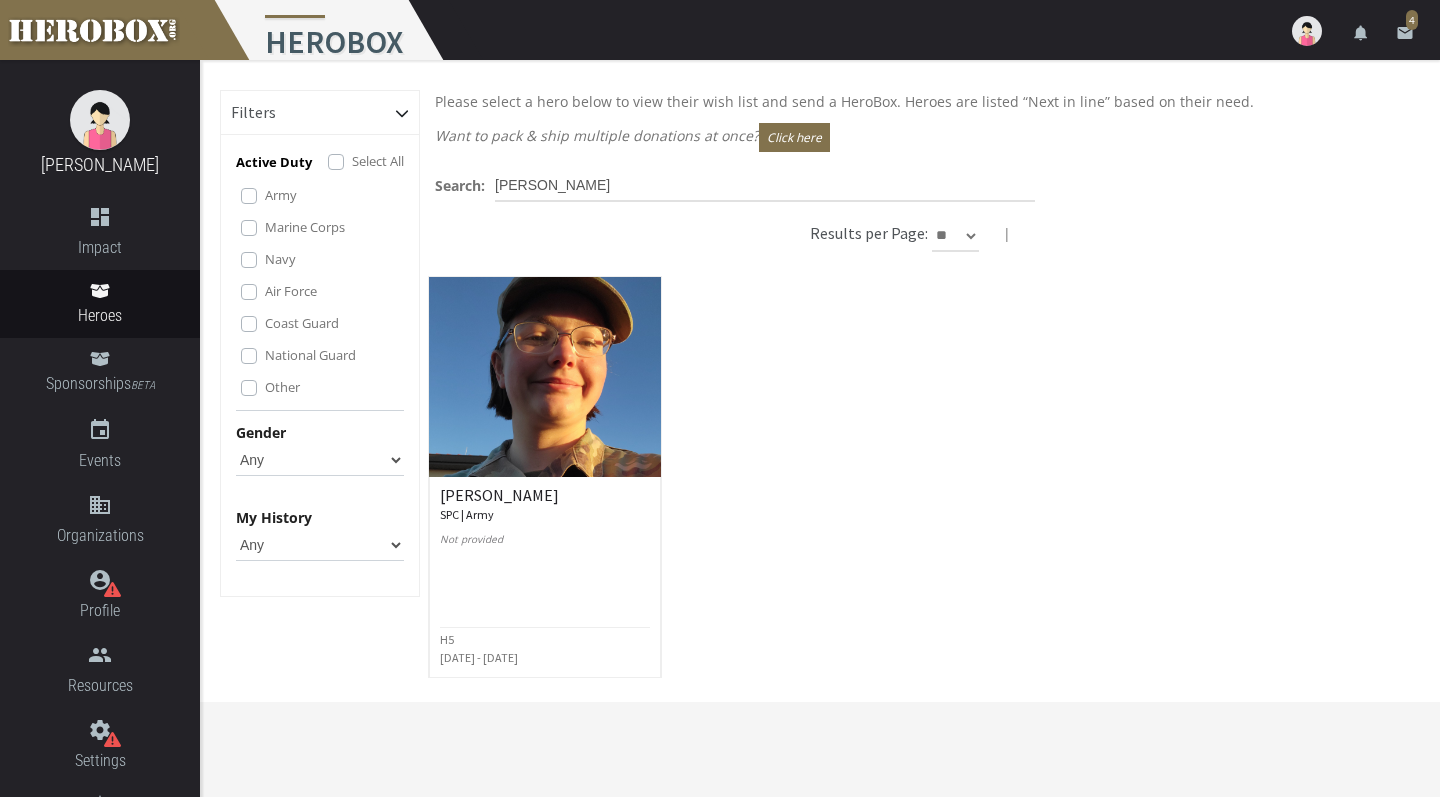 click on "email" at bounding box center [1405, 33] 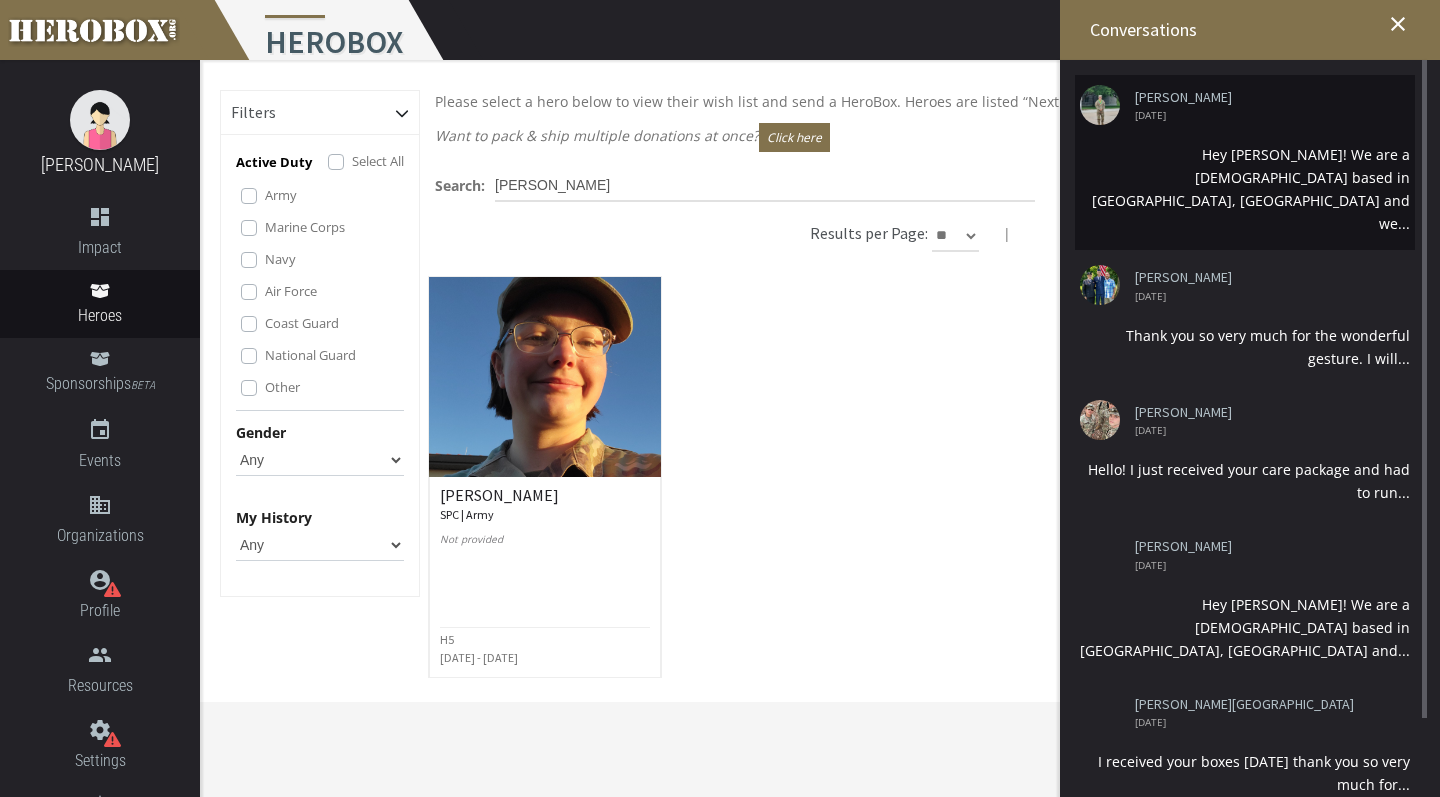 click on "Hey Brian! We are a church based in Shrewsbury, PA and we..." at bounding box center (1245, 189) 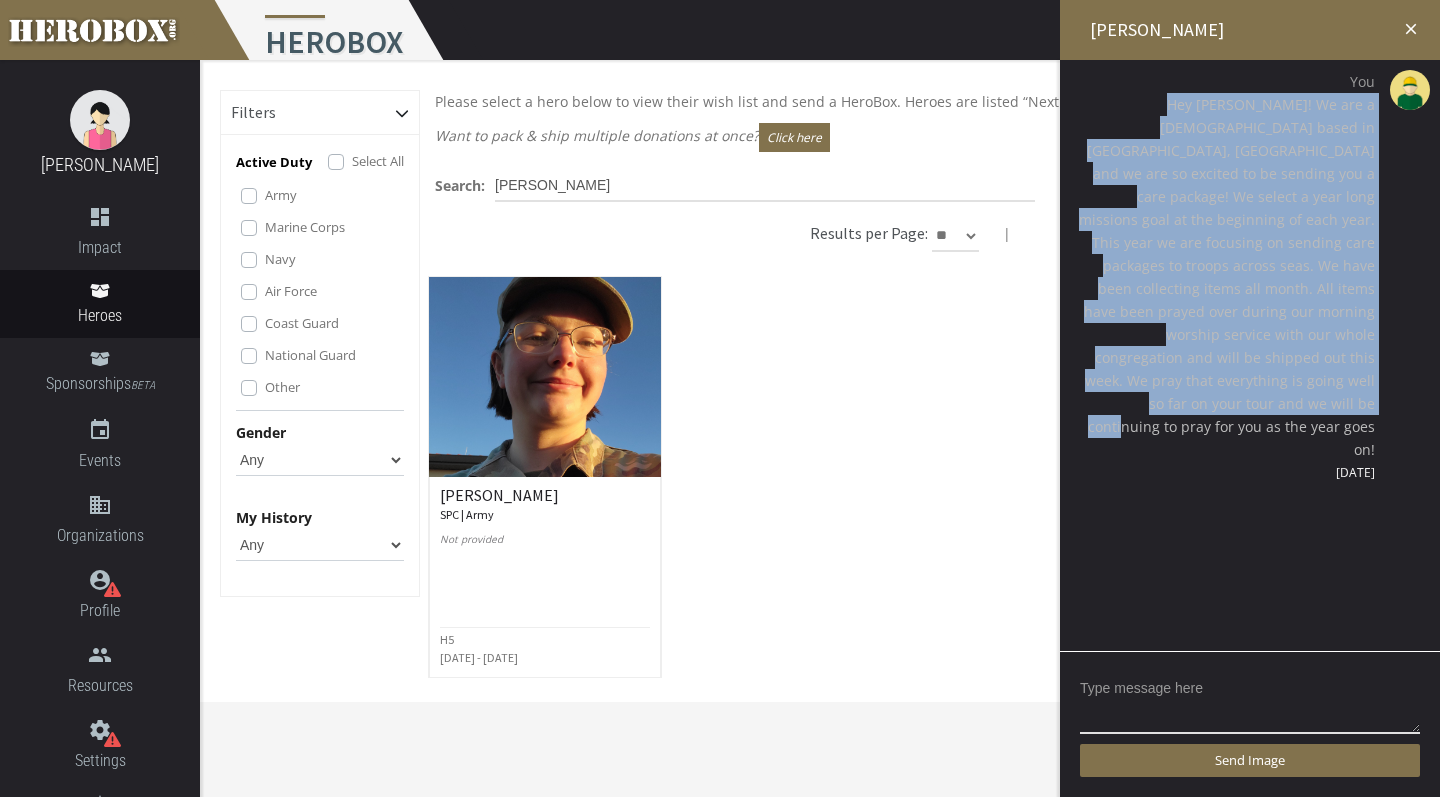 drag, startPoint x: 1140, startPoint y: 104, endPoint x: 1382, endPoint y: 384, distance: 370.0865 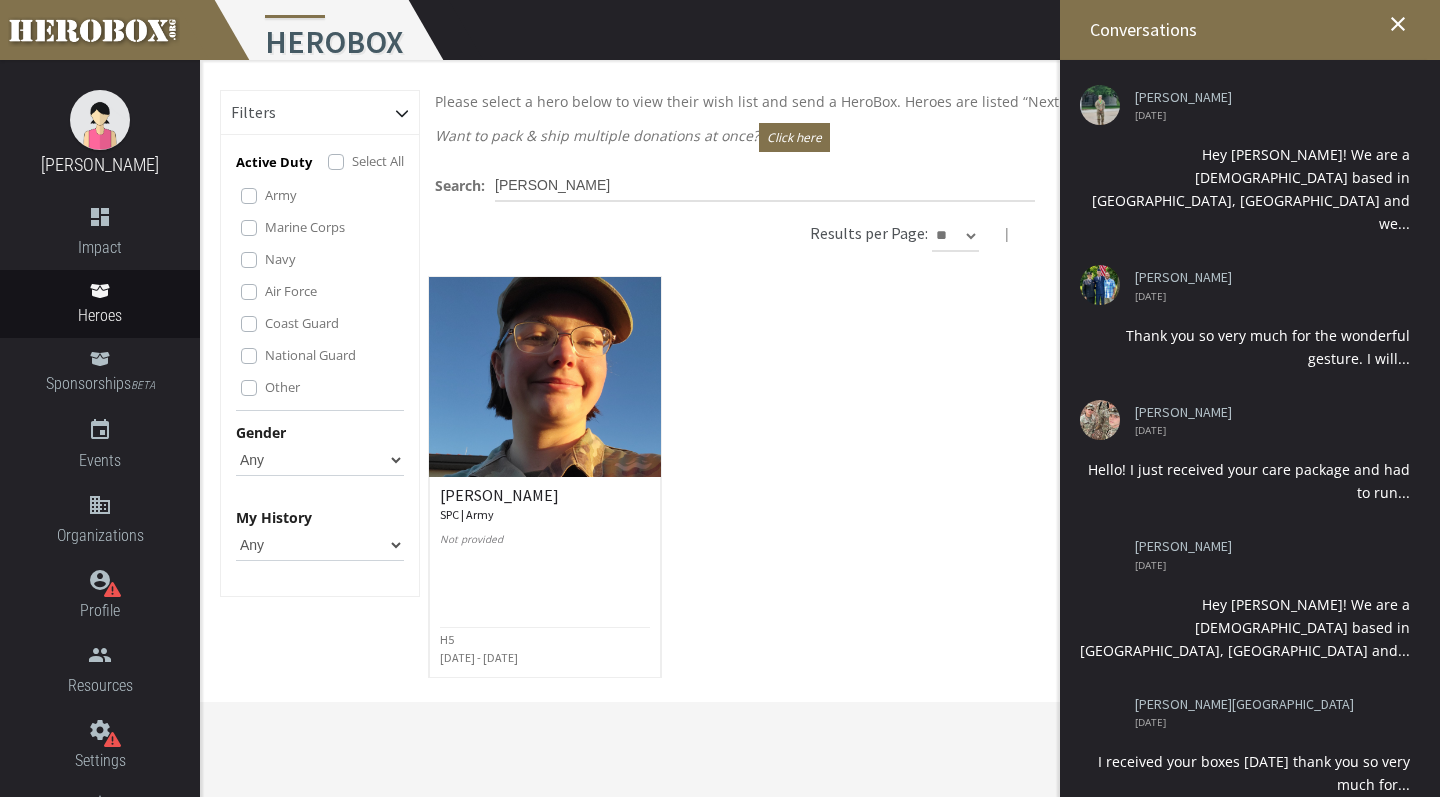 click on "Not provided" at bounding box center [545, 547] 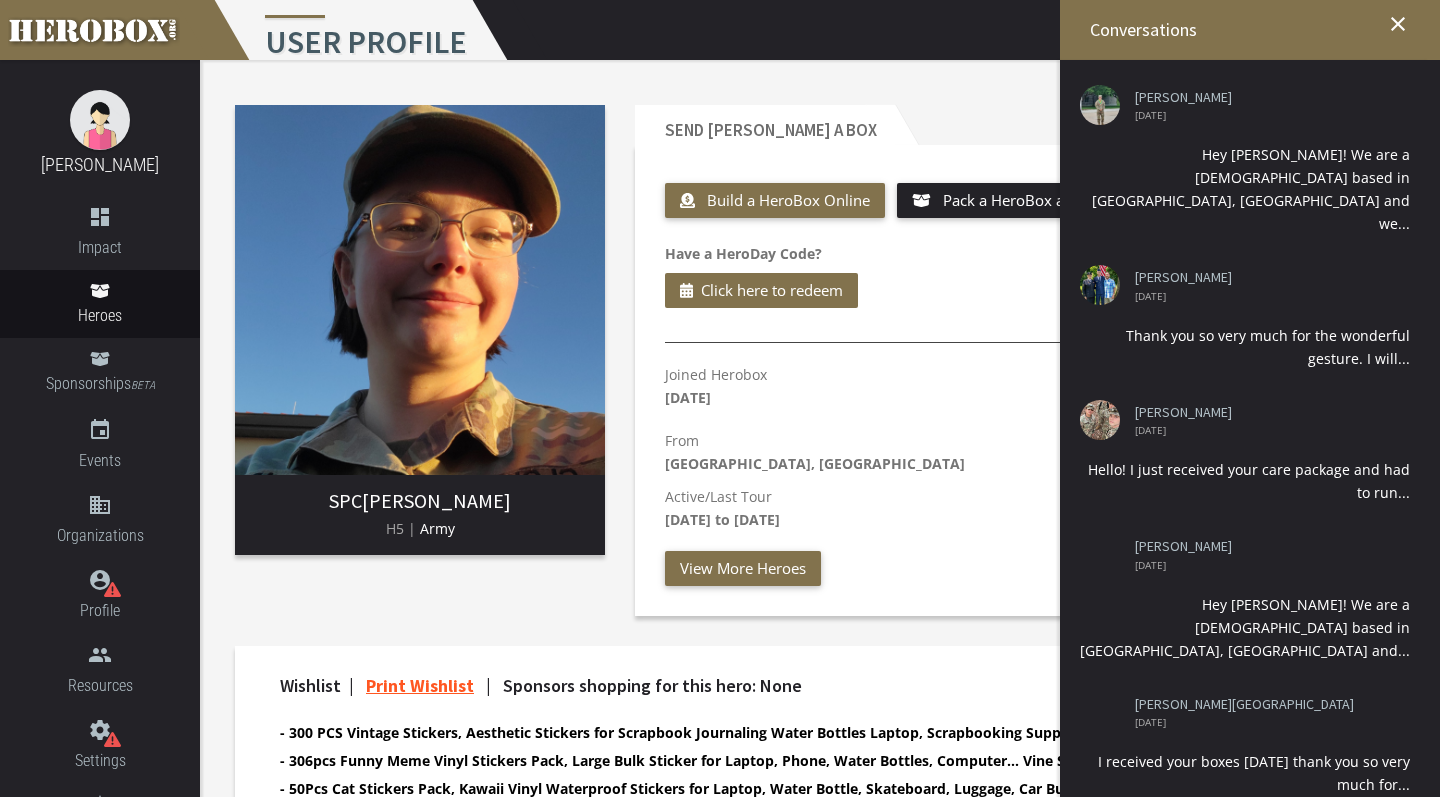 click on "close" at bounding box center (1398, 24) 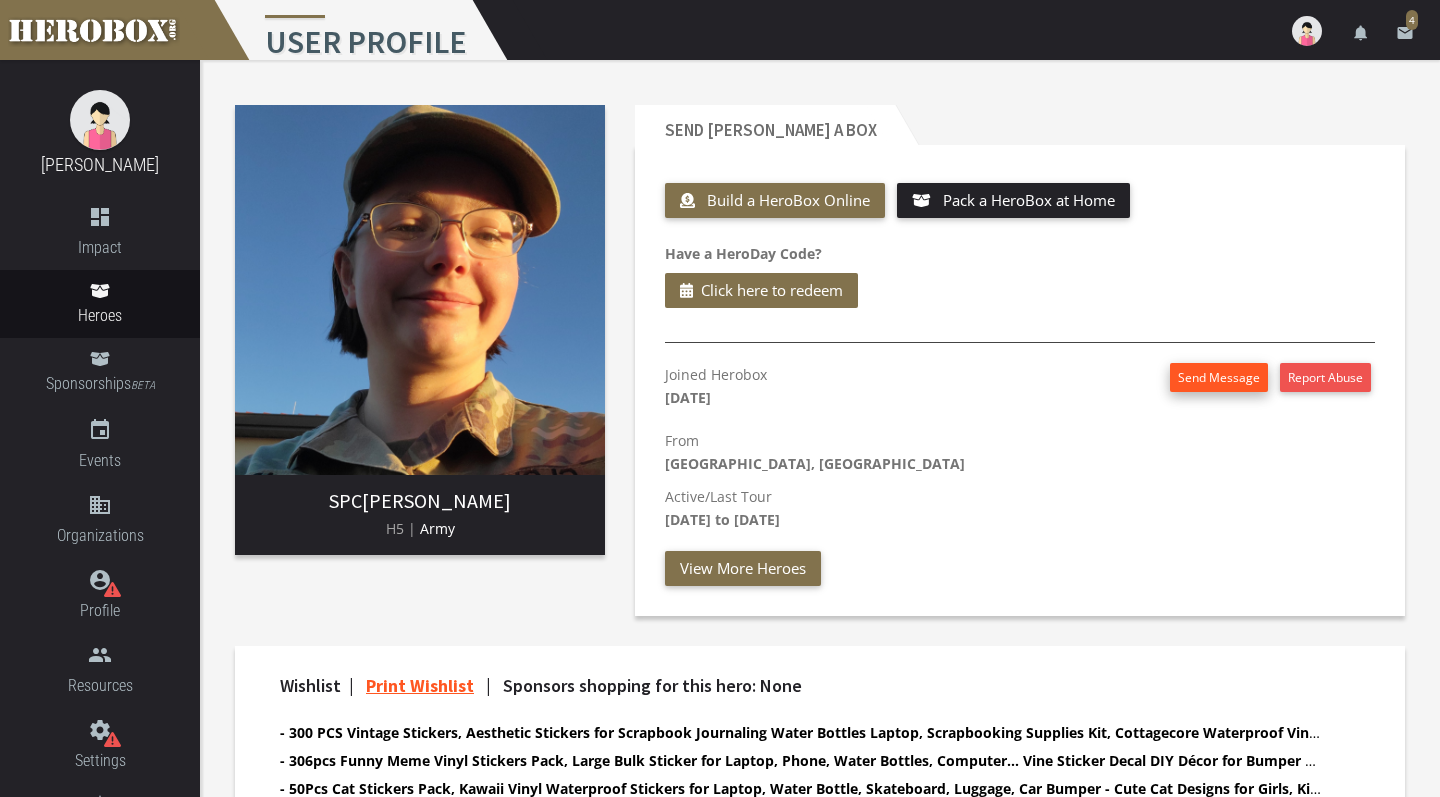 click on "Send Message" at bounding box center [1219, 377] 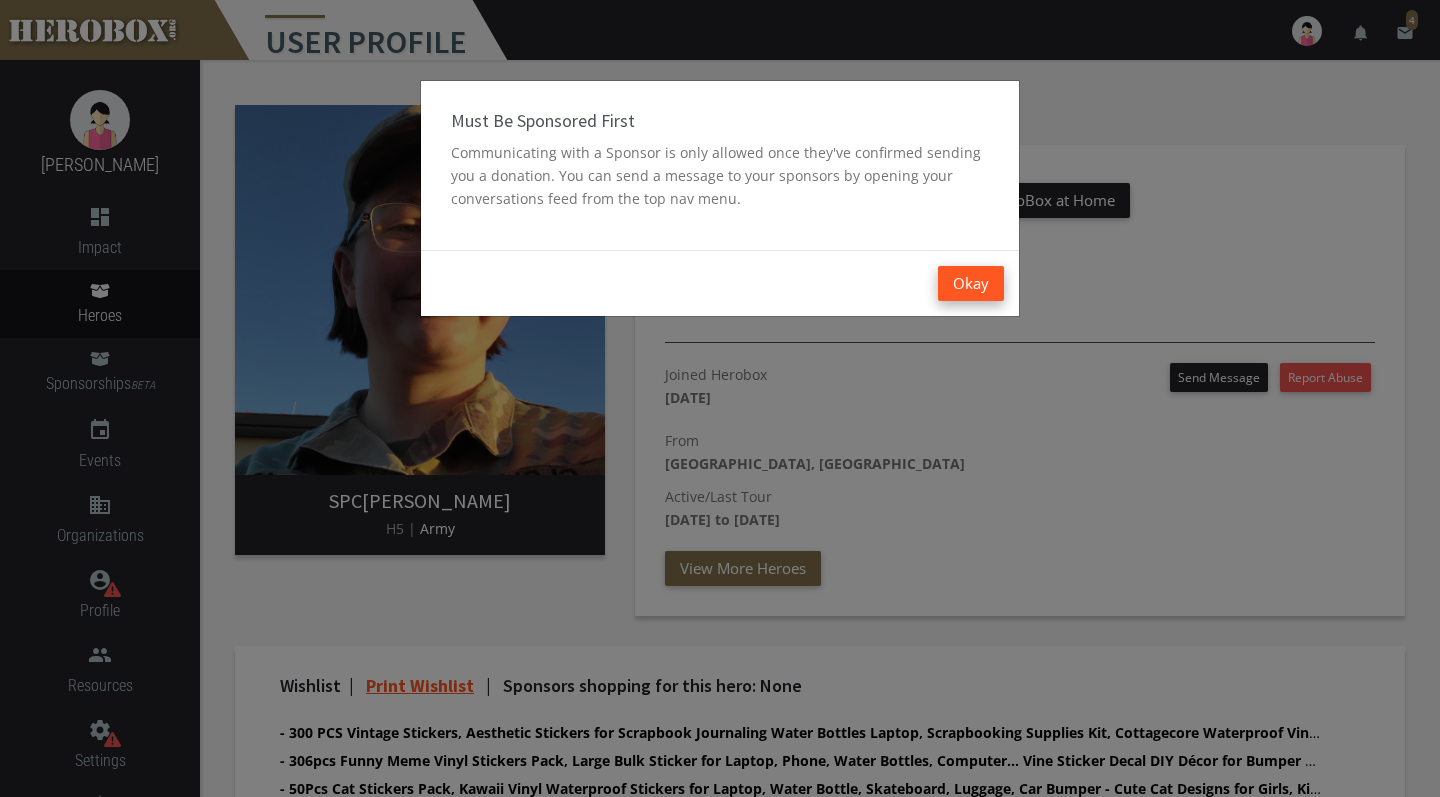 click on "Okay" at bounding box center [971, 283] 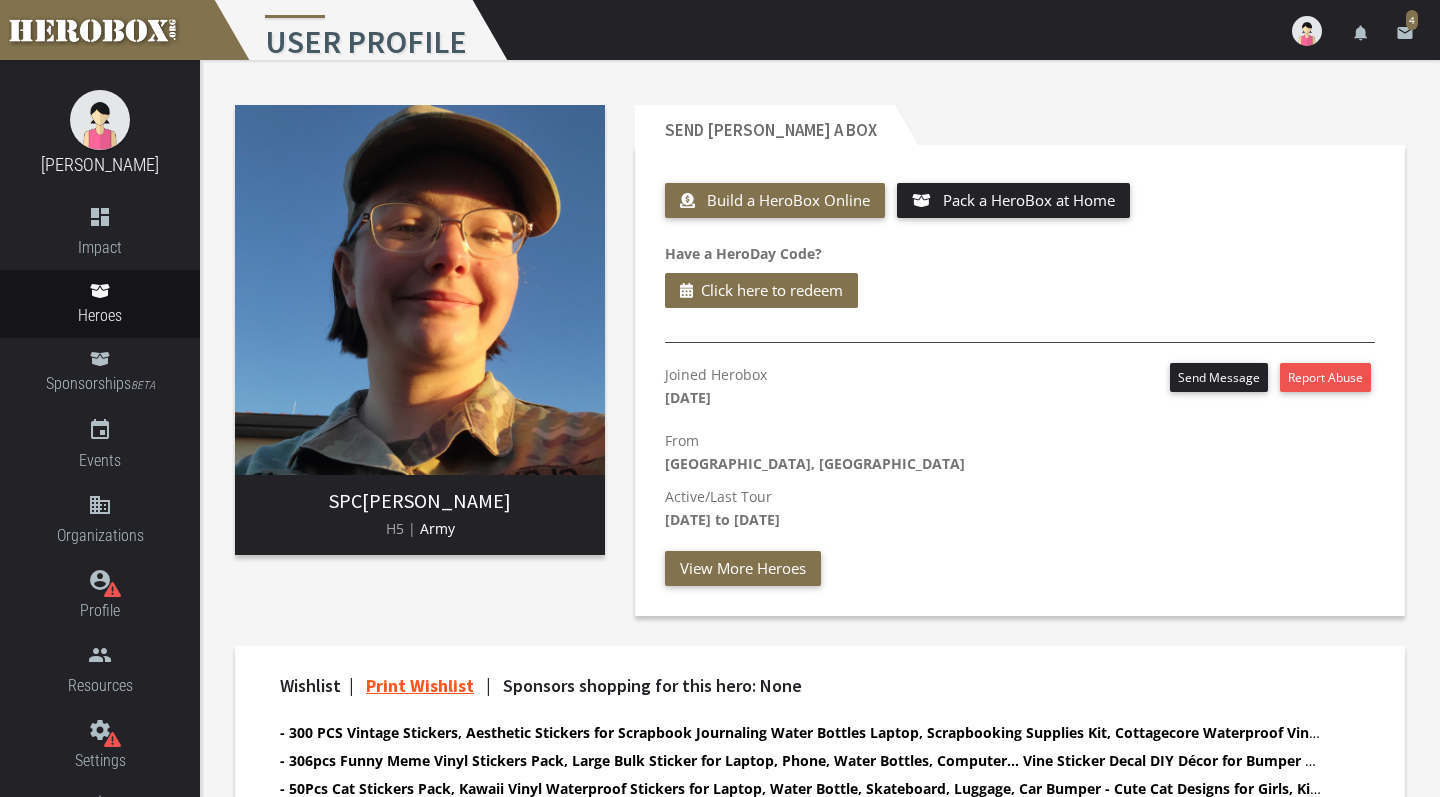 scroll, scrollTop: 0, scrollLeft: 0, axis: both 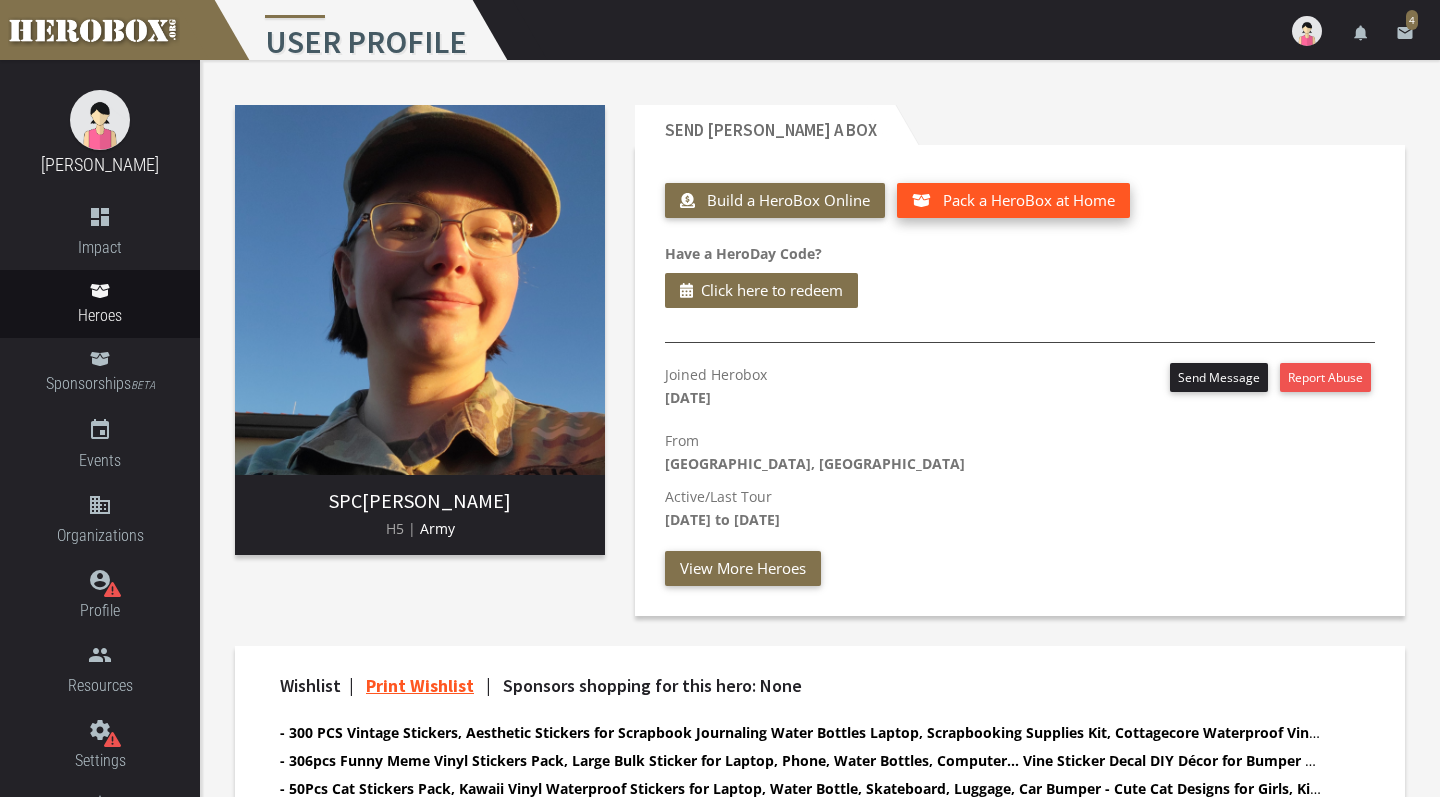 click on "Pack a HeroBox at Home" at bounding box center (1029, 200) 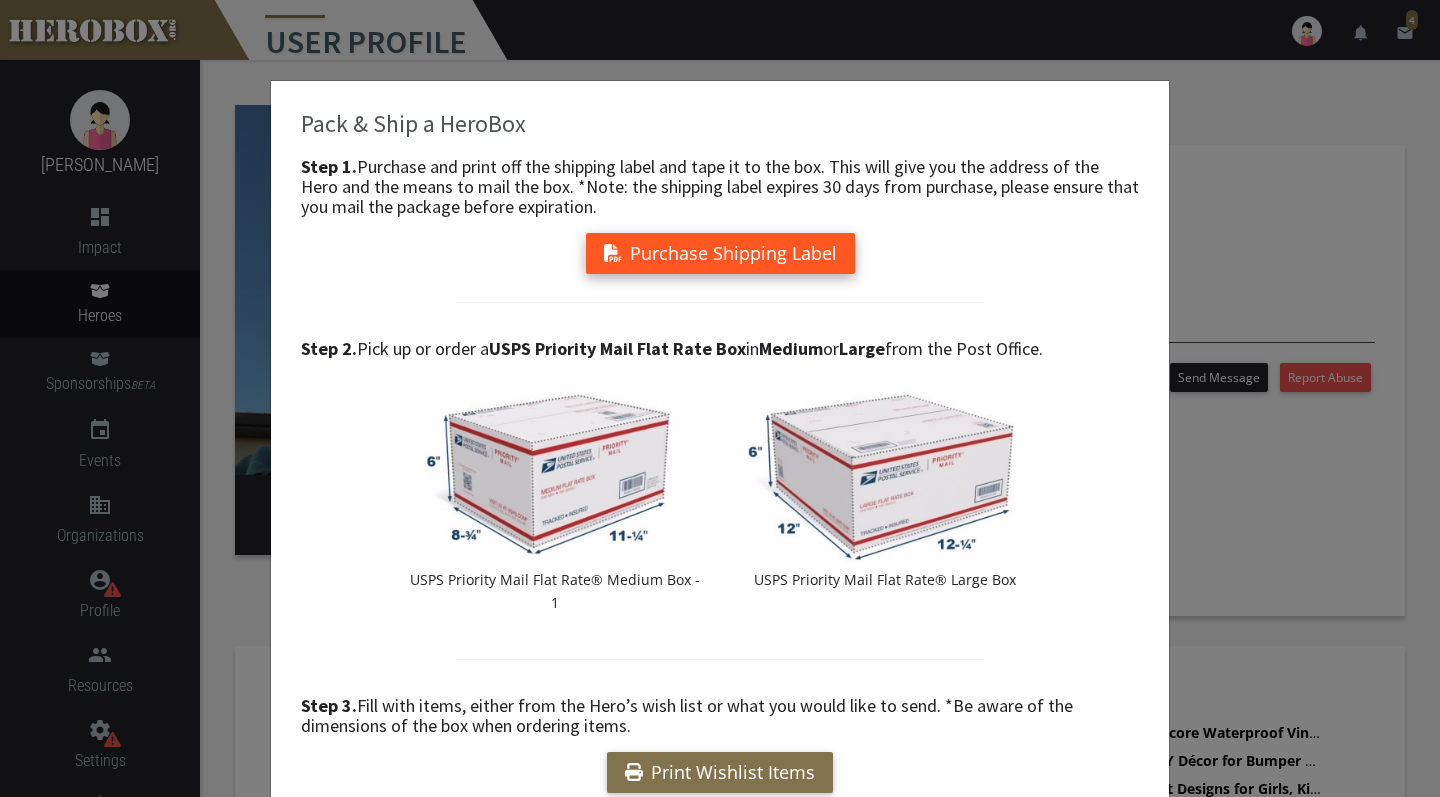 click on "Purchase Shipping Label" at bounding box center [720, 253] 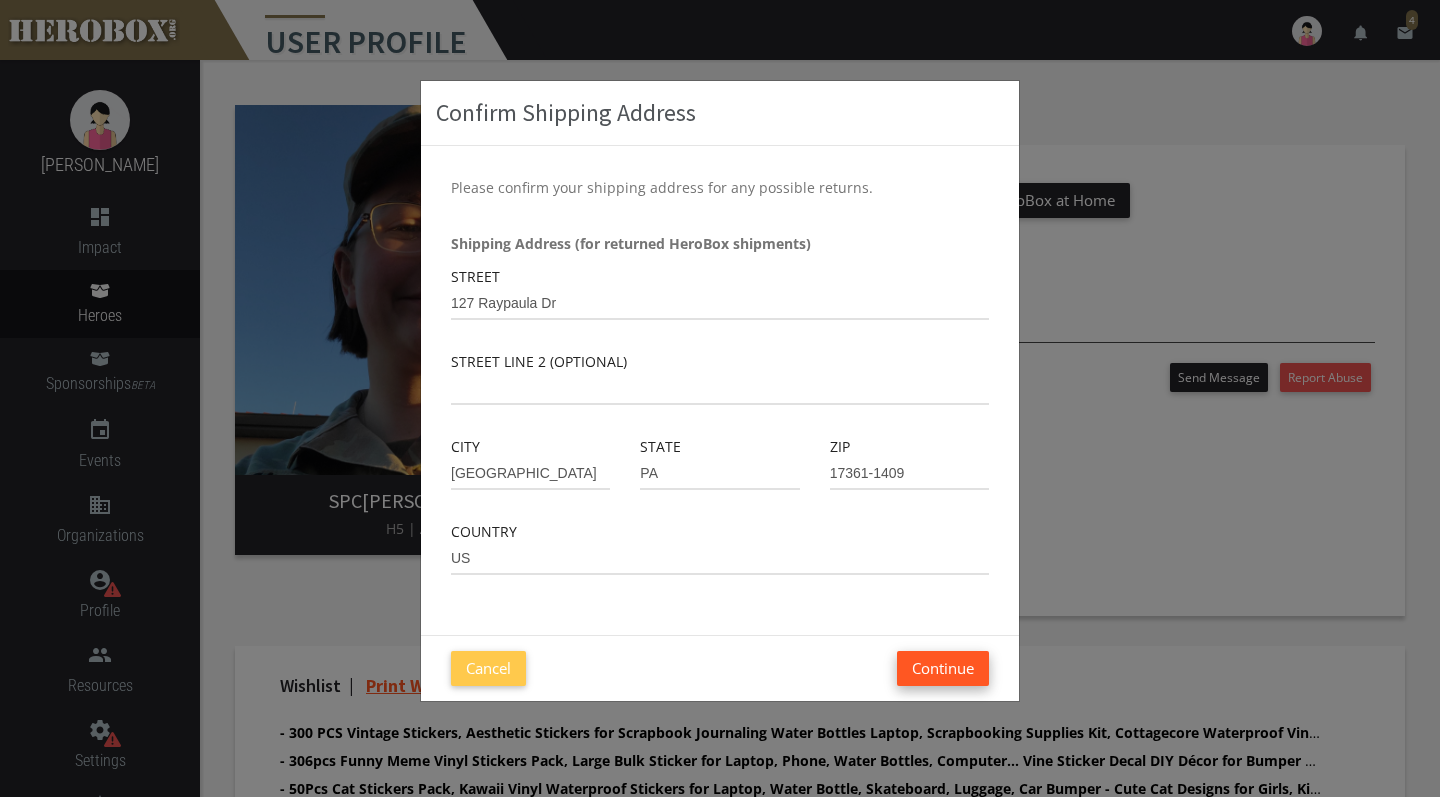 click on "Continue" at bounding box center [943, 668] 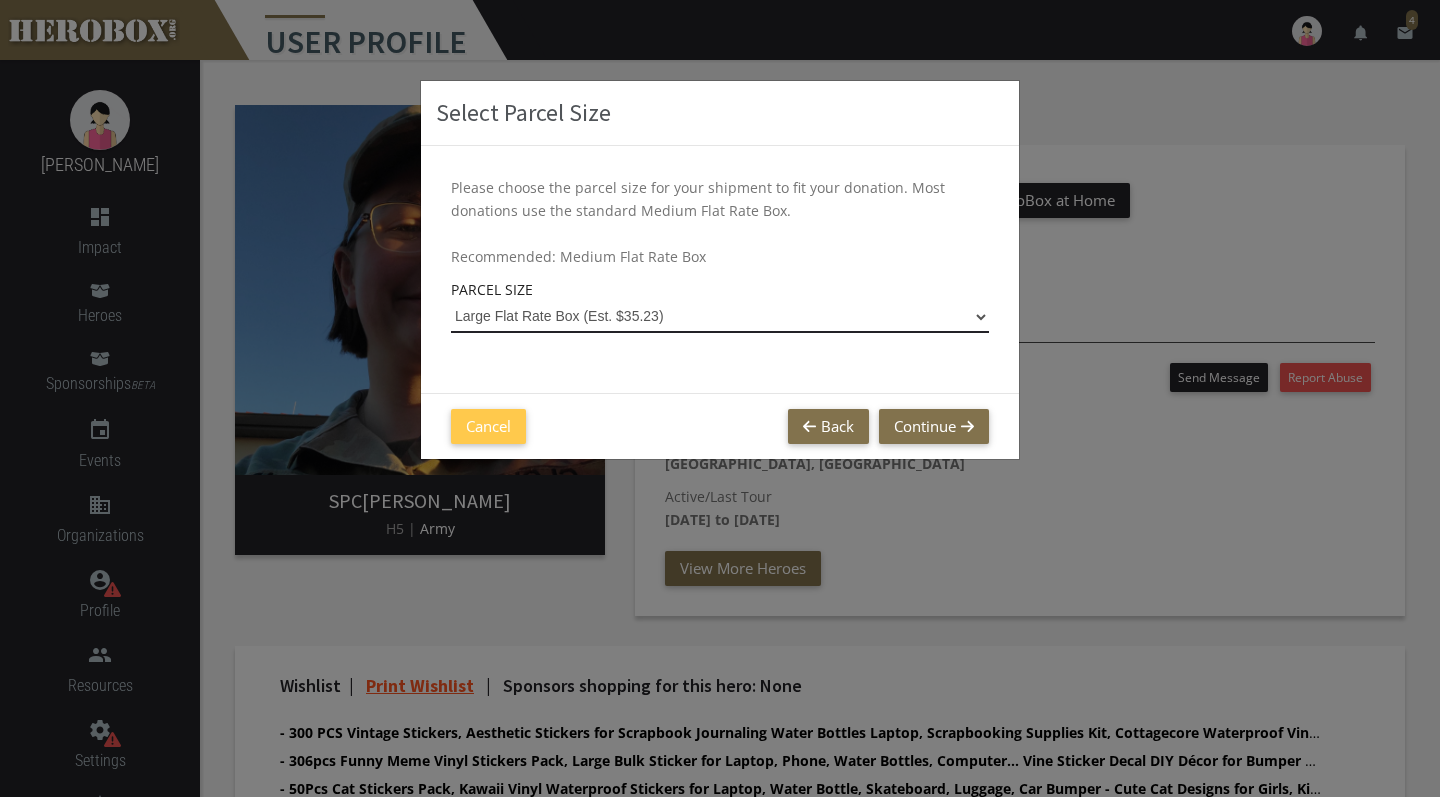 select on "Large Flat Rate Box" 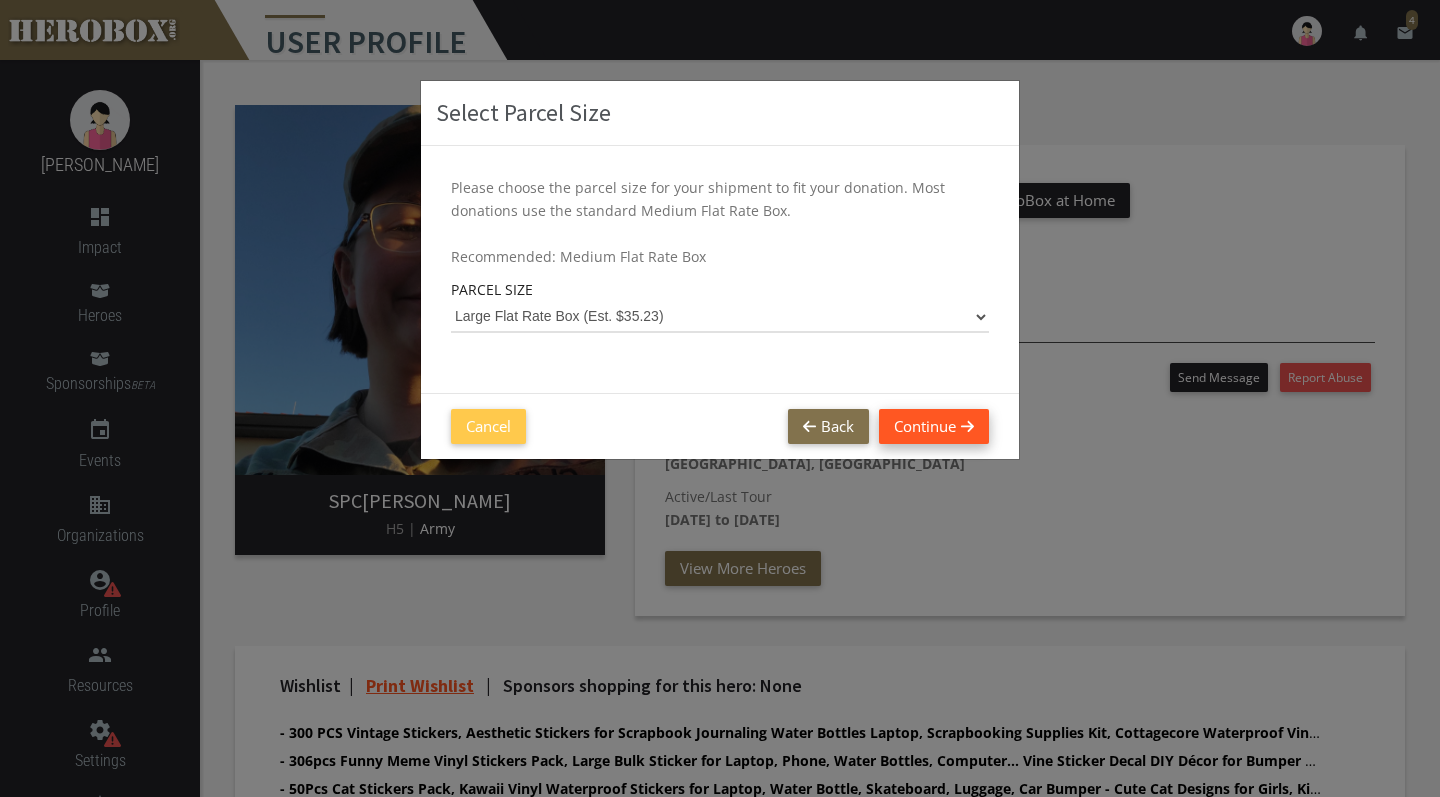 click 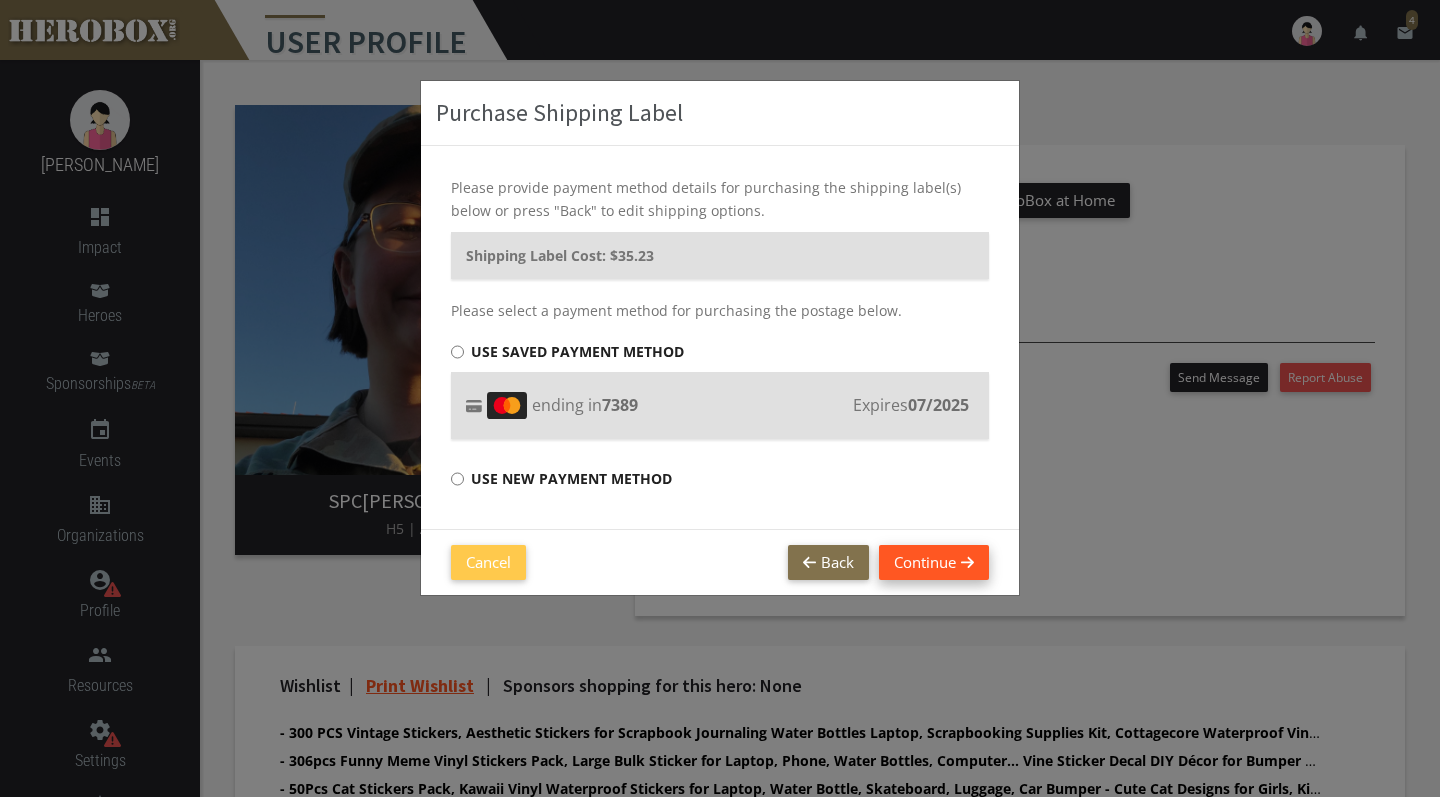 click on "Continue" at bounding box center [934, 562] 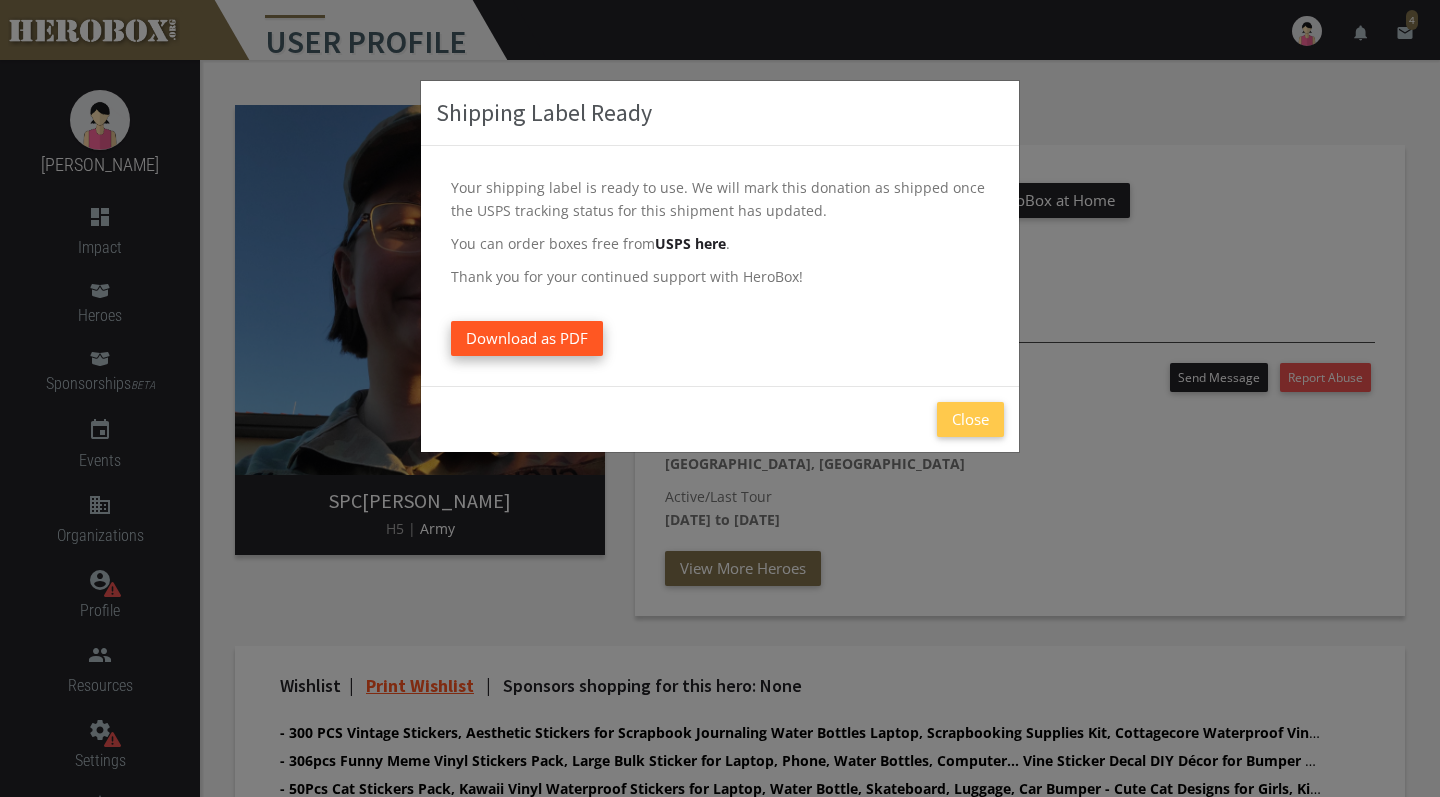 click on "Download as PDF" at bounding box center (527, 338) 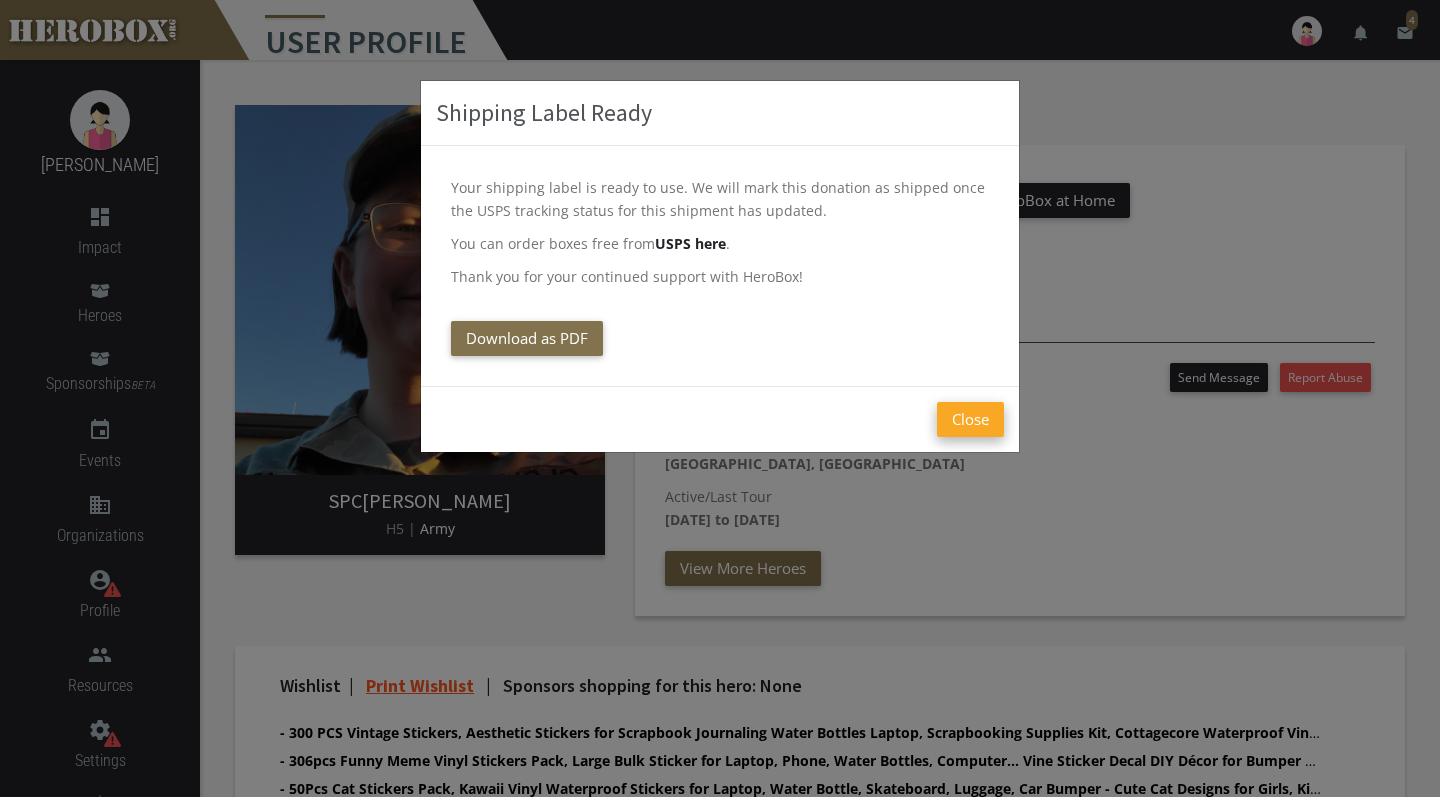 click on "Close" at bounding box center (970, 419) 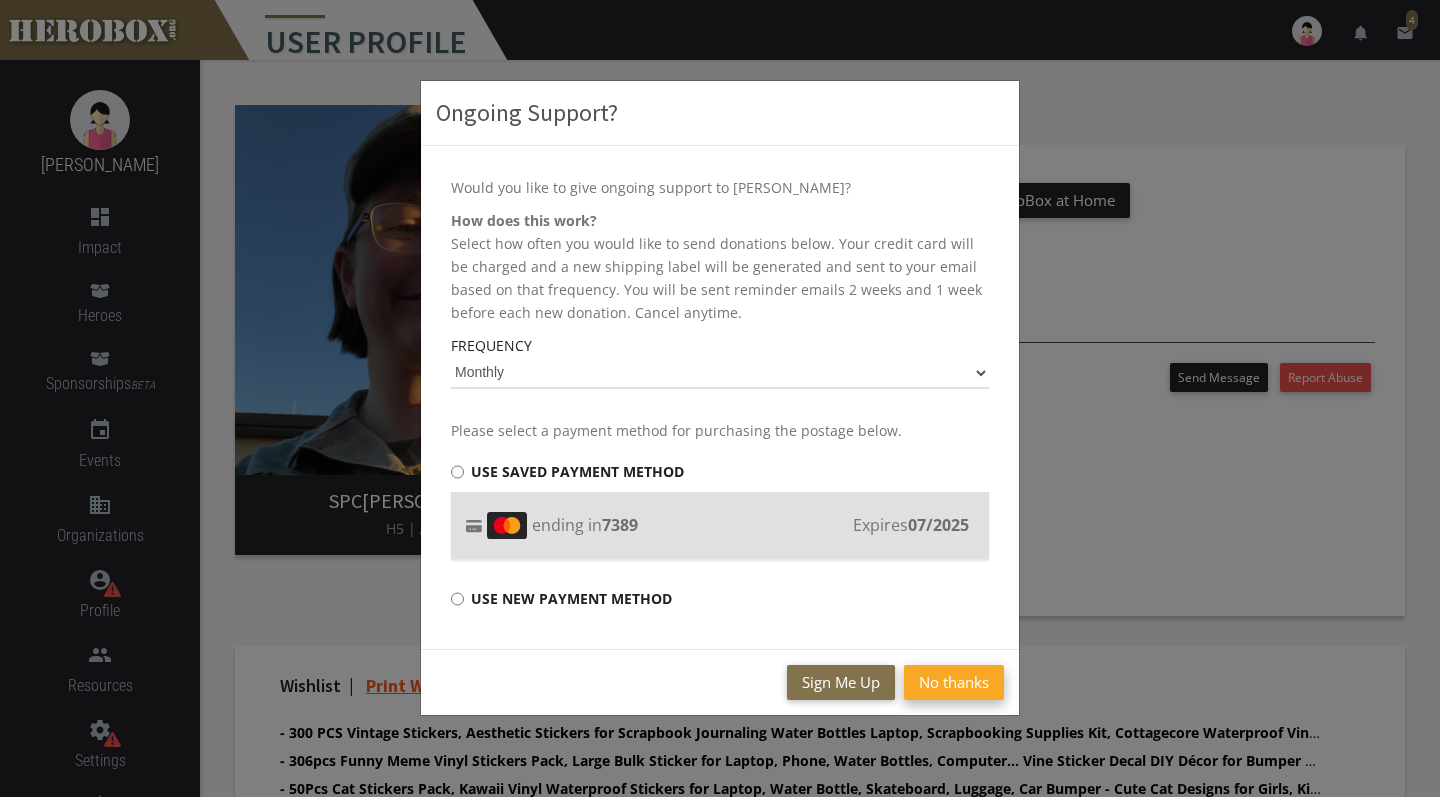 click on "No thanks" at bounding box center [954, 682] 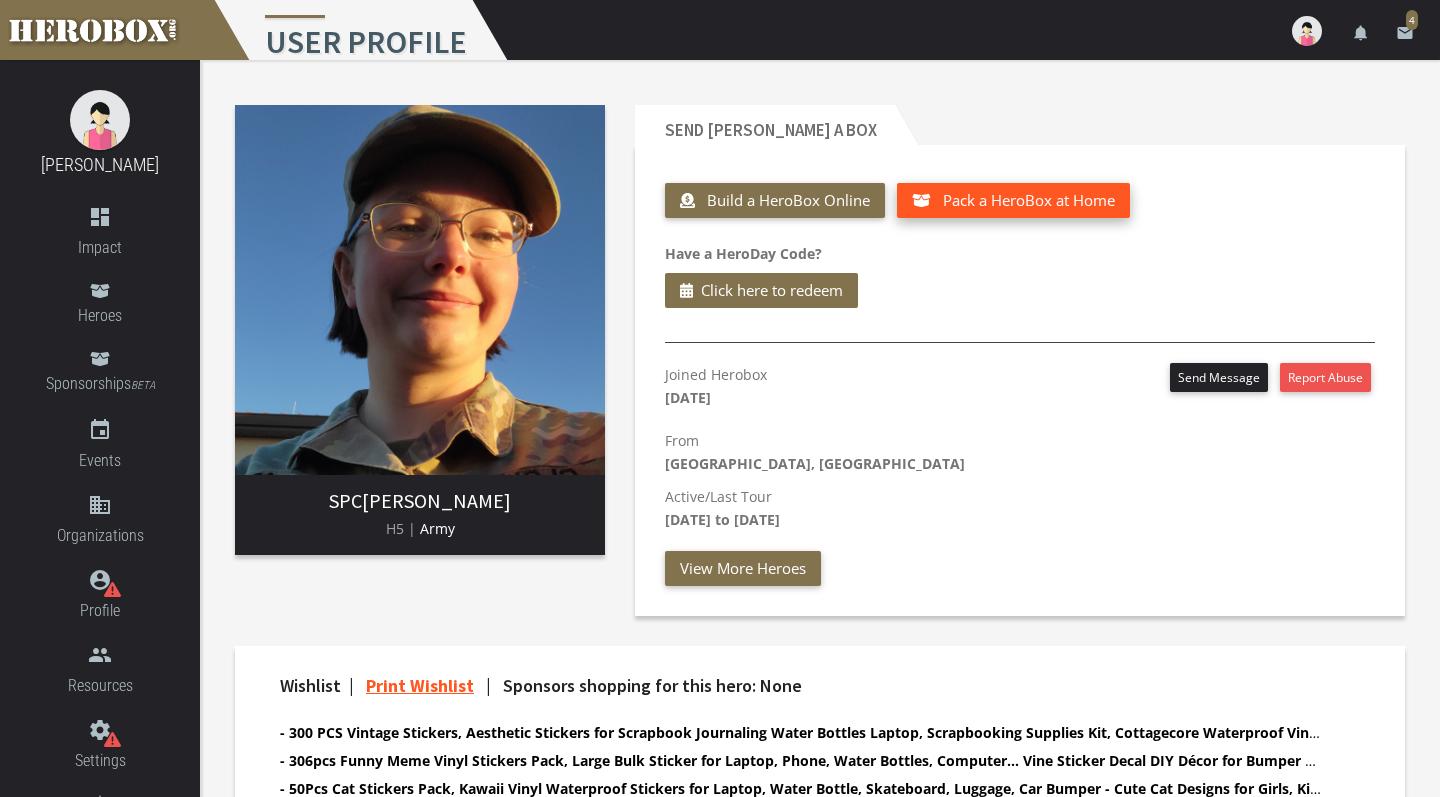 click on "Pack a HeroBox at Home" at bounding box center [1029, 200] 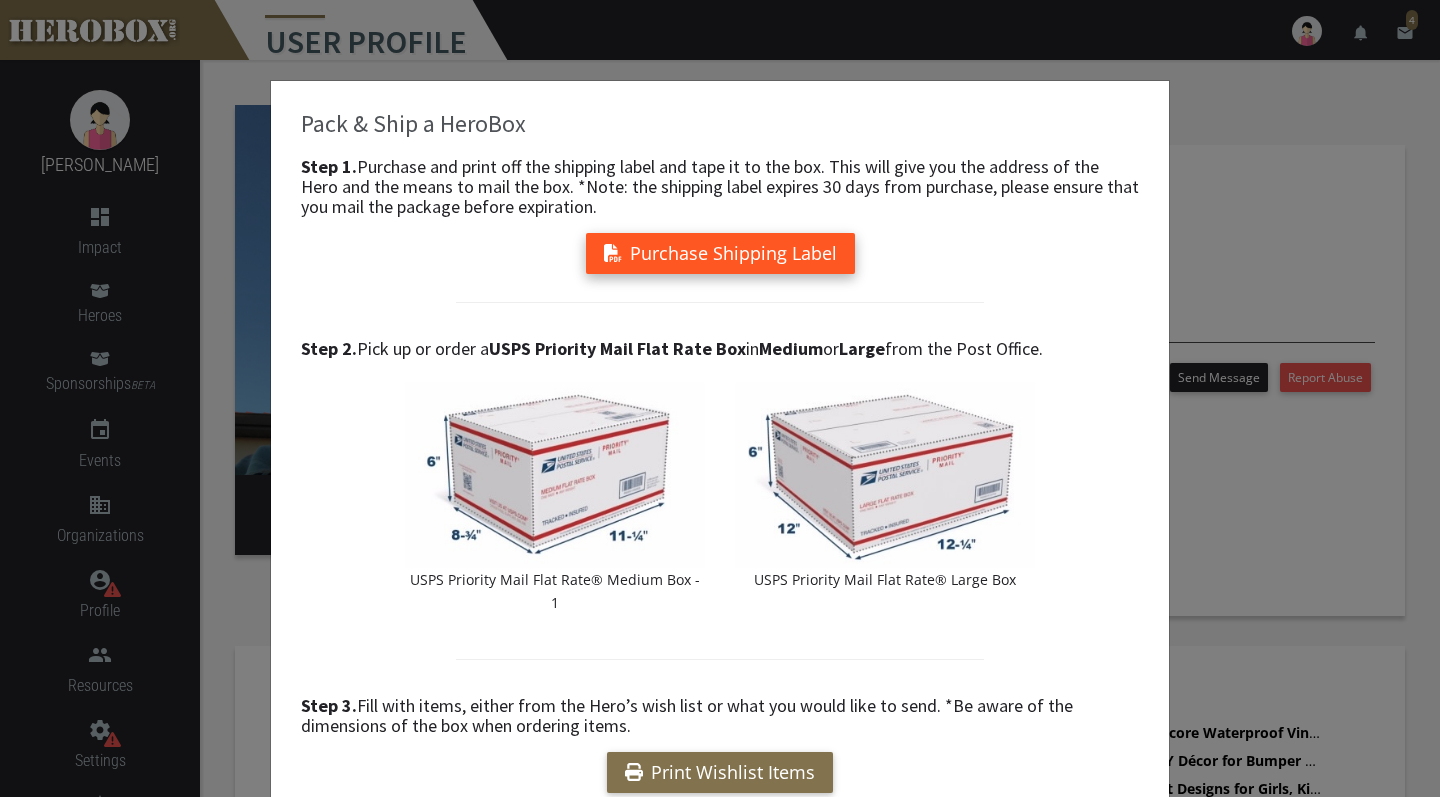 click on "Purchase Shipping Label" at bounding box center [720, 253] 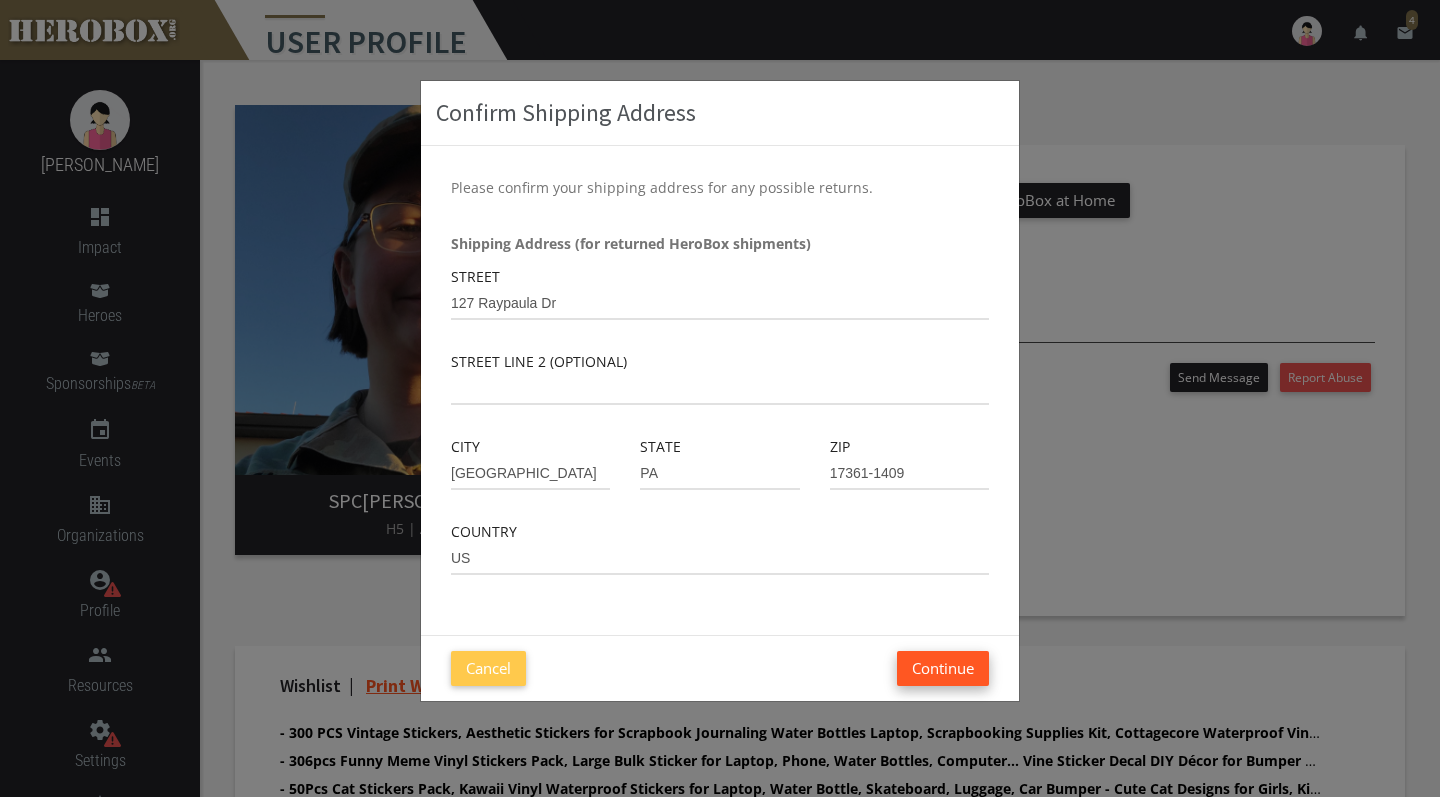 click on "Continue" at bounding box center [943, 668] 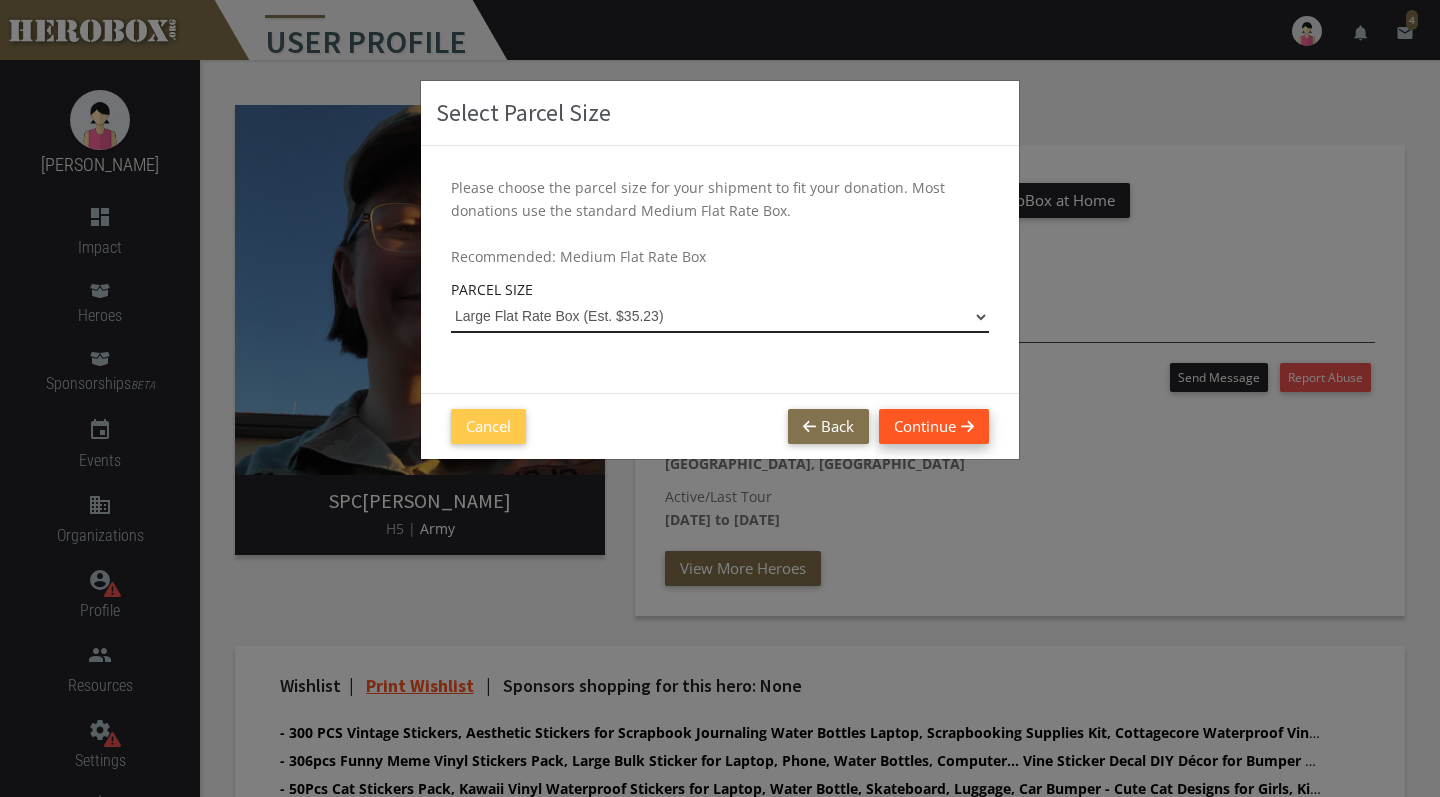 select on "Large Flat Rate Box" 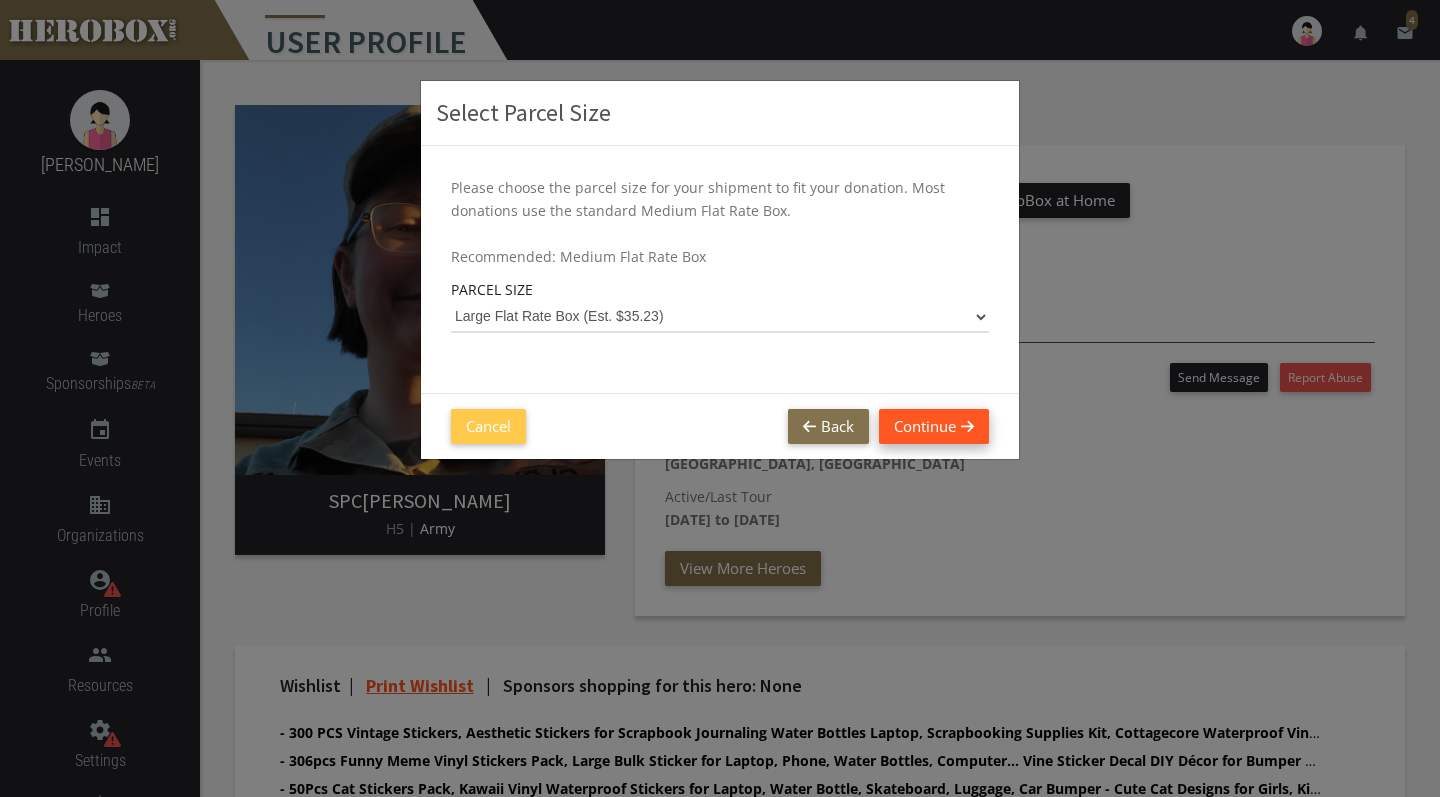 click on "Continue" at bounding box center (934, 426) 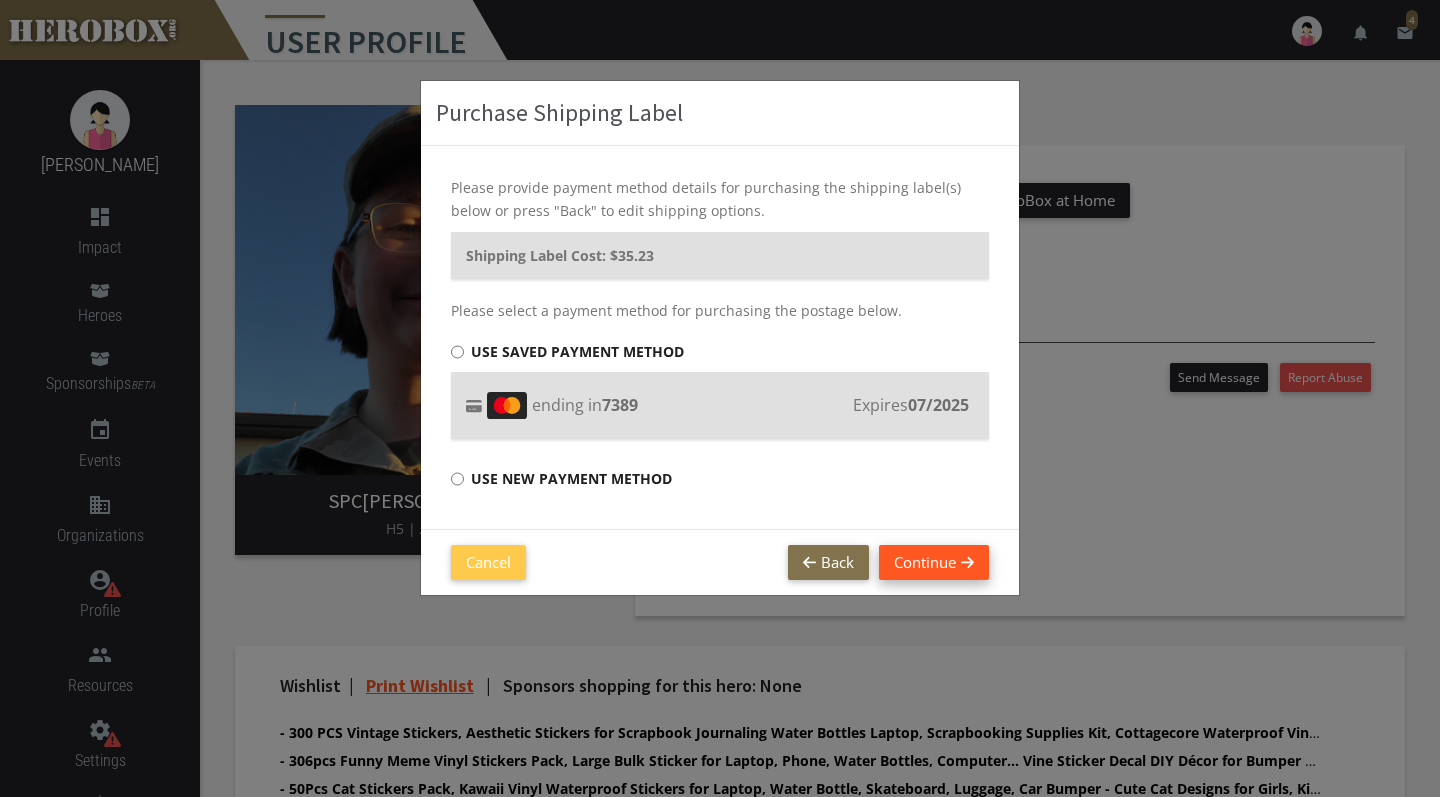 click on "Continue" at bounding box center [934, 562] 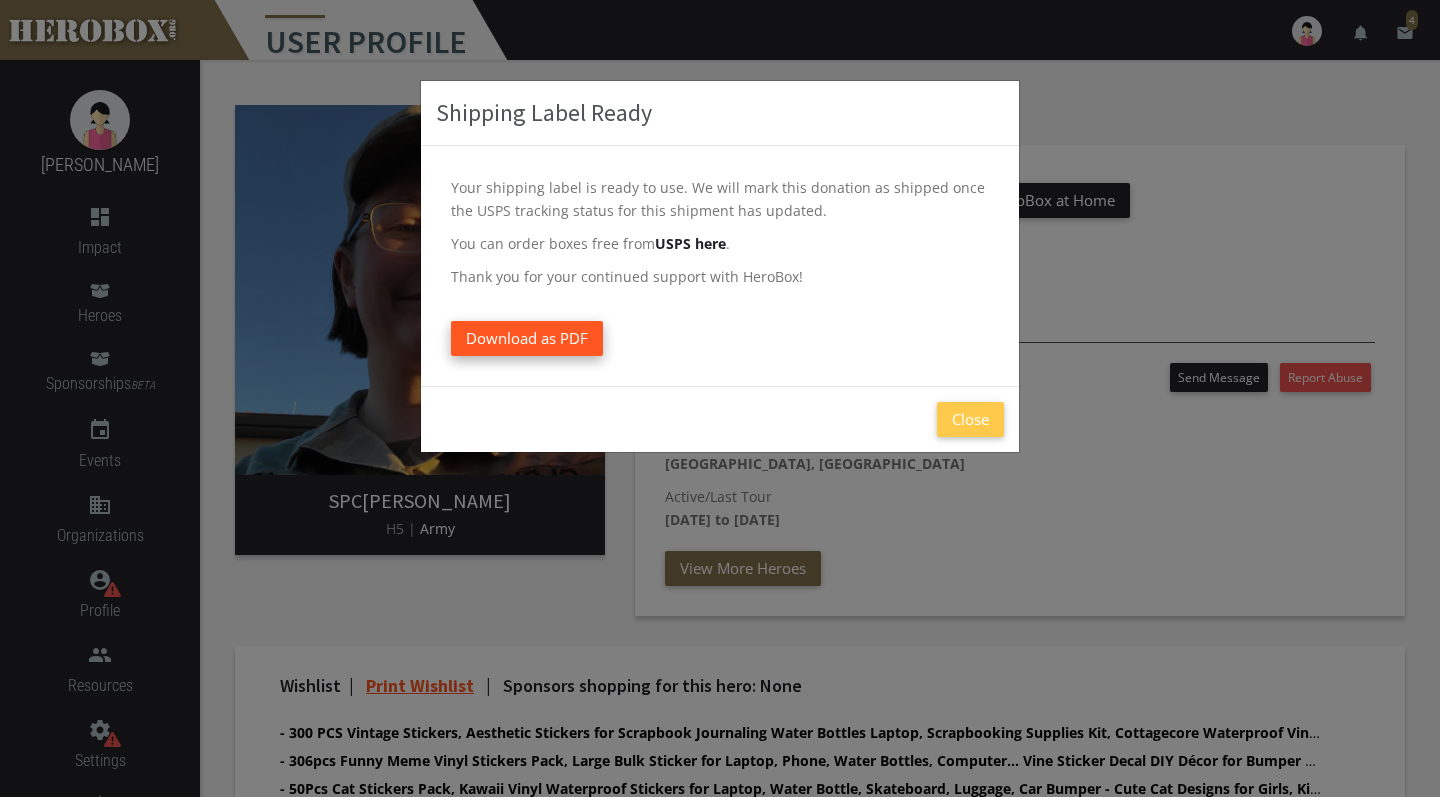 click on "Download as PDF" at bounding box center [527, 338] 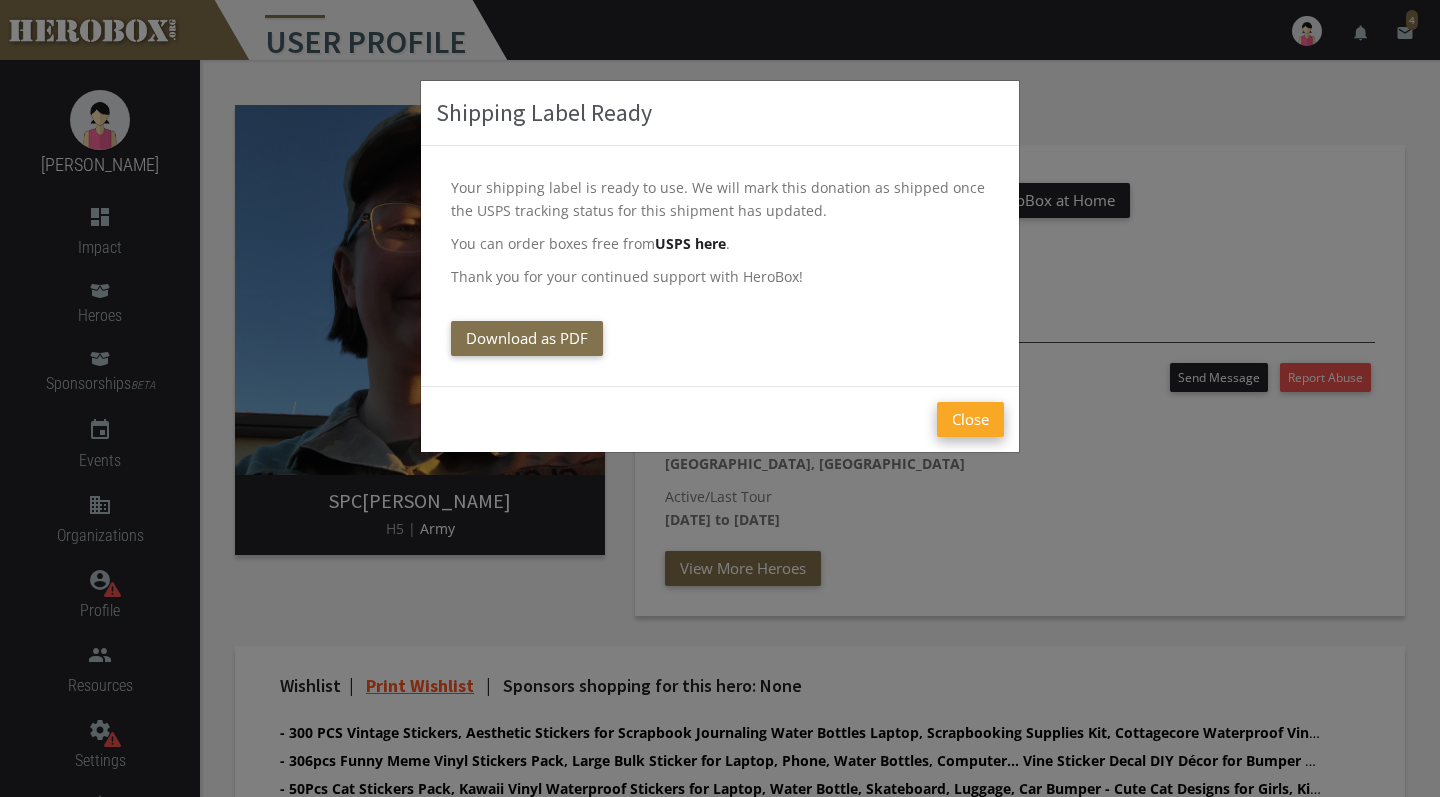 click on "Close" at bounding box center (970, 419) 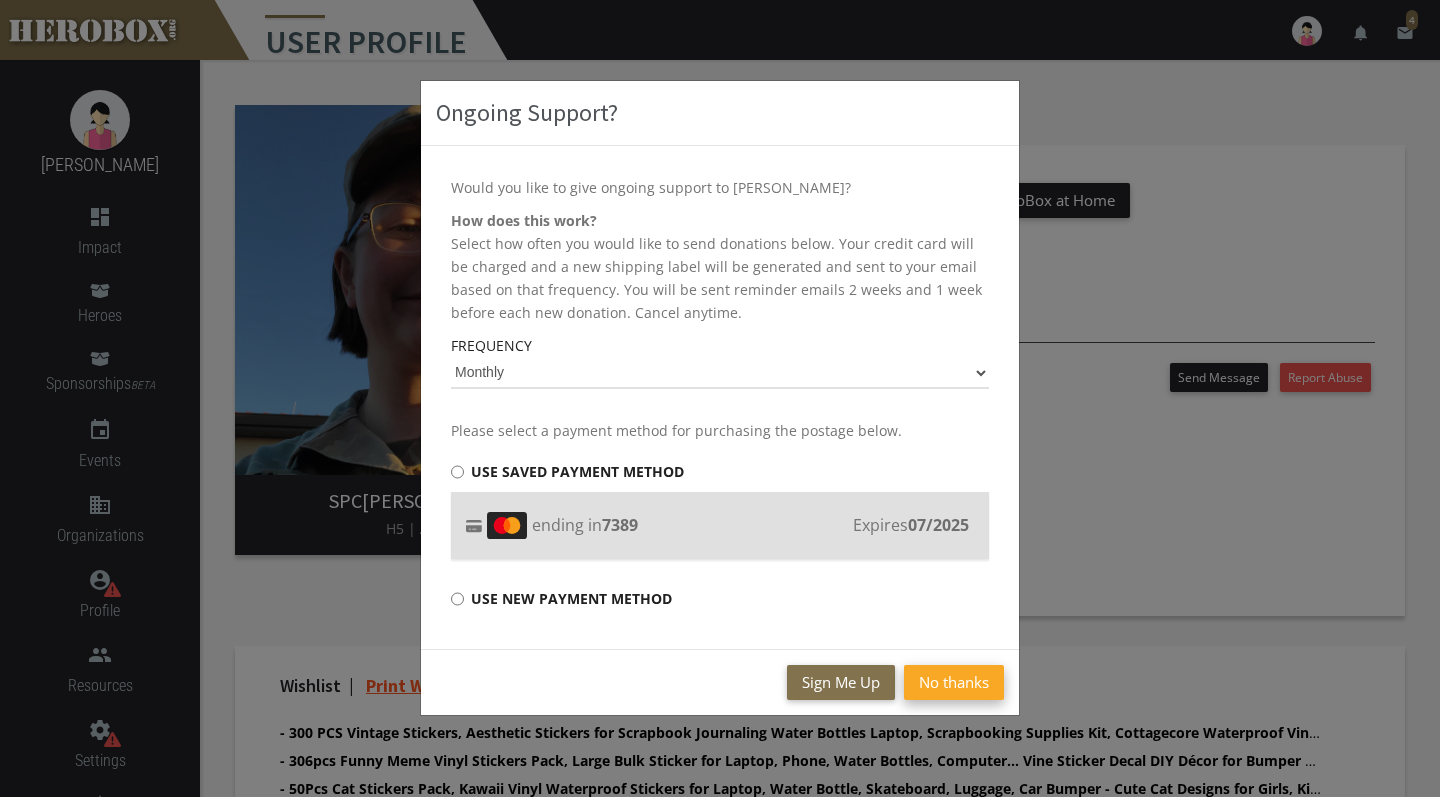 click on "No thanks" at bounding box center (954, 682) 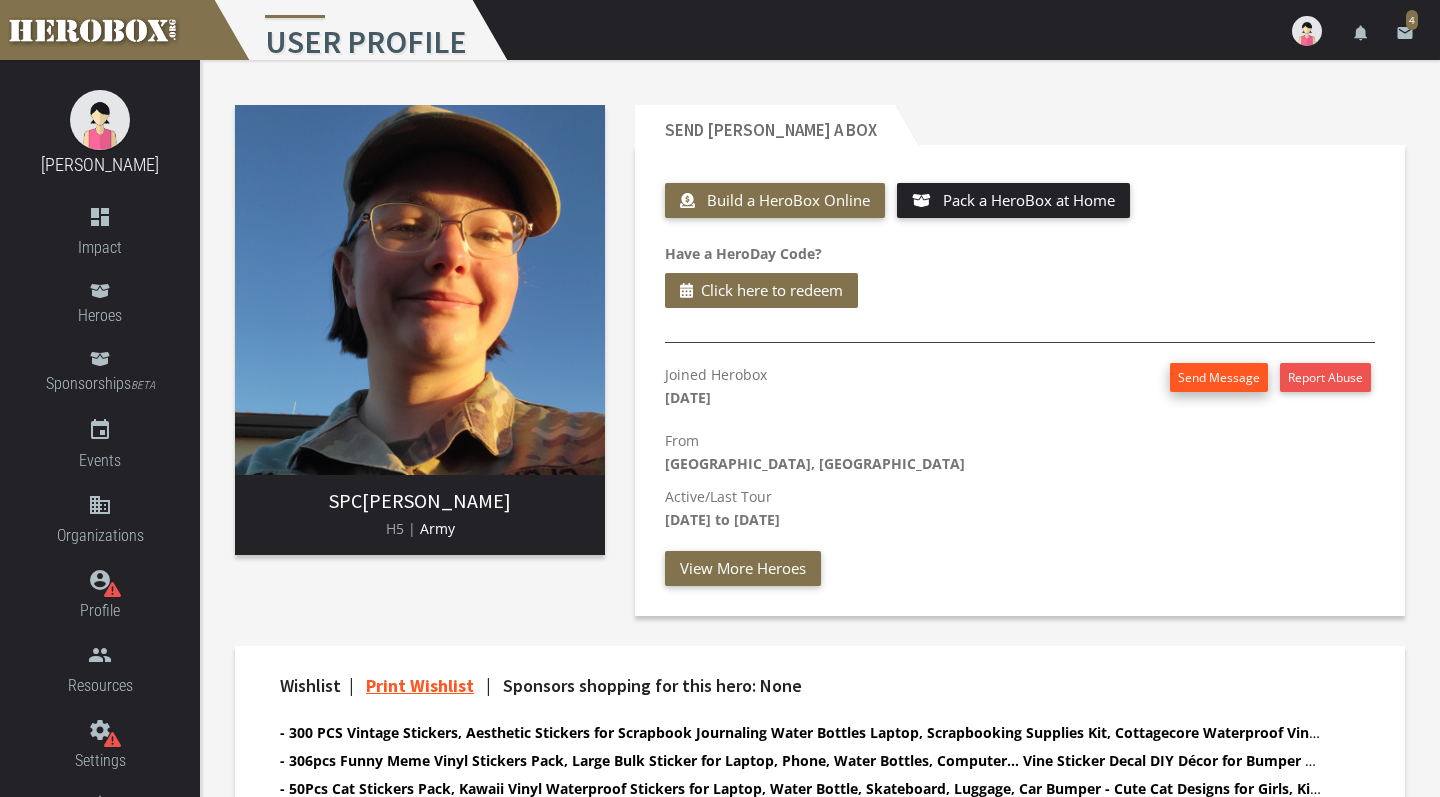 click on "Send Message" at bounding box center [1219, 377] 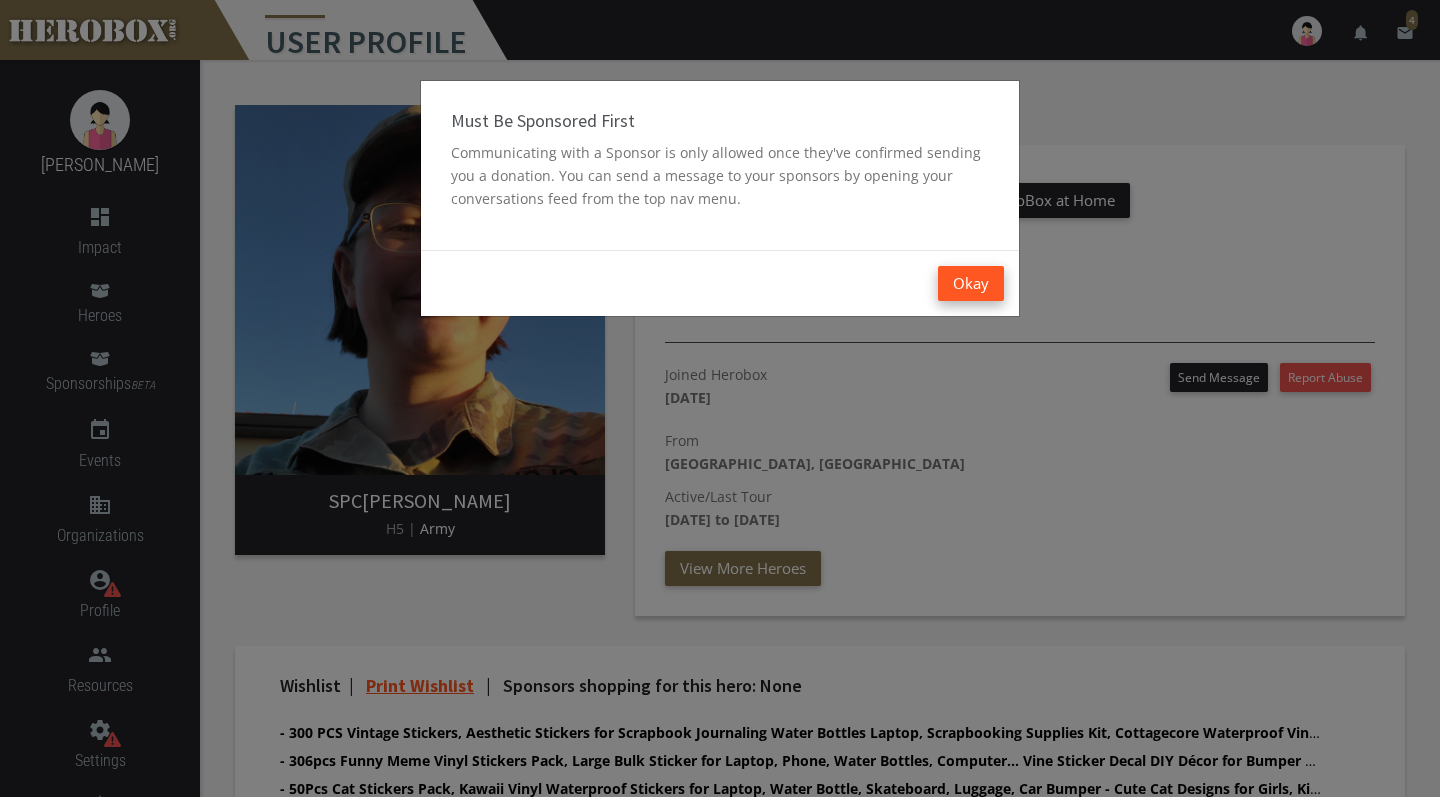click on "Okay" at bounding box center (971, 283) 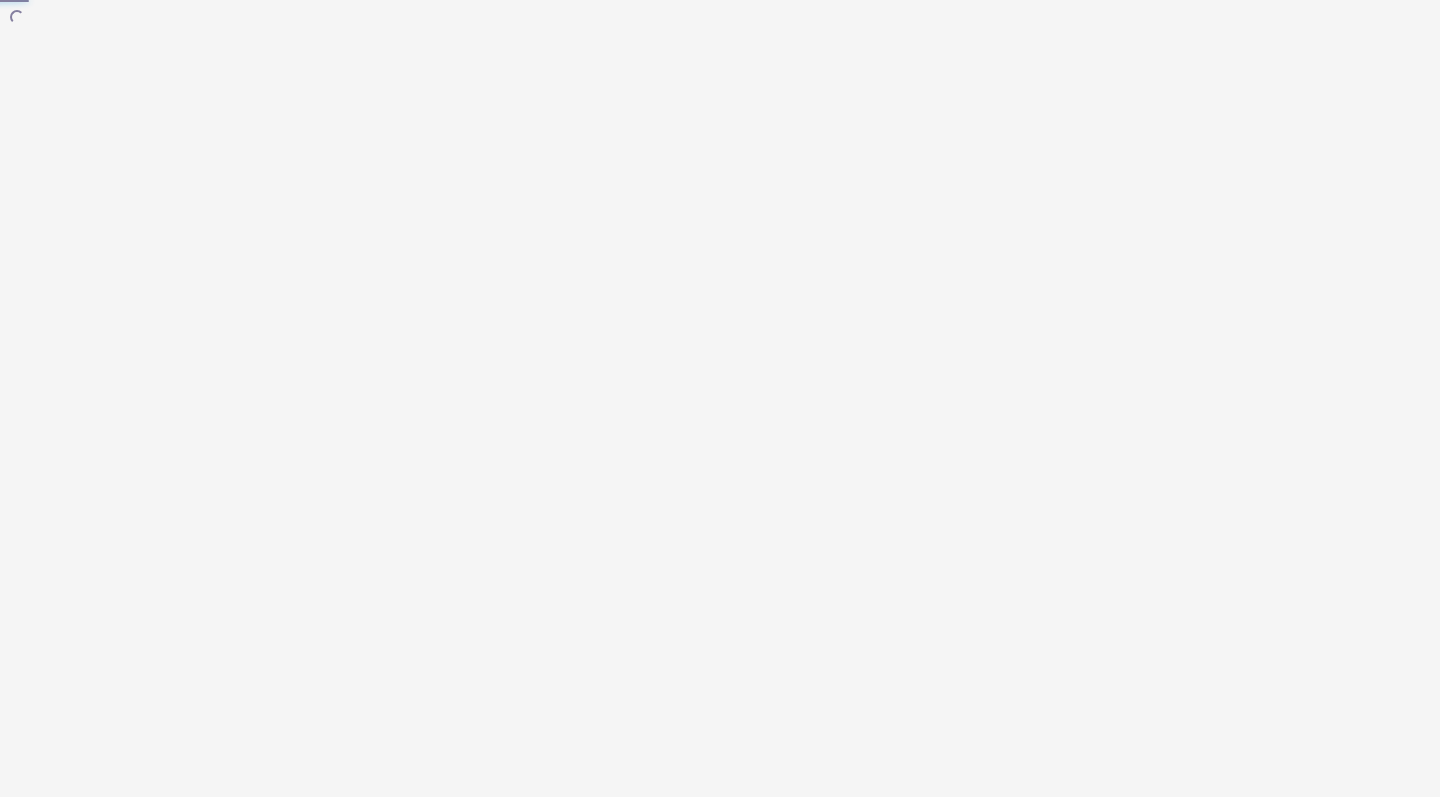 scroll, scrollTop: 0, scrollLeft: 0, axis: both 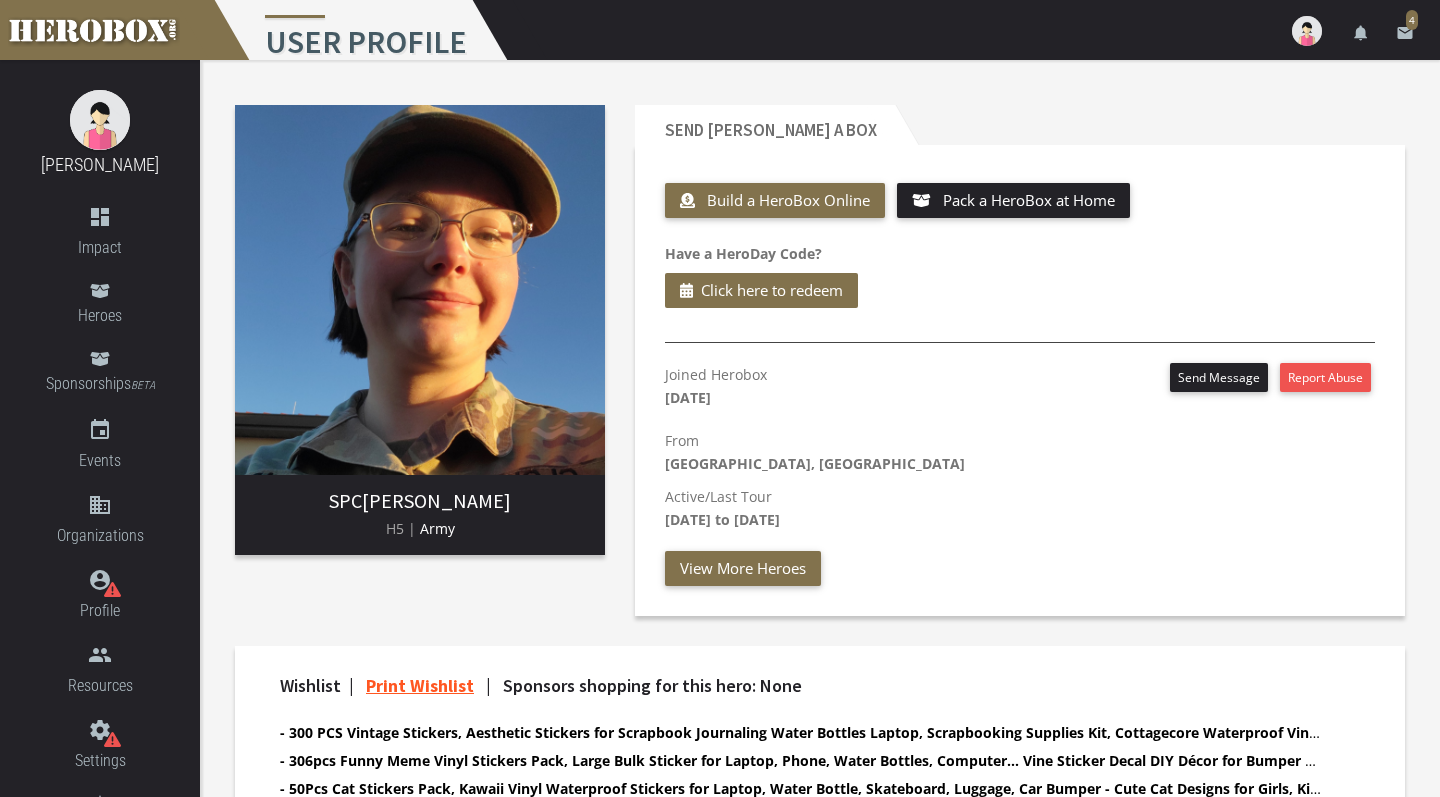 click on "Build a HeroBox Online
Pack a HeroBox at Home
Have a HeroDay Code?
Click here to redeem
Joined Herobox  April 15th 2025
Send Message
Report Abuse
From Lake Zurich, IL
Active/Last Tour
March 8th 2025 to December 8th 2025
View More Heroes" at bounding box center (1020, 395) 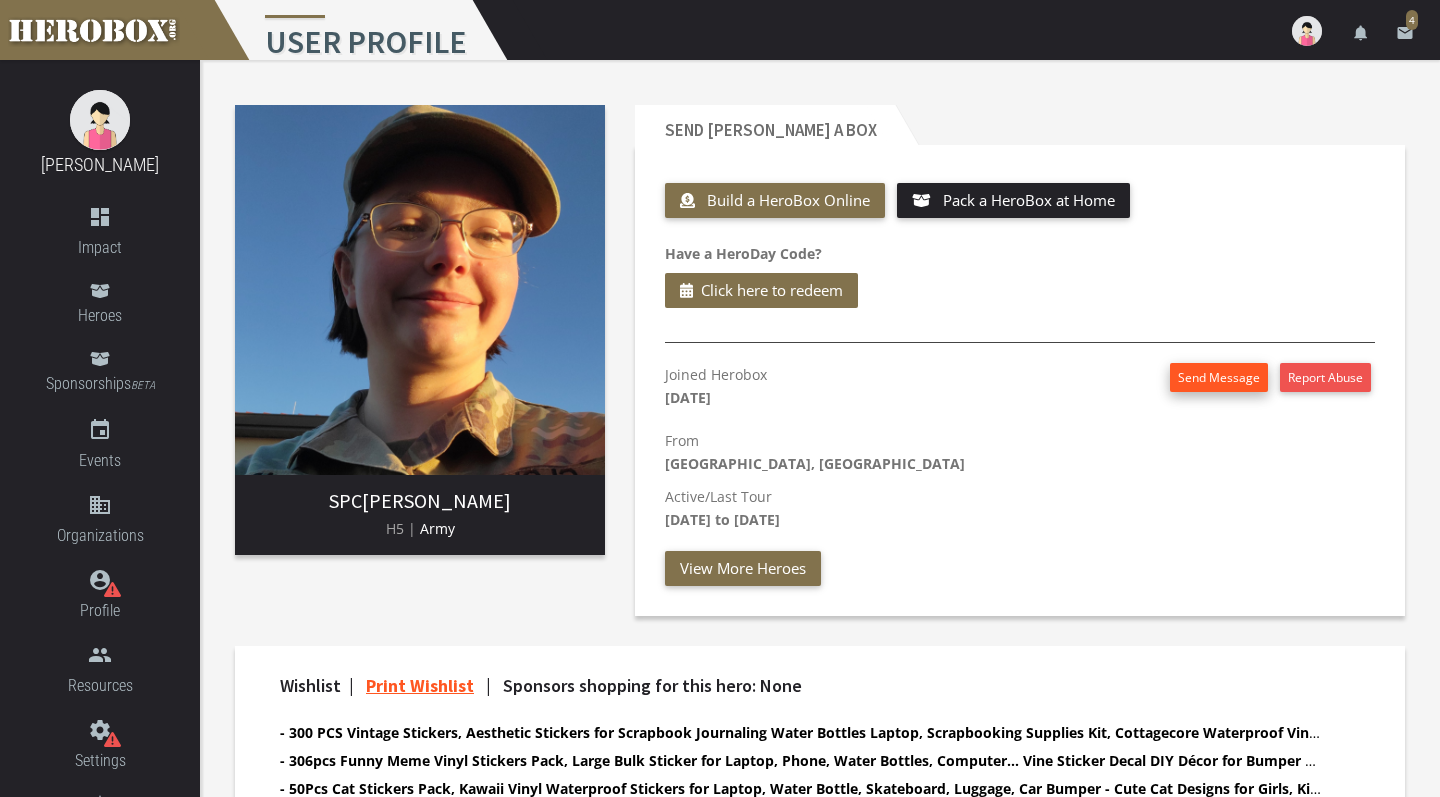 click on "Send Message" at bounding box center (1219, 377) 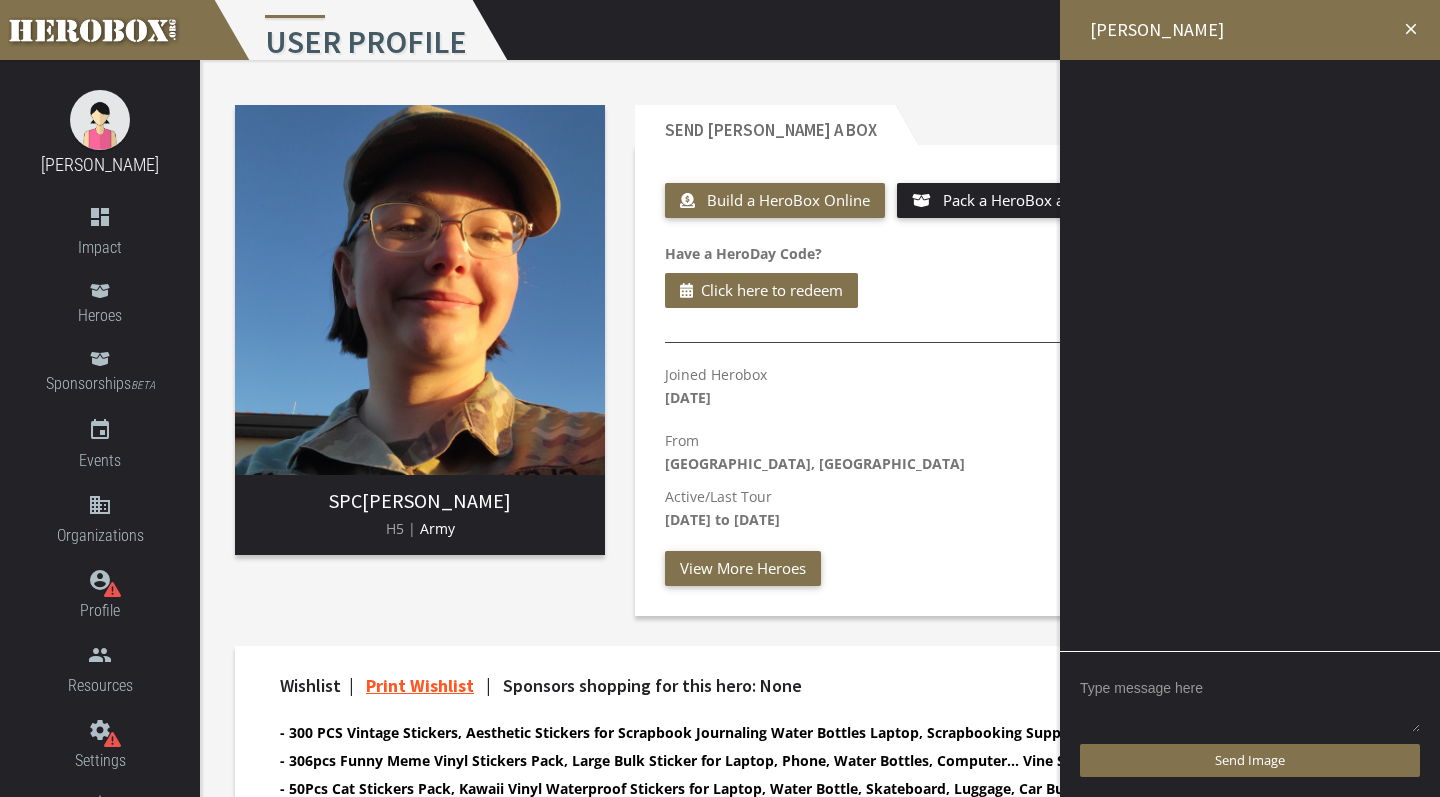 click at bounding box center [1250, 703] 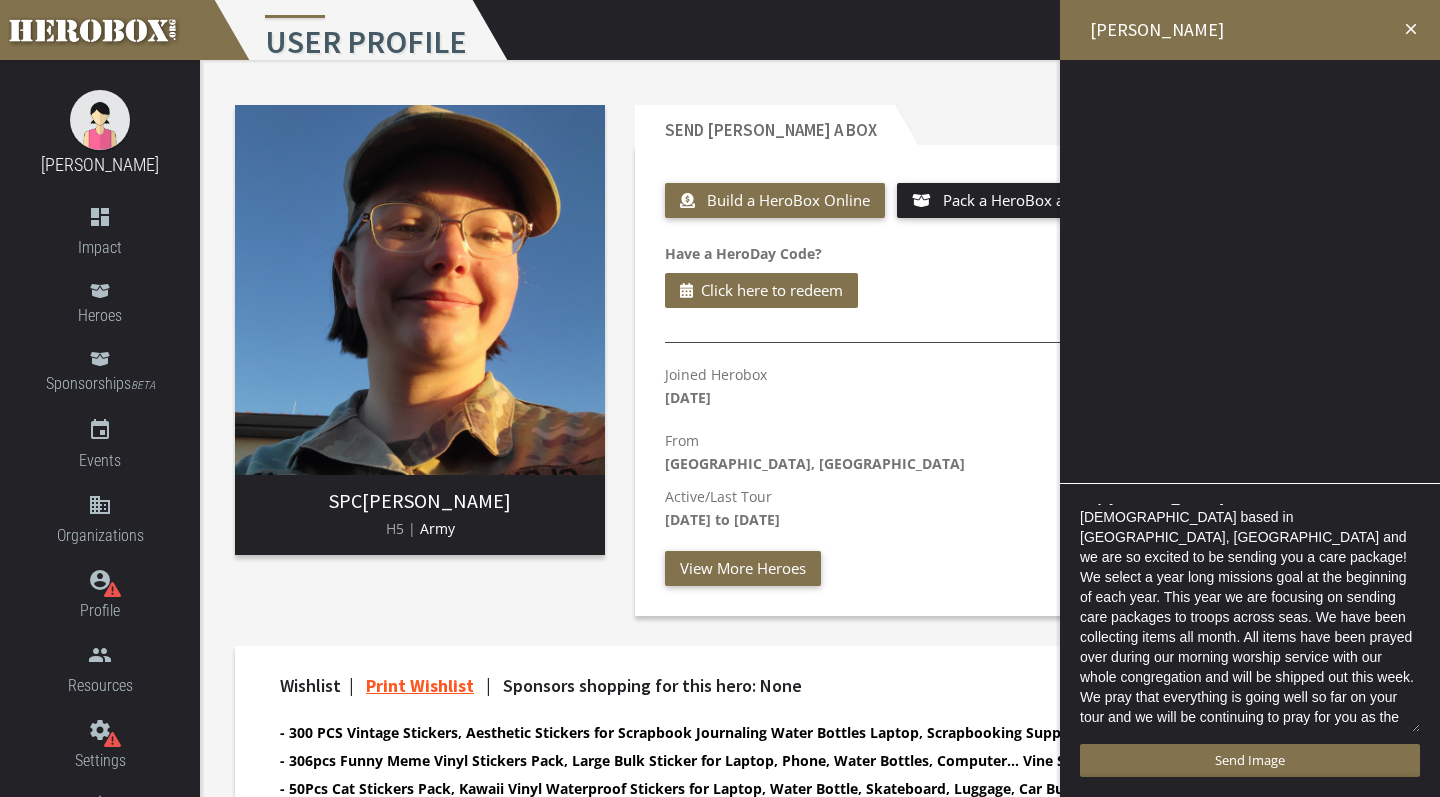 scroll, scrollTop: 4, scrollLeft: 0, axis: vertical 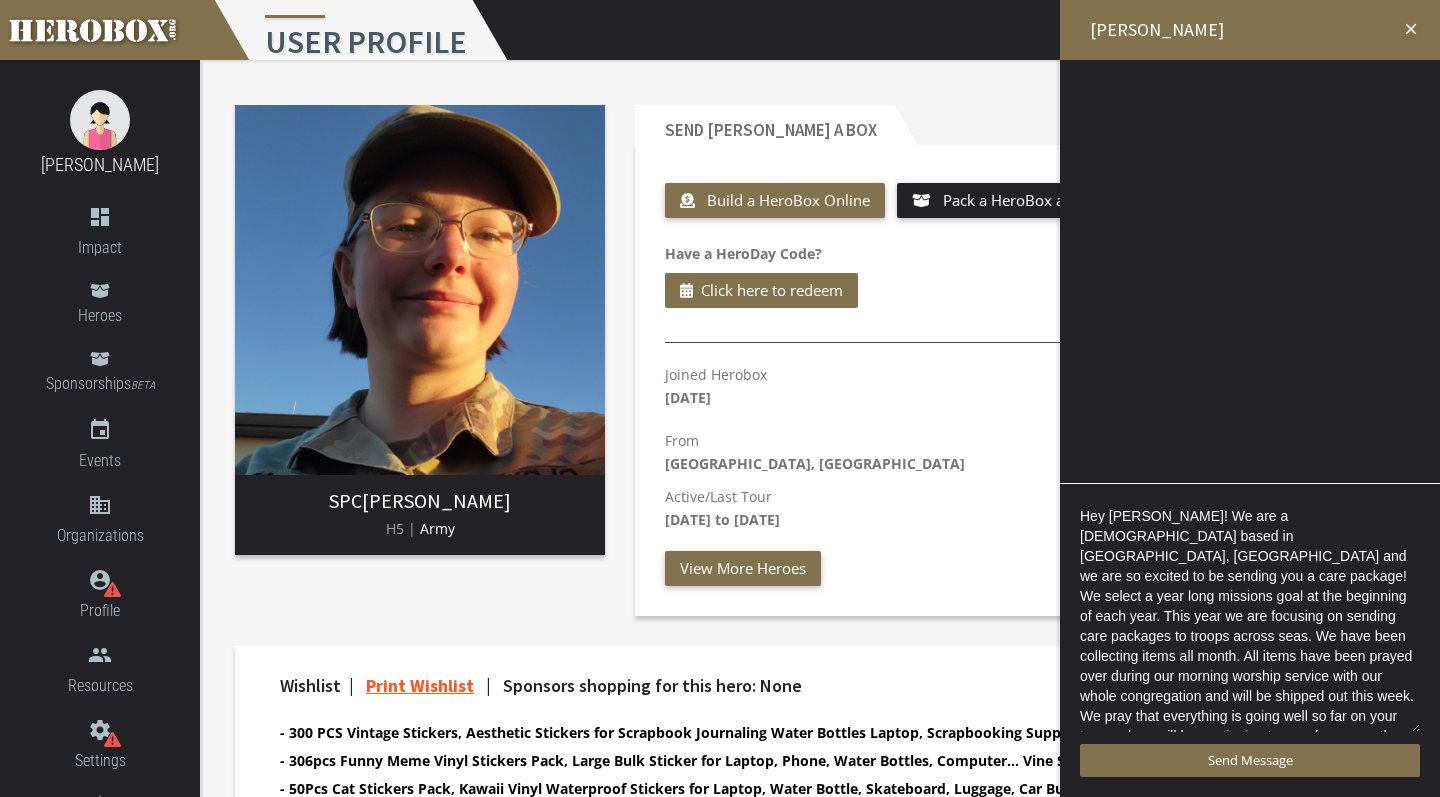 click on "Hey [PERSON_NAME]! We are a [DEMOGRAPHIC_DATA] based in [GEOGRAPHIC_DATA], [GEOGRAPHIC_DATA] and we are so excited to be sending you a care package! We select a year long missions goal at the beginning of each year. This year we are focusing on sending care packages to troops across seas. We have been collecting items all month. All items have been prayed over during our morning worship service with our whole congregation and will be shipped out this week. We pray that everything is going well so far on your tour and we will be continuing to pray for you as the year goes on!" at bounding box center (1250, 619) 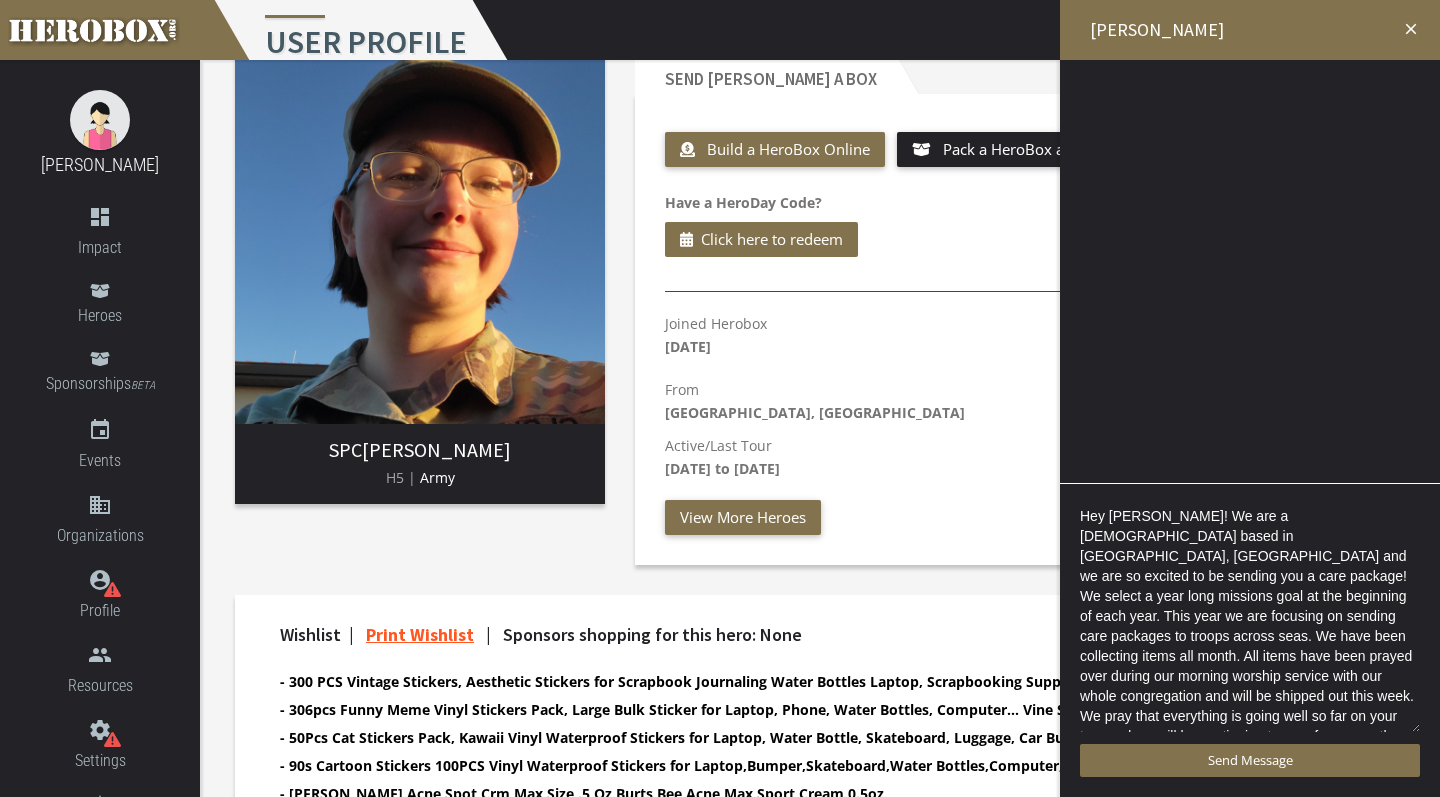 scroll, scrollTop: 55, scrollLeft: 0, axis: vertical 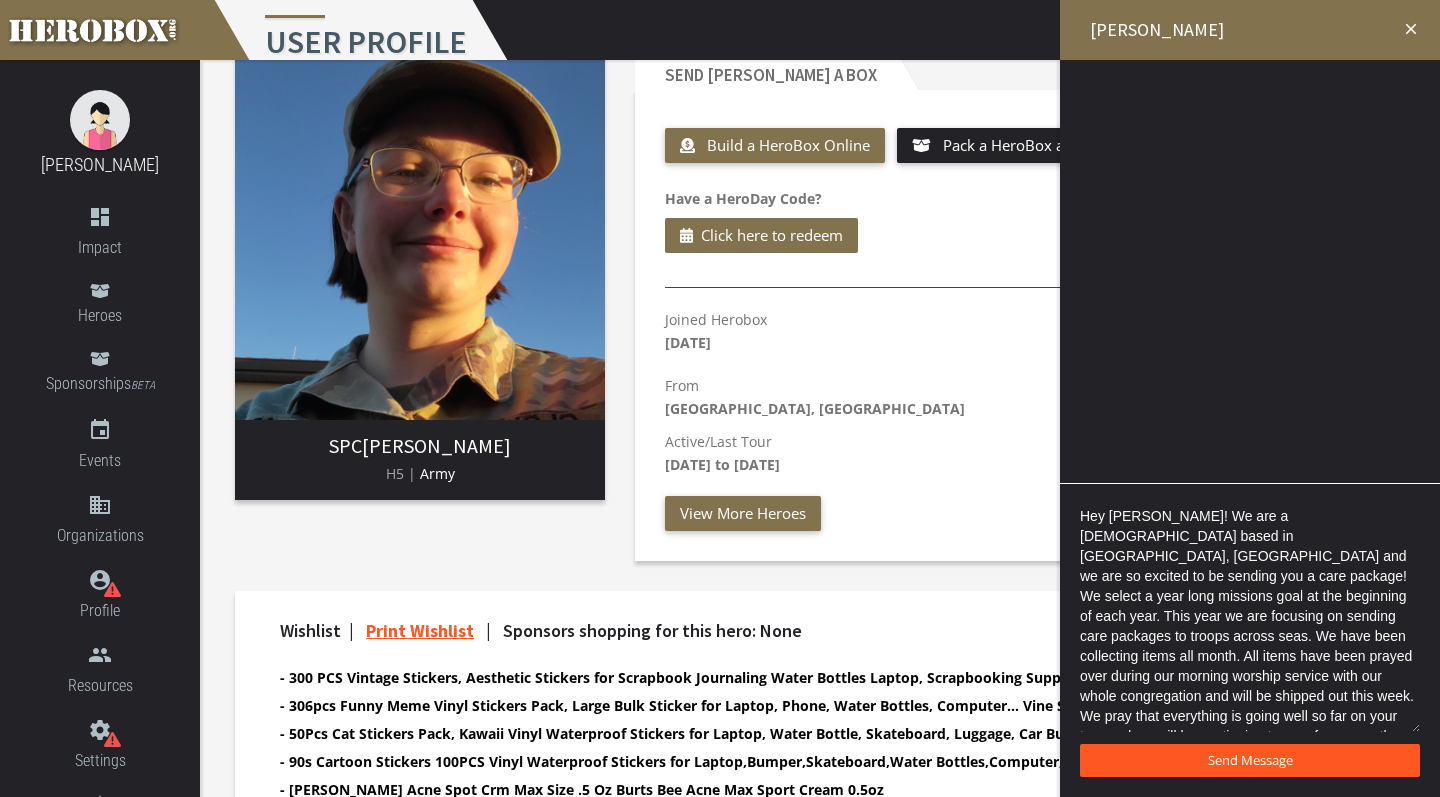 type on "Hey Kira! We are a church based in Shrewsbury, PA and we are so excited to be sending you a care package! We select a year long missions goal at the beginning of each year. This year we are focusing on sending care packages to troops across seas. We have been collecting items all month. All items have been prayed over during our morning worship service with our whole congregation and will be shipped out this week. We pray that everything is going well so far on your tour and we will be continuing to pray for you as the year goes on!" 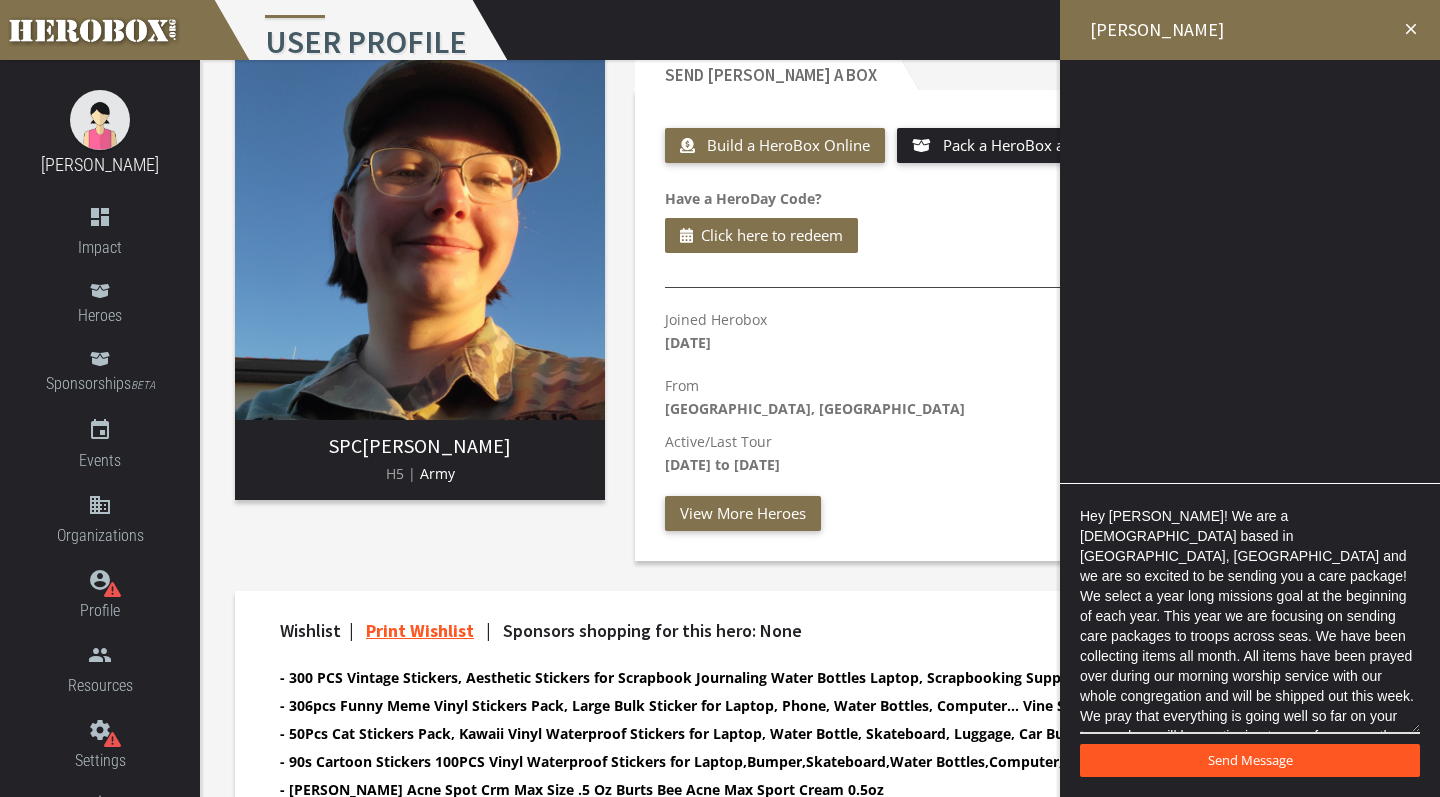 click on "Send Message" at bounding box center [1250, 760] 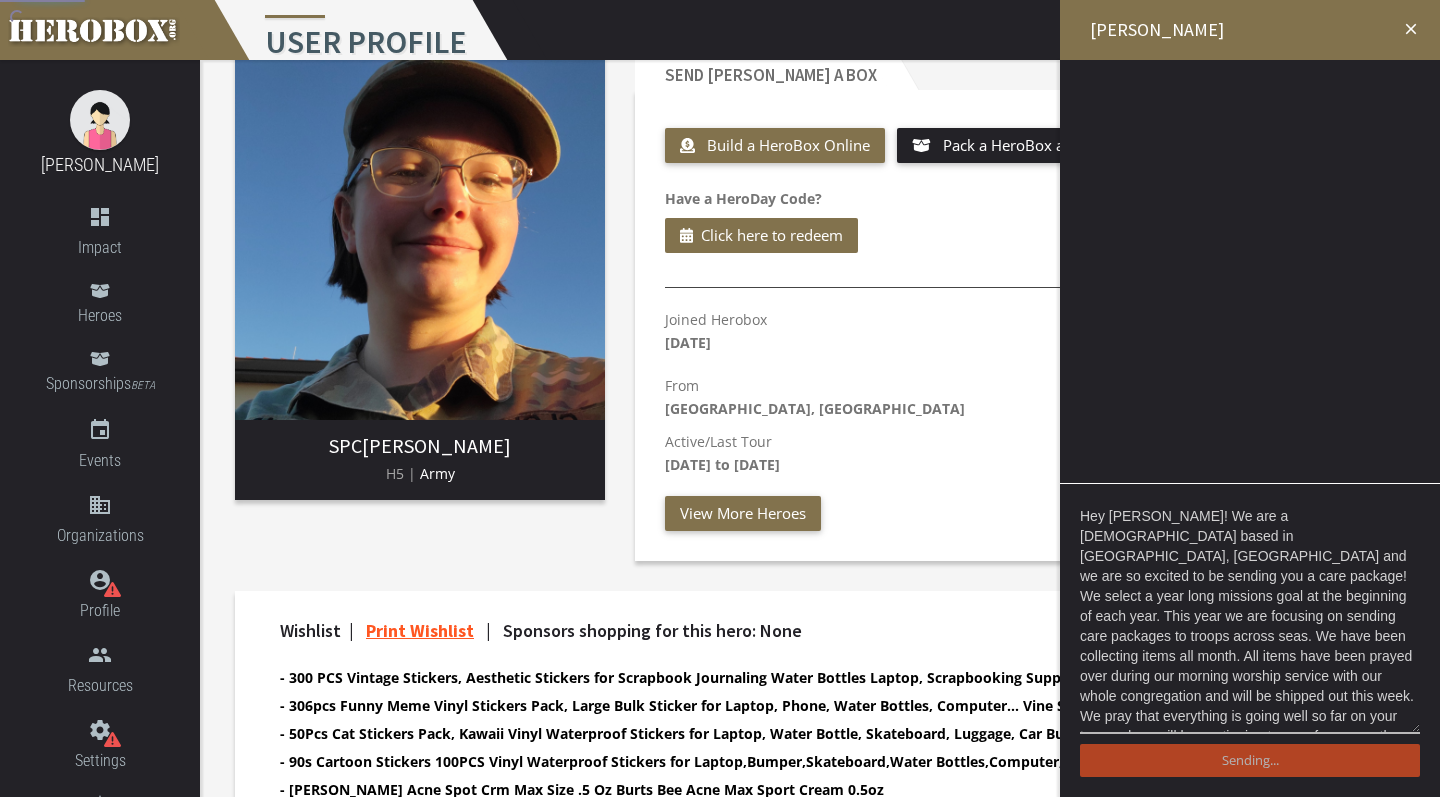 type 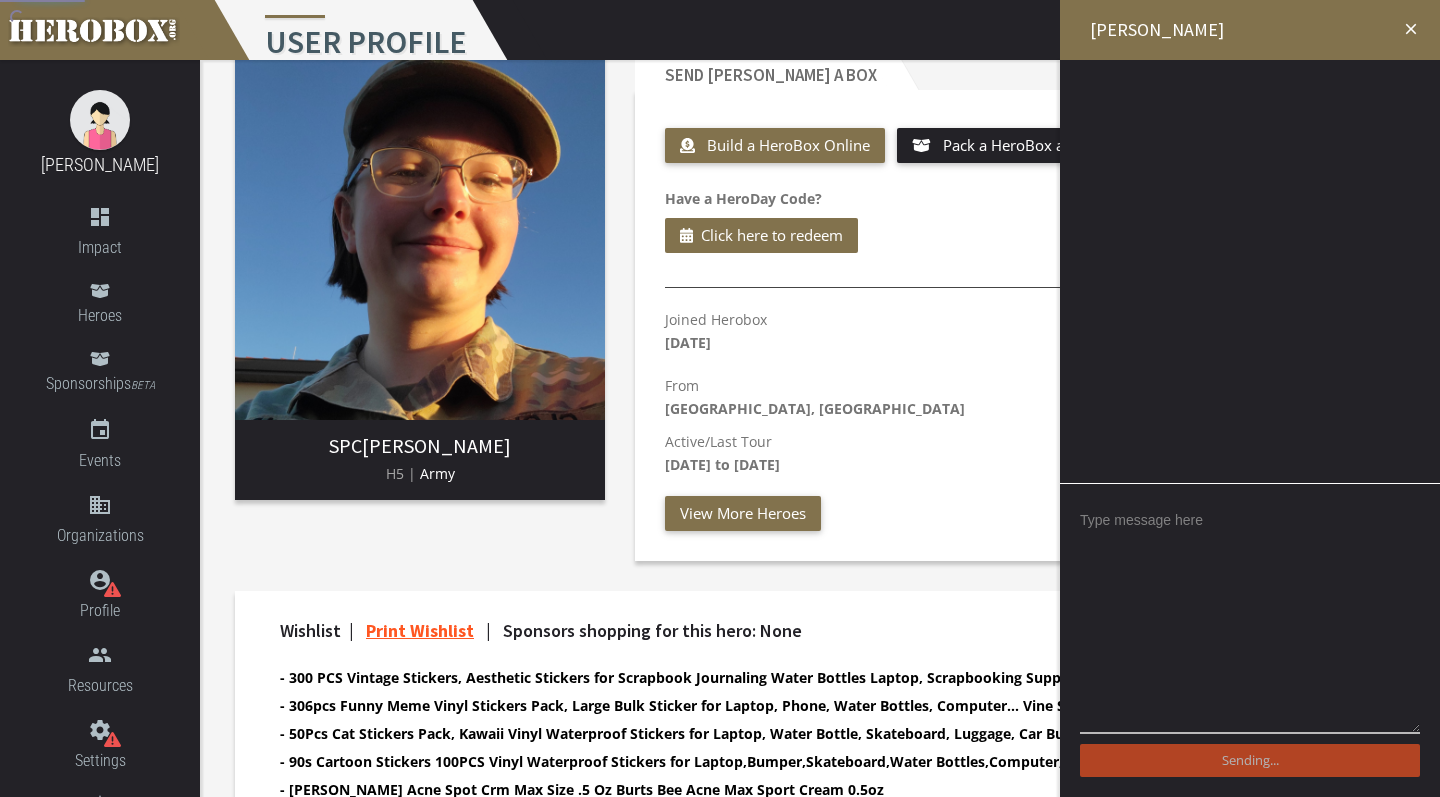 scroll, scrollTop: 0, scrollLeft: 0, axis: both 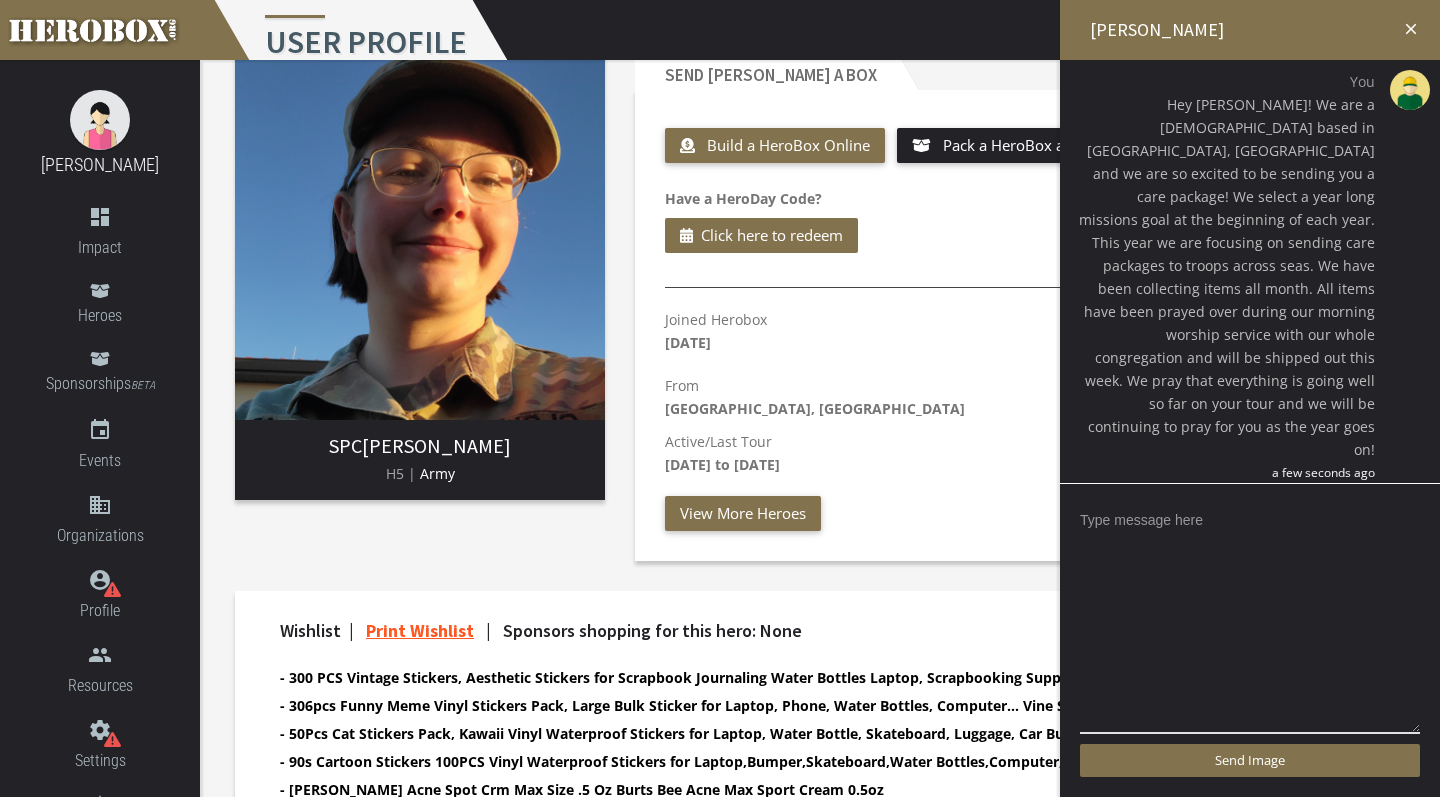 click on "Joined Herobox  April 15th 2025
Send Message
Report Abuse" at bounding box center [1020, 336] 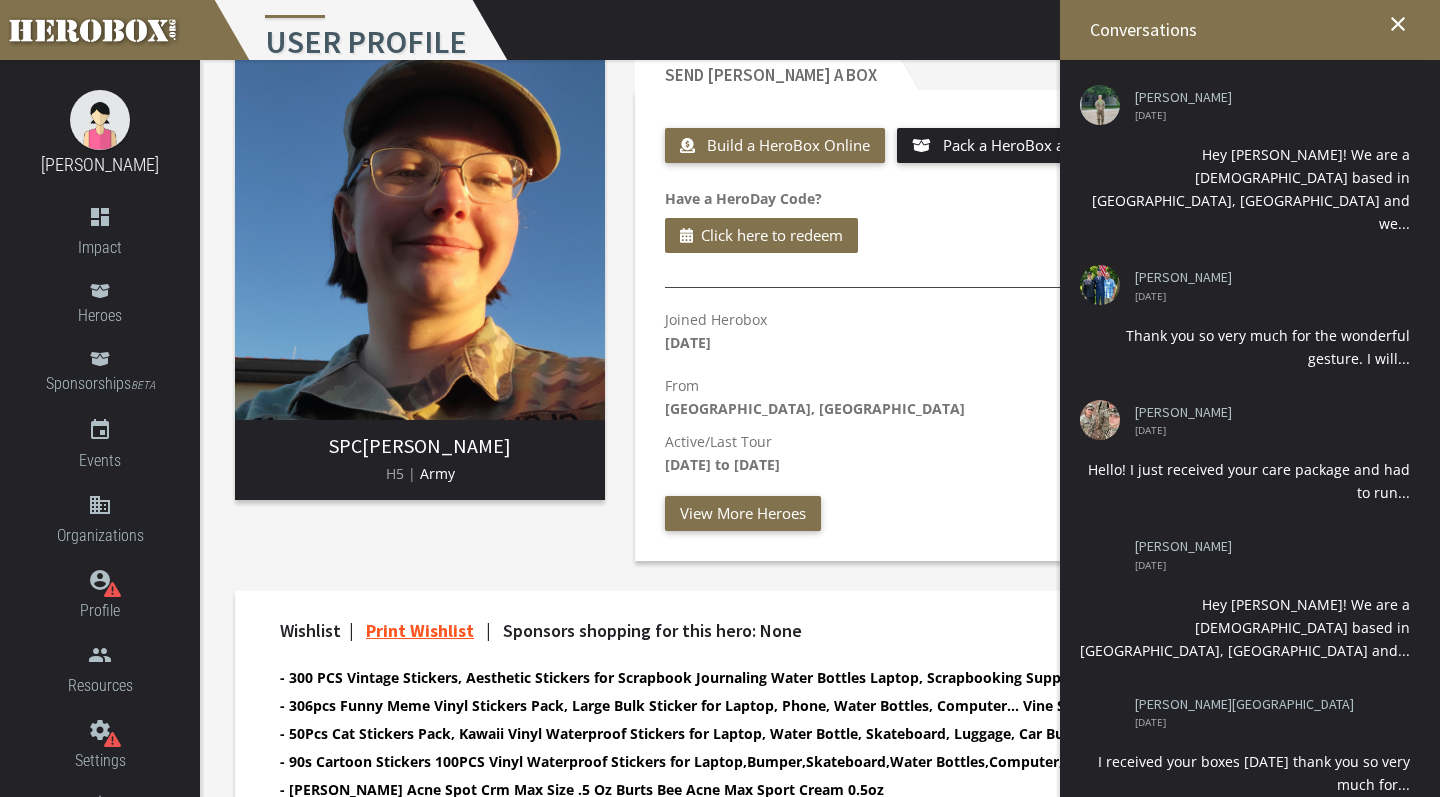 click on "close" at bounding box center (1398, 24) 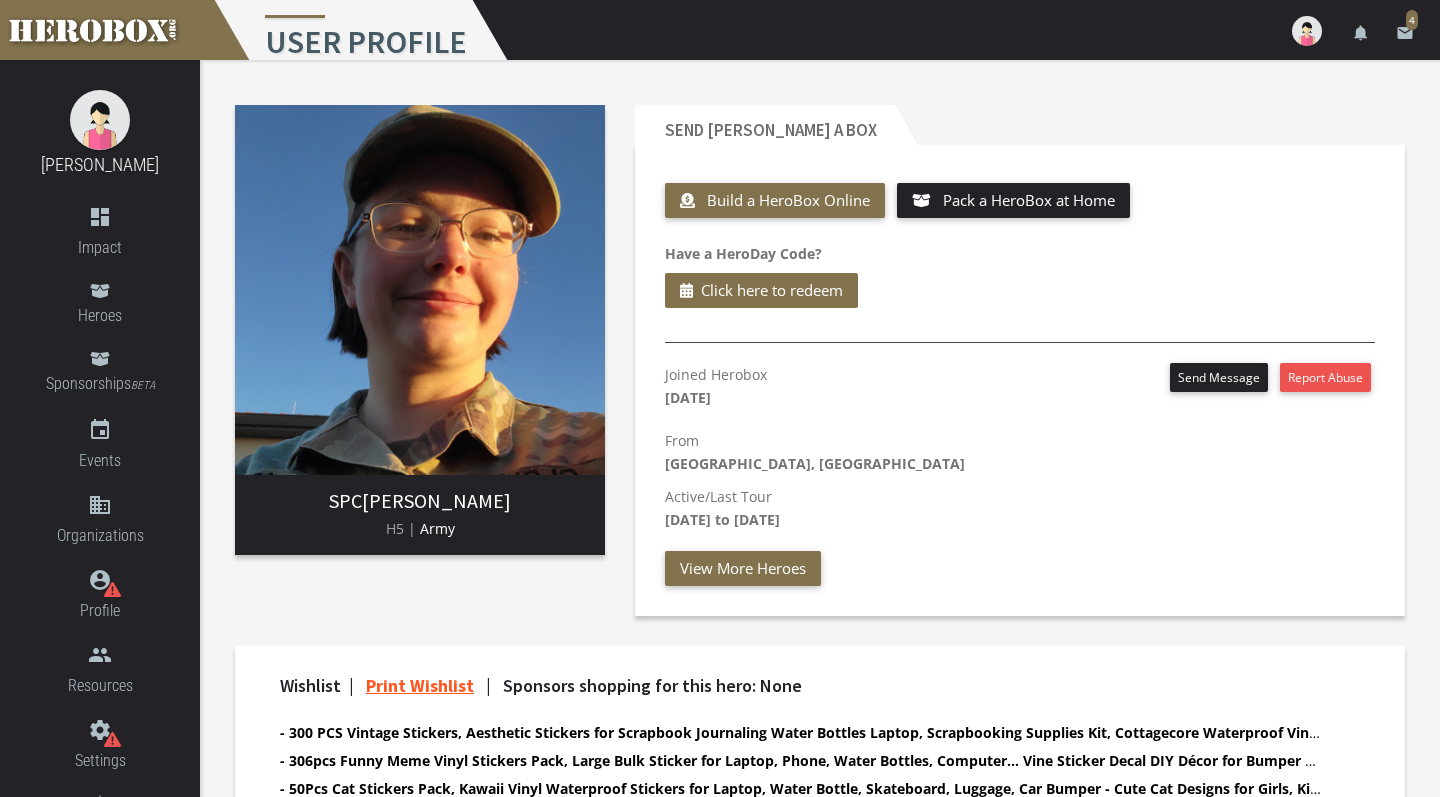 scroll, scrollTop: 0, scrollLeft: 0, axis: both 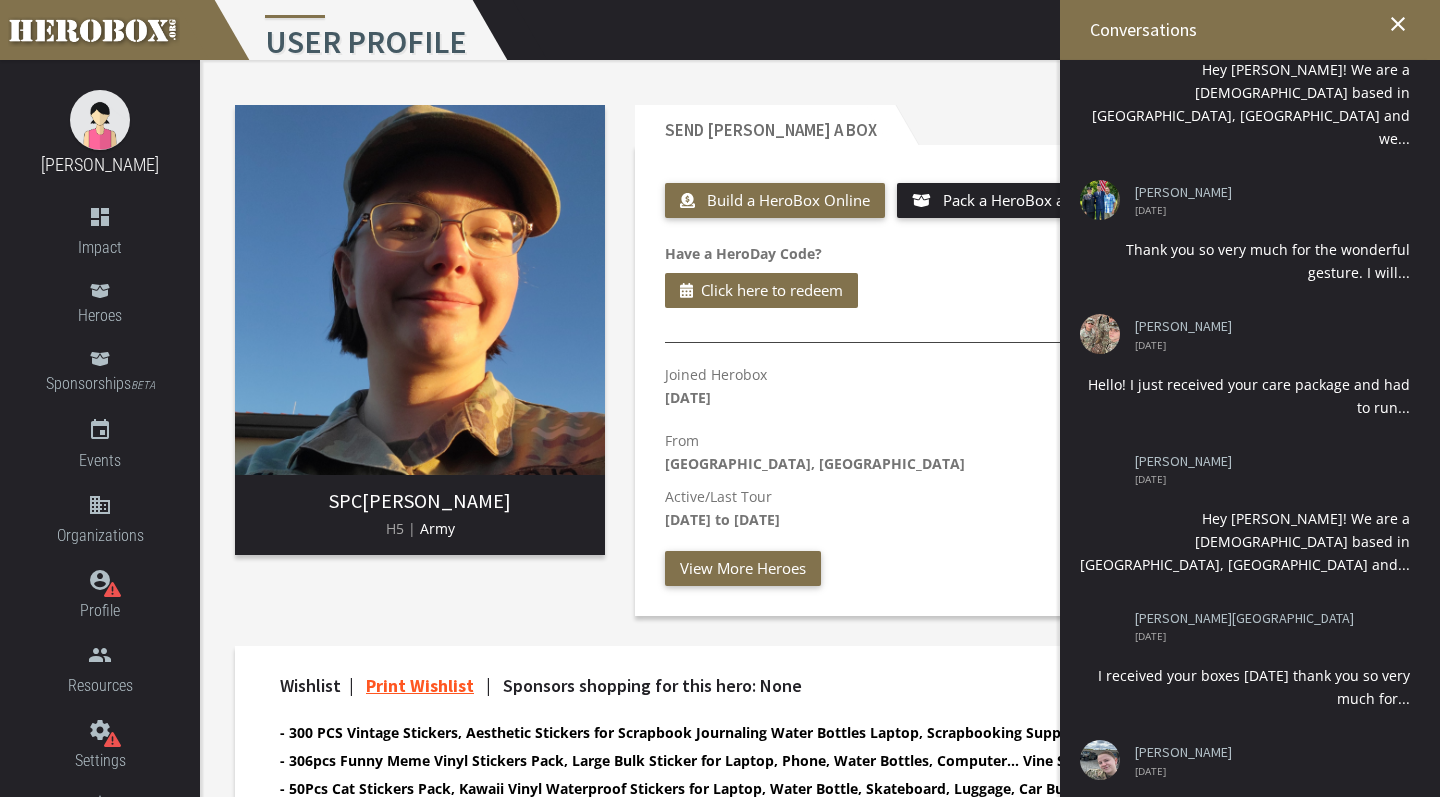 click on "close" at bounding box center (1398, 24) 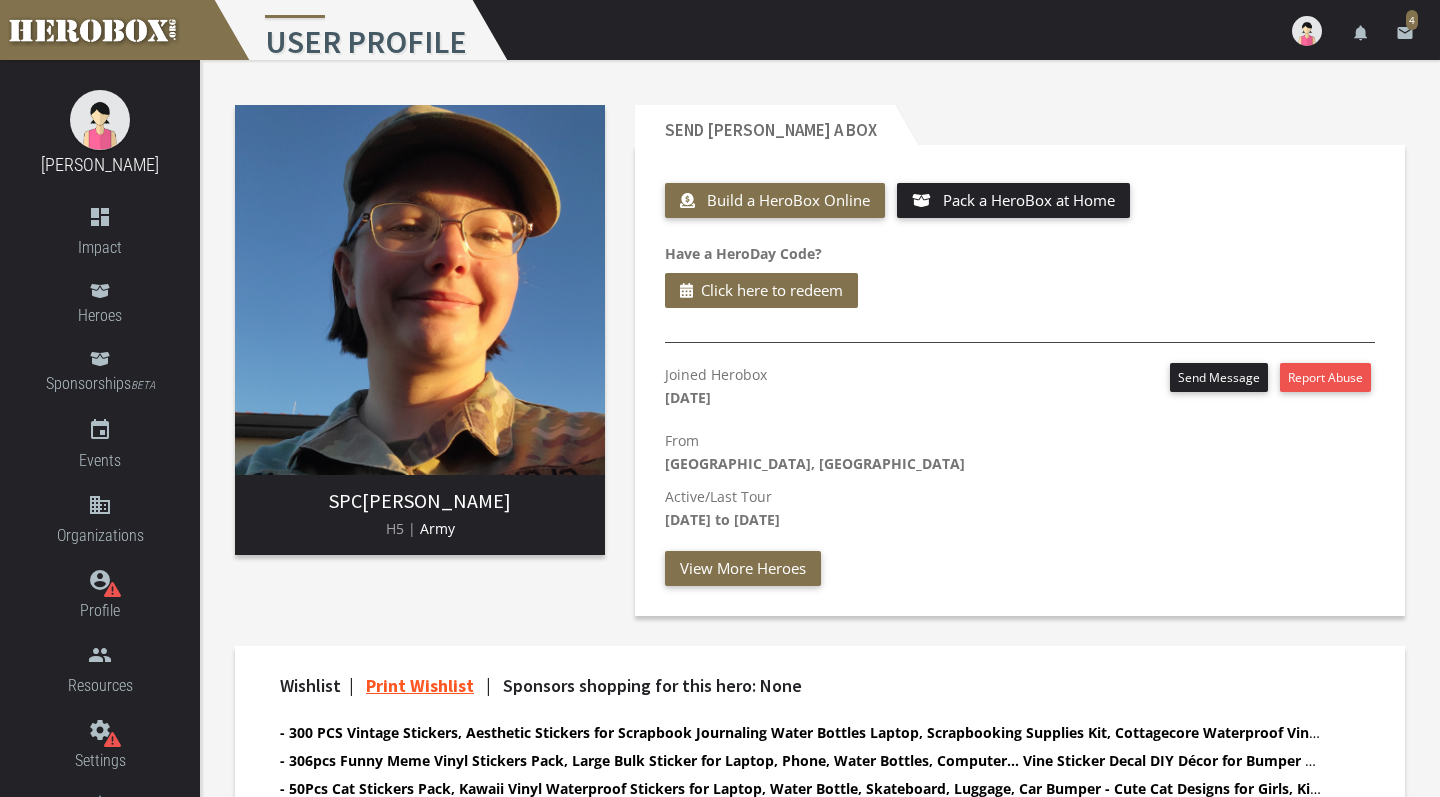 click on "email" at bounding box center (1405, 33) 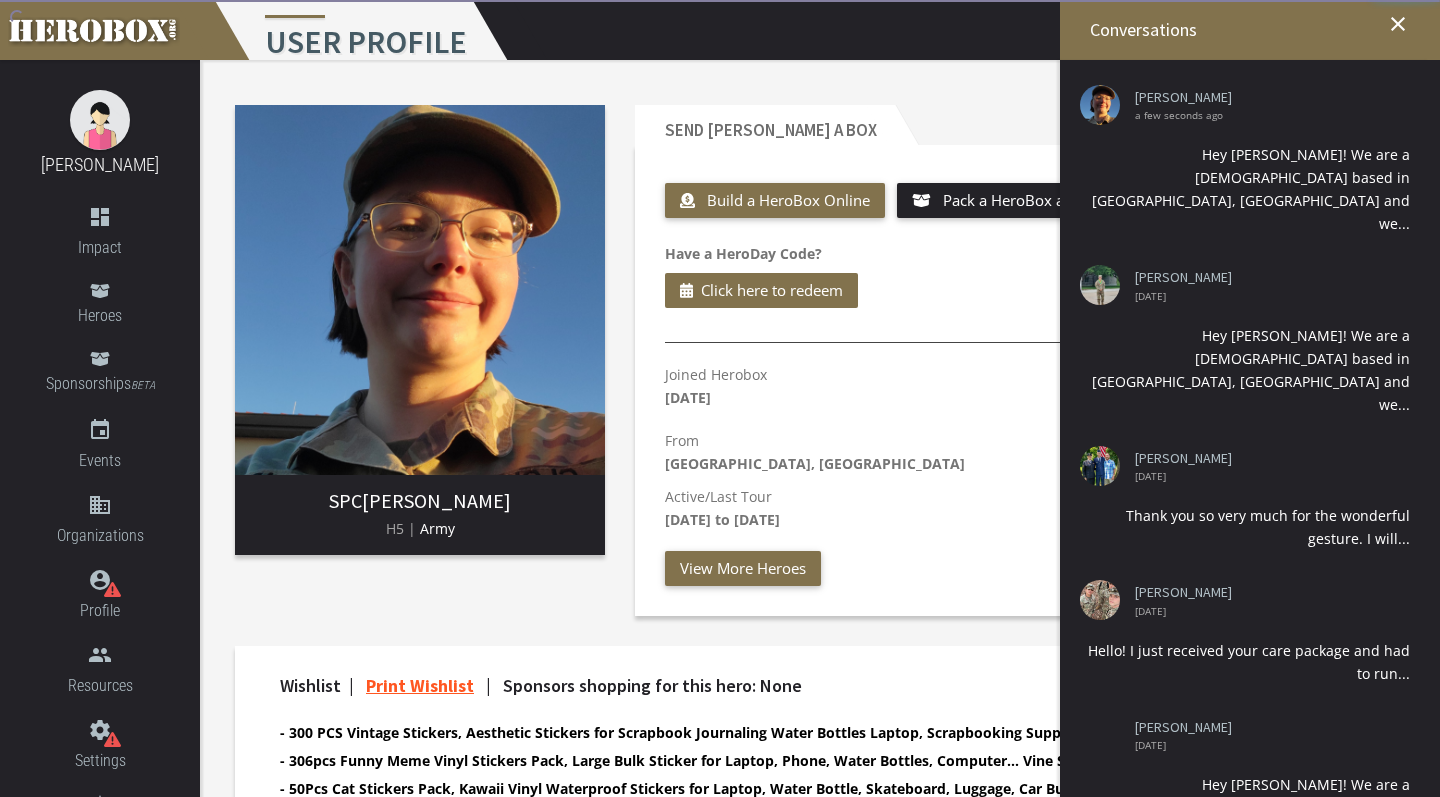 scroll, scrollTop: 266, scrollLeft: 0, axis: vertical 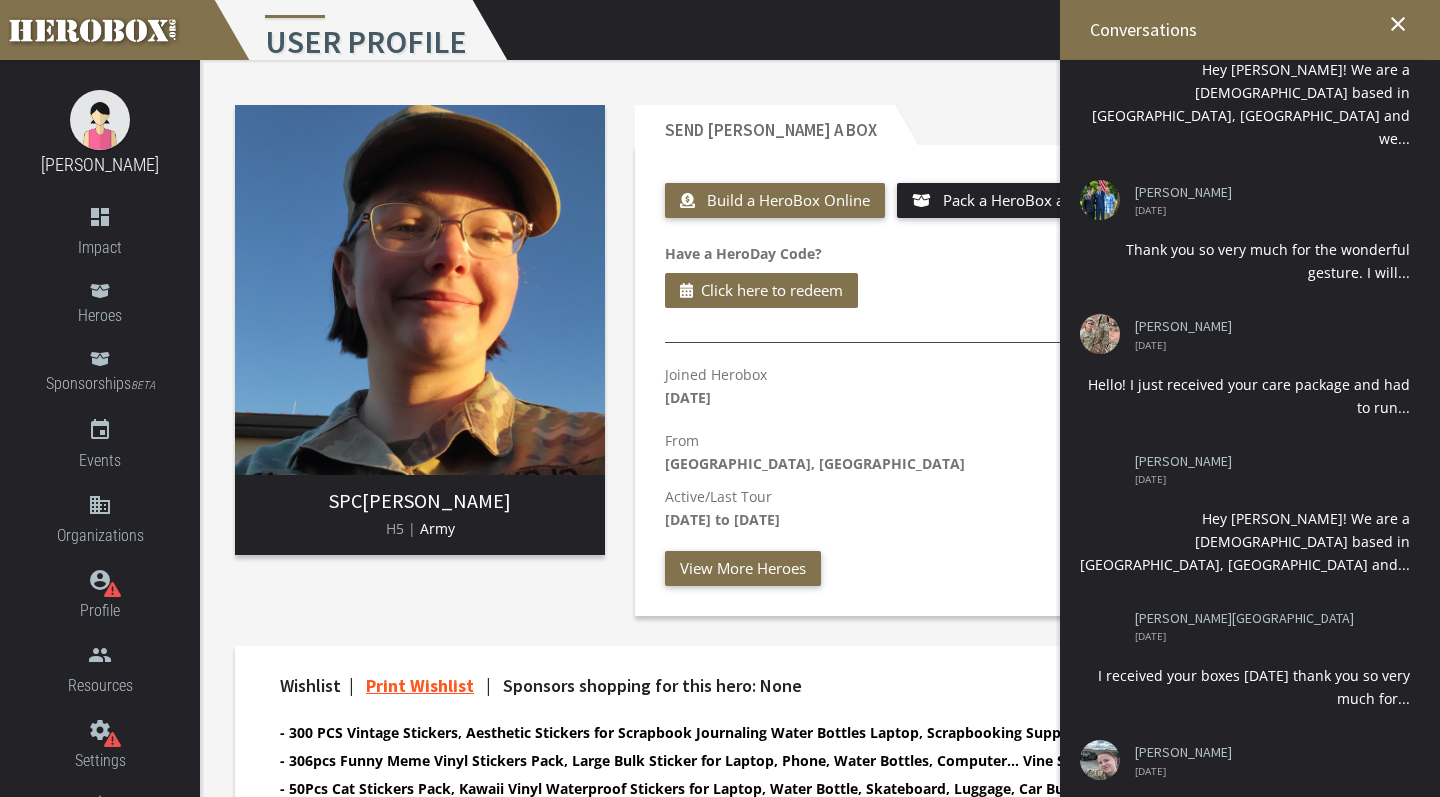 click on "close" at bounding box center [1398, 30] 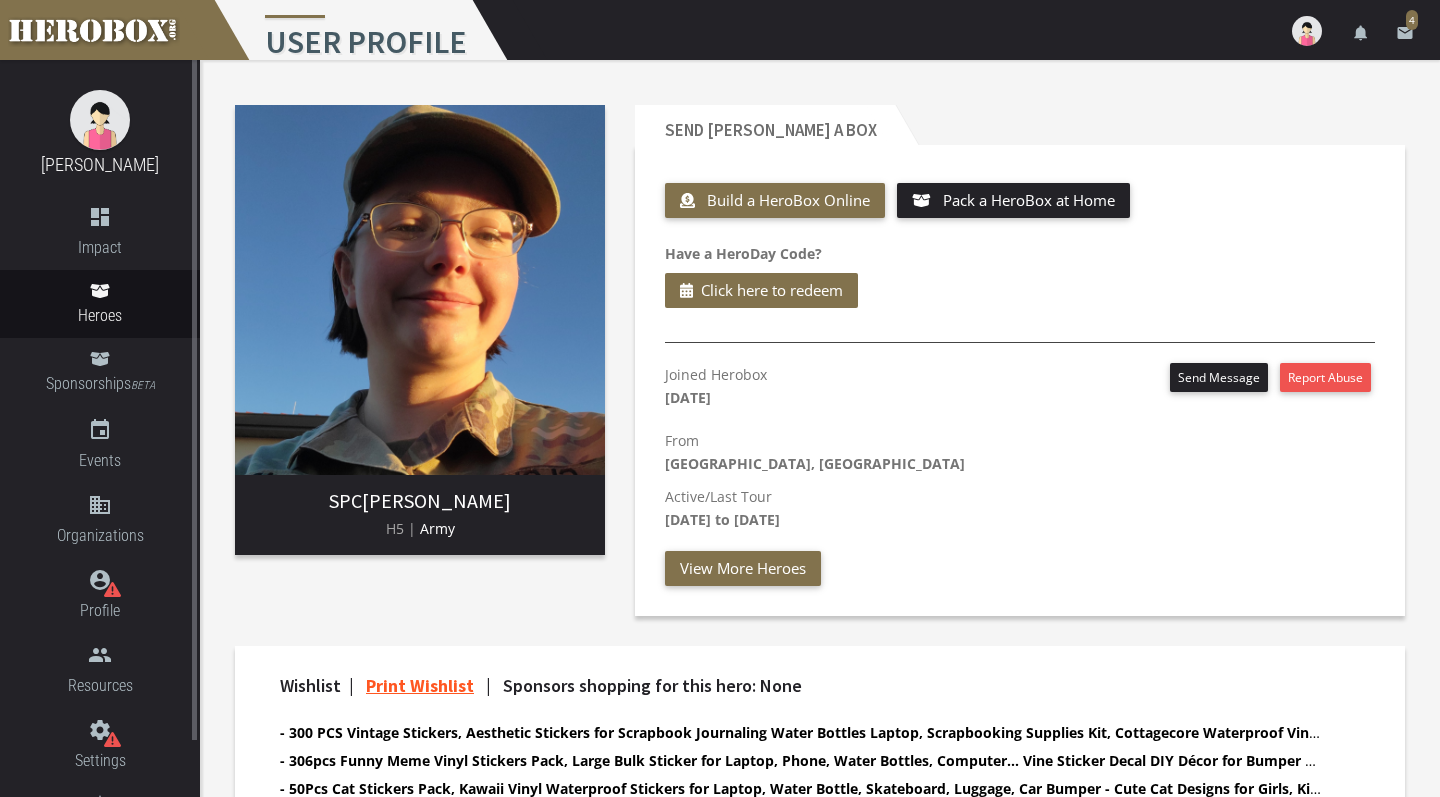 click on "Heroes" at bounding box center (100, 315) 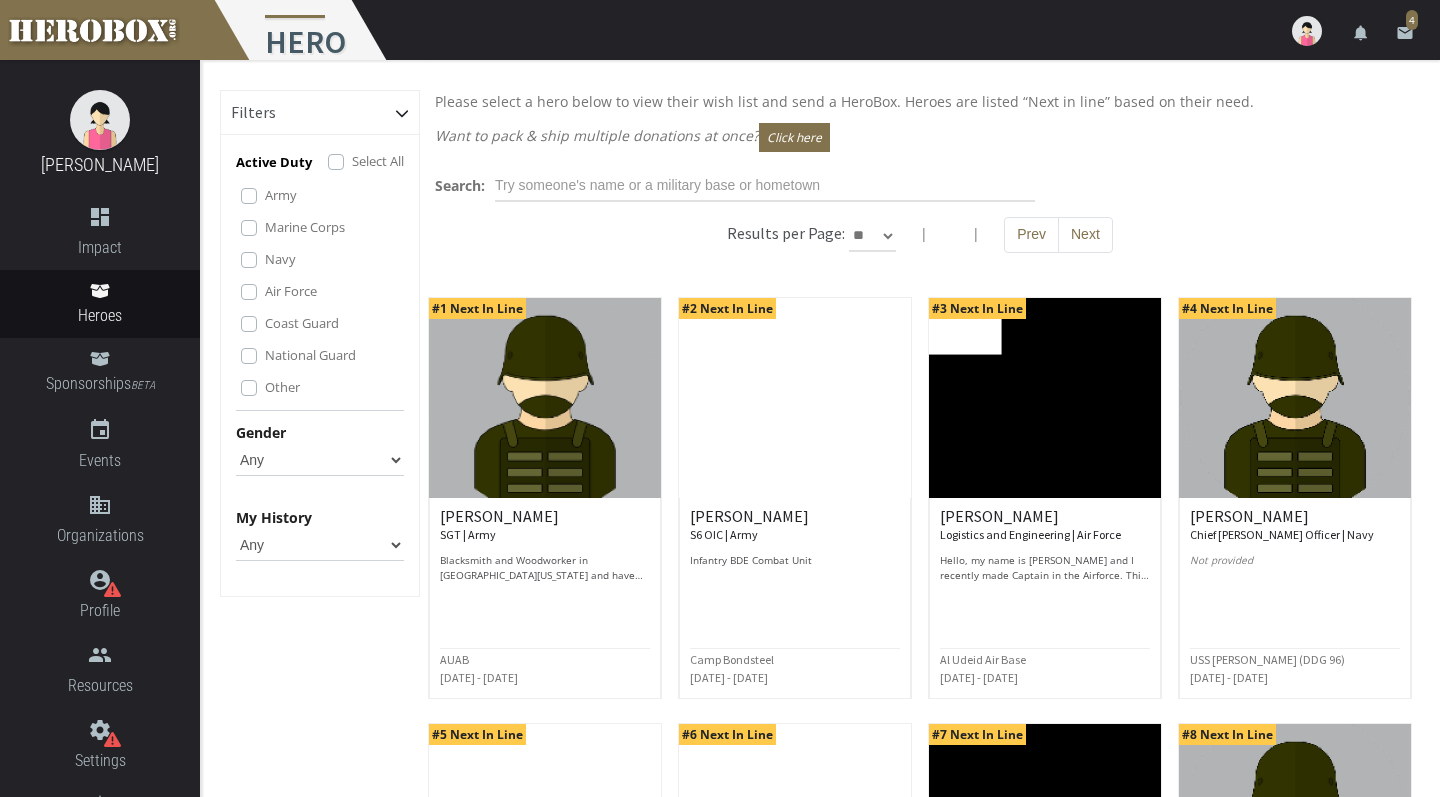 select on "*********" 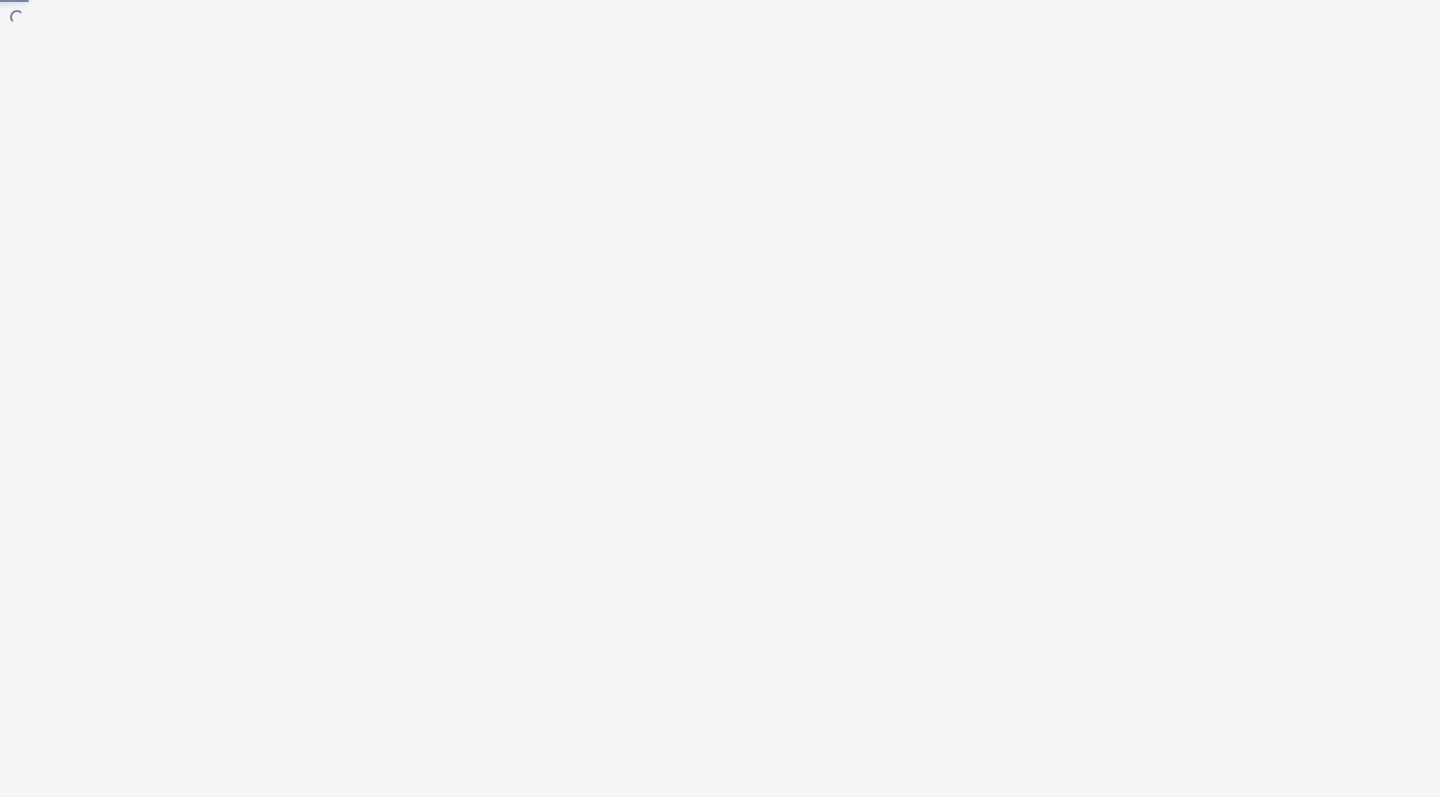 scroll, scrollTop: 0, scrollLeft: 0, axis: both 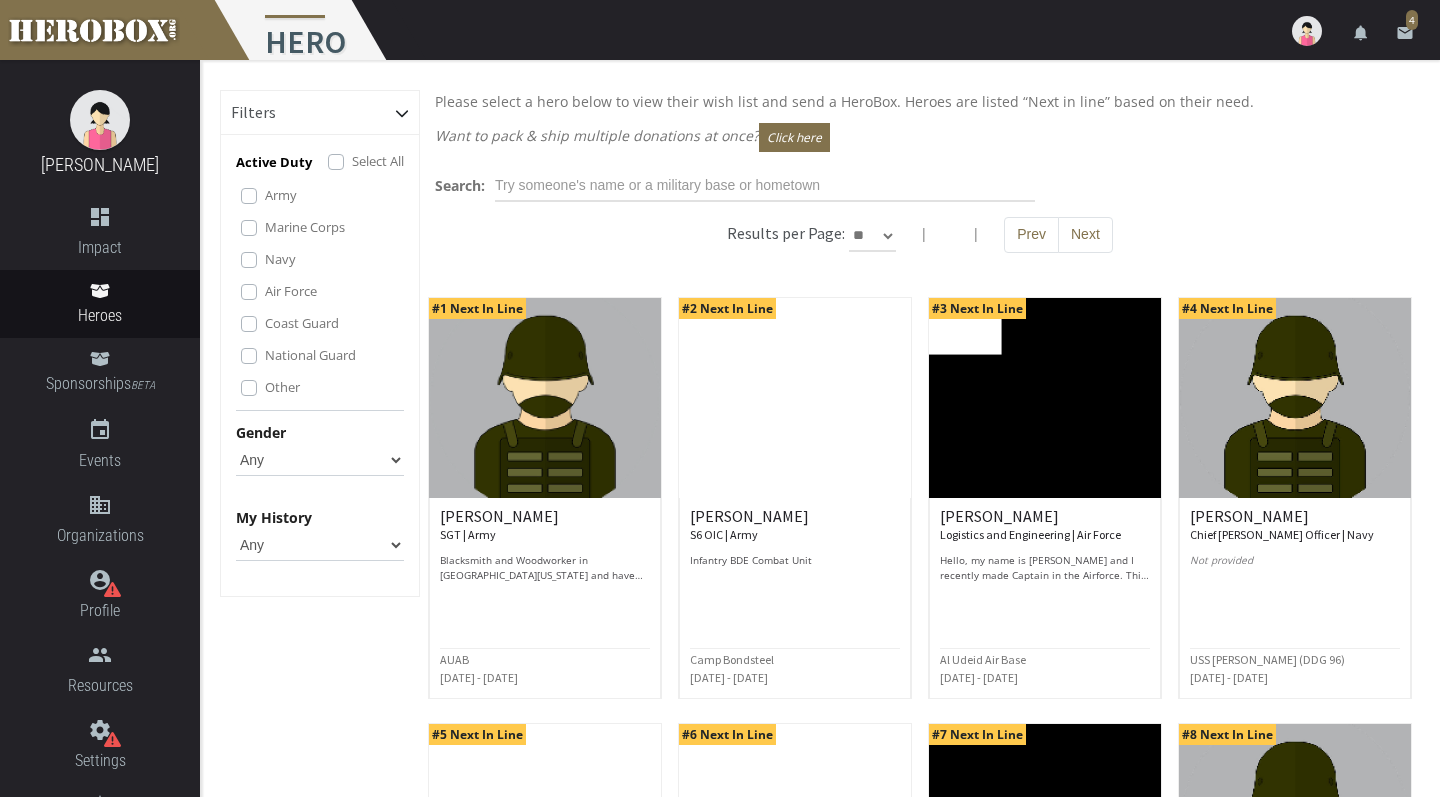 select on "*********" 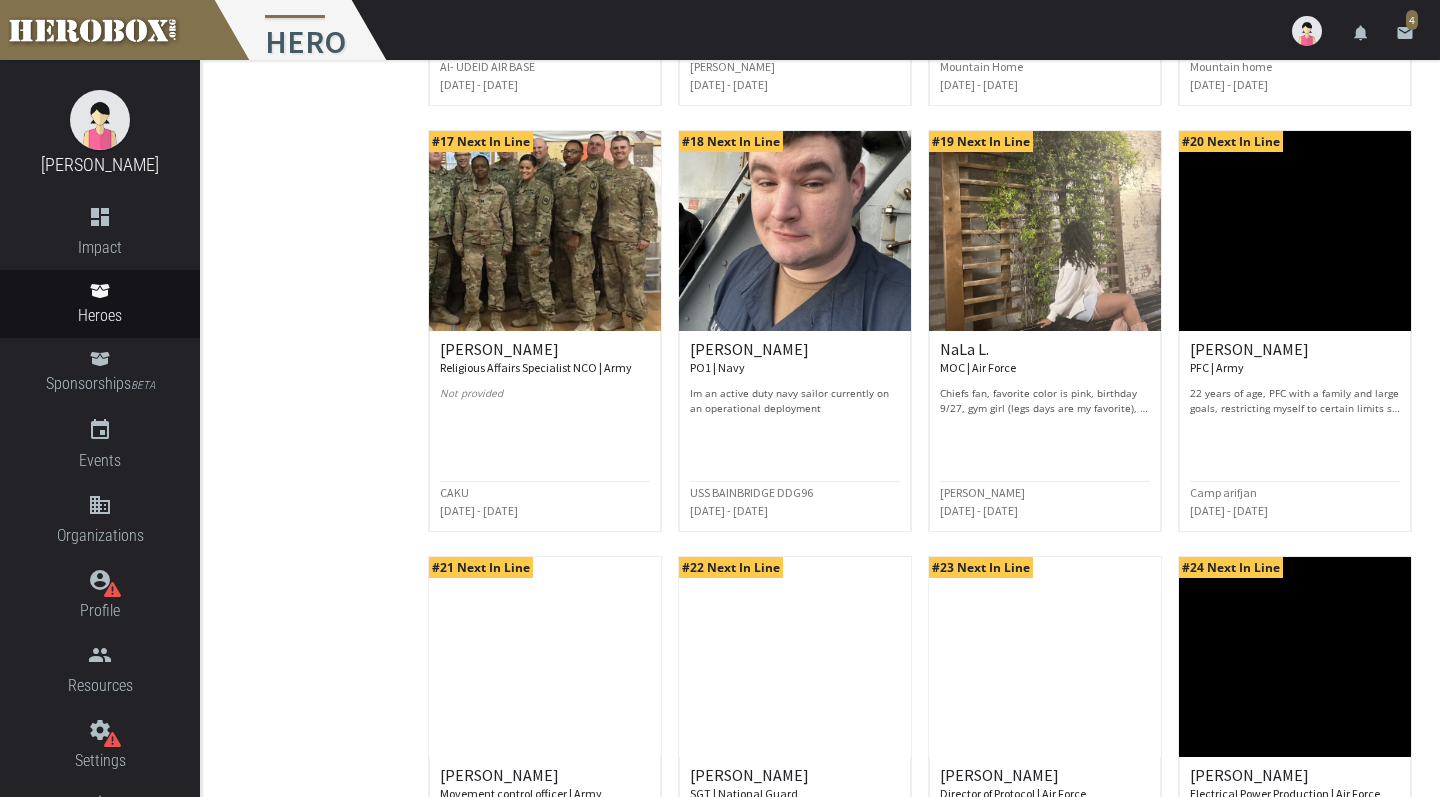 scroll, scrollTop: 1876, scrollLeft: 0, axis: vertical 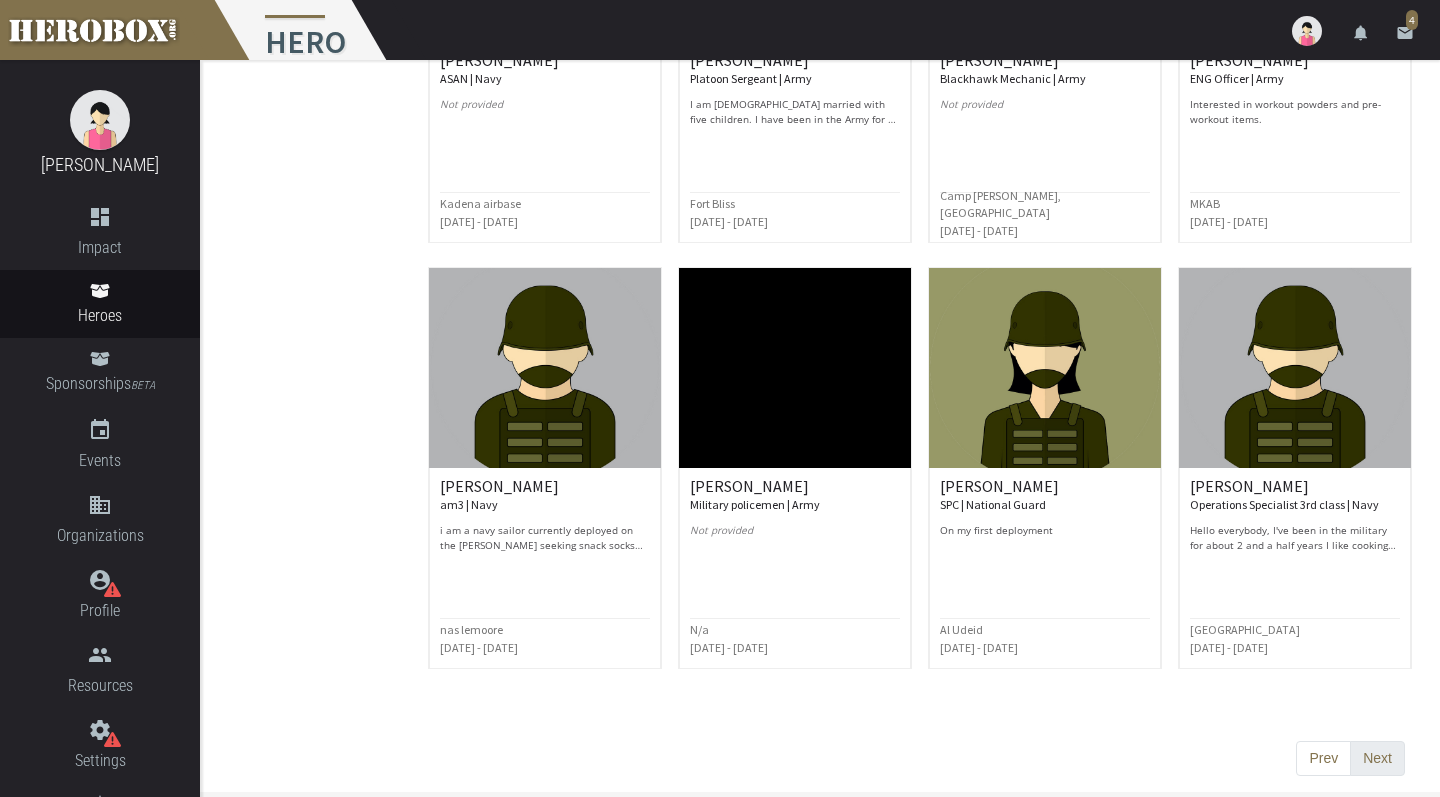 click on "Next" at bounding box center (1377, 759) 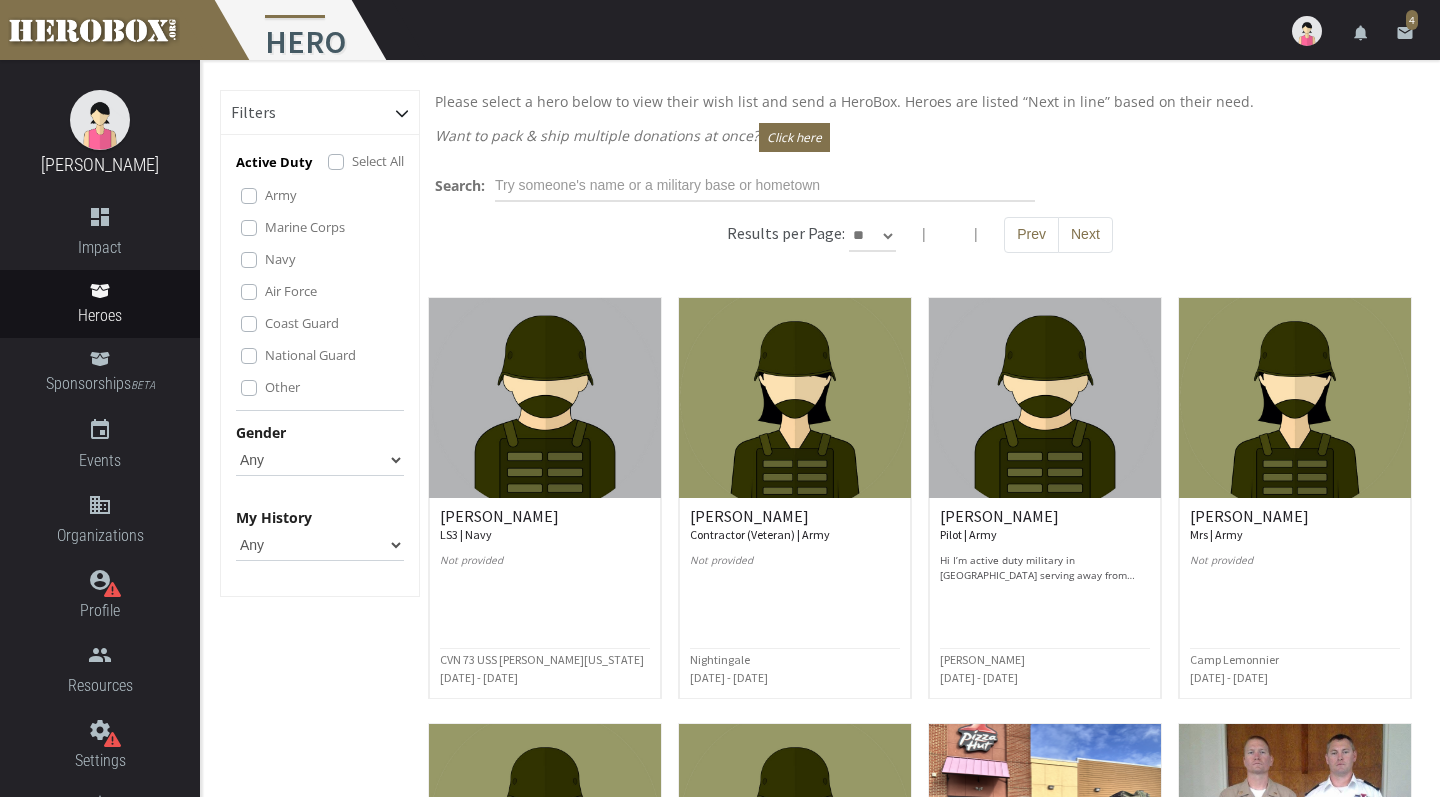 scroll, scrollTop: 549, scrollLeft: 0, axis: vertical 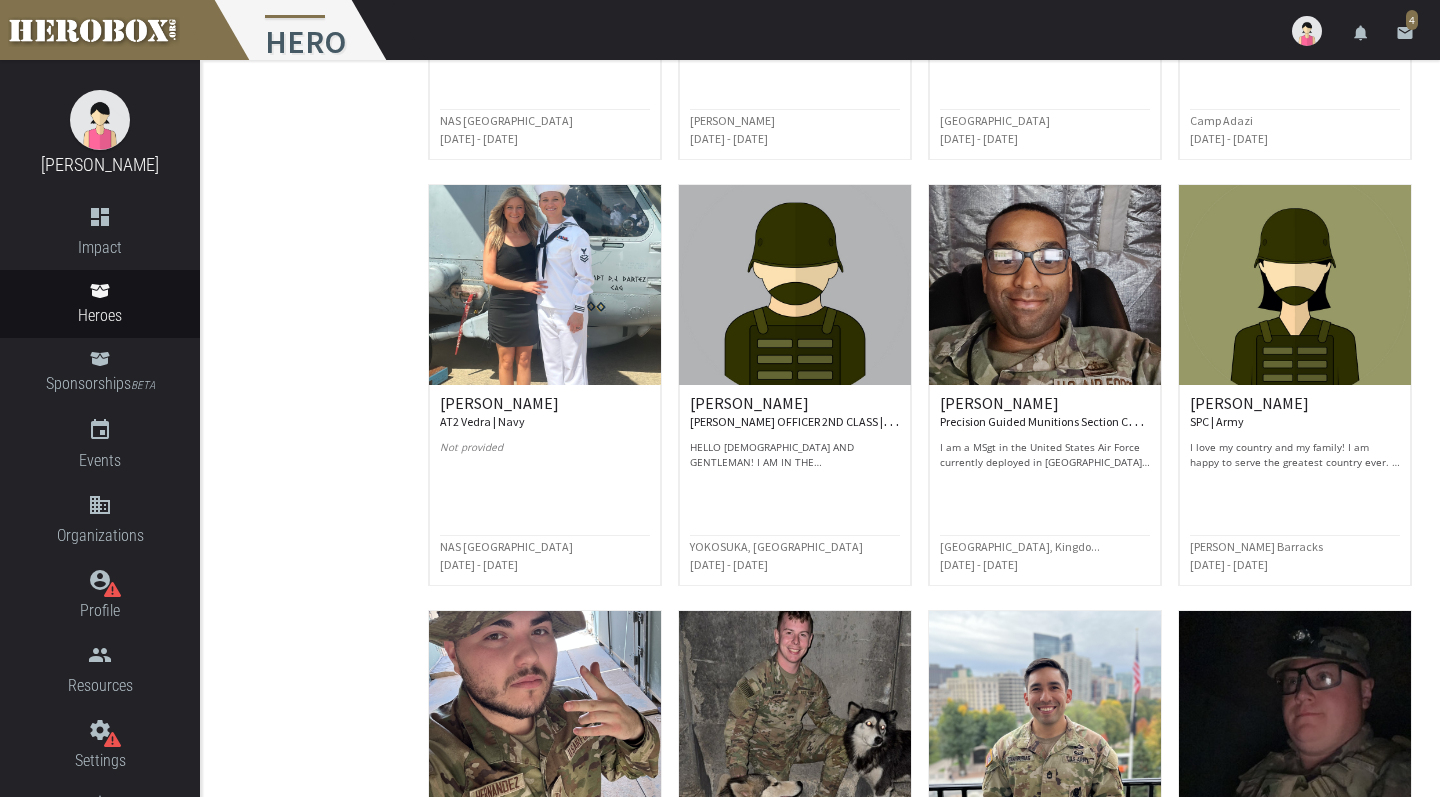 click on "Abby G.
SPC | Army
I love my country and my family! I am happy to serve the greatest country ever. I appreciate these kind of organizations. I appreciate any support! God bless!
Schofield Barracks
Jun 2023 - Aug 2027" at bounding box center [1295, 385] 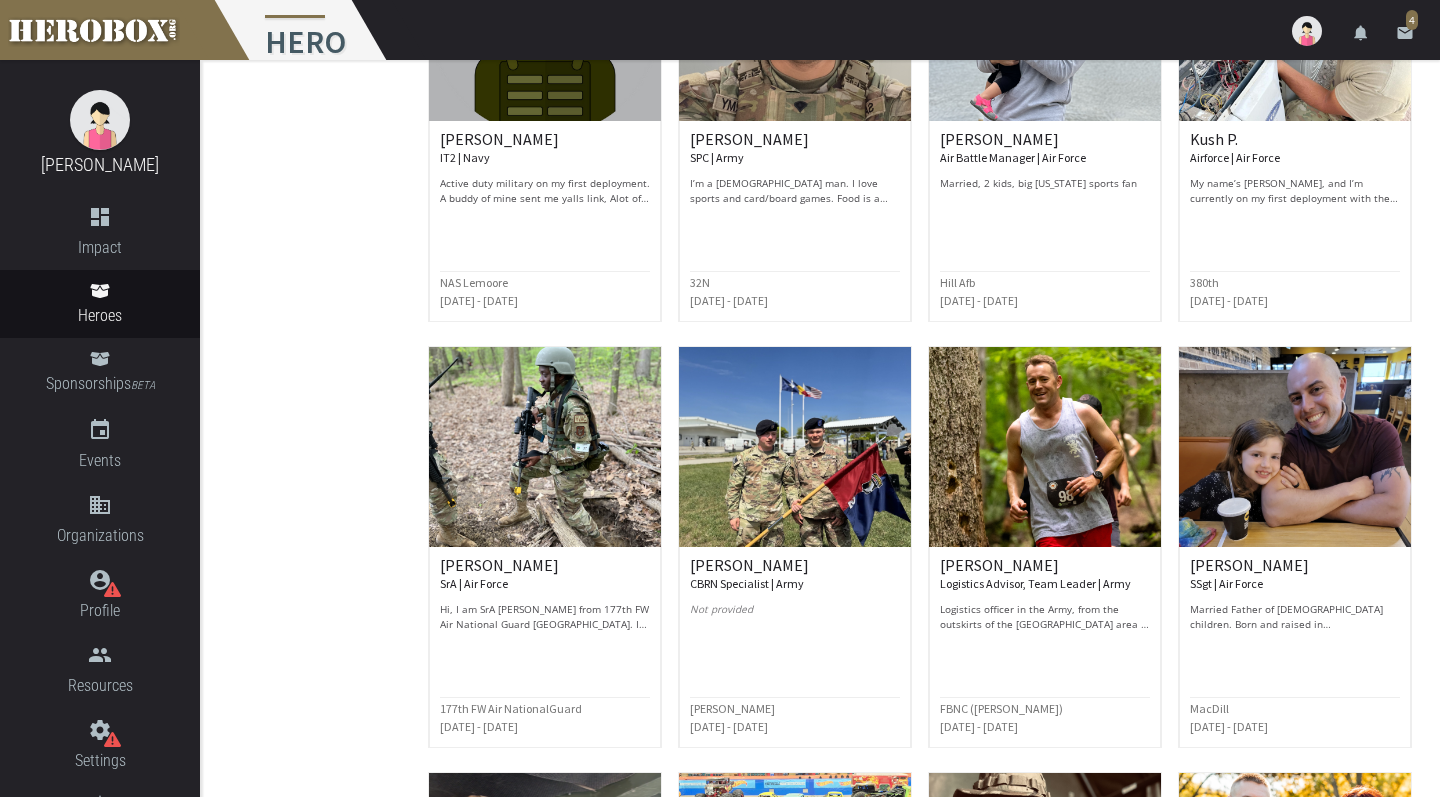 scroll, scrollTop: 2639, scrollLeft: 0, axis: vertical 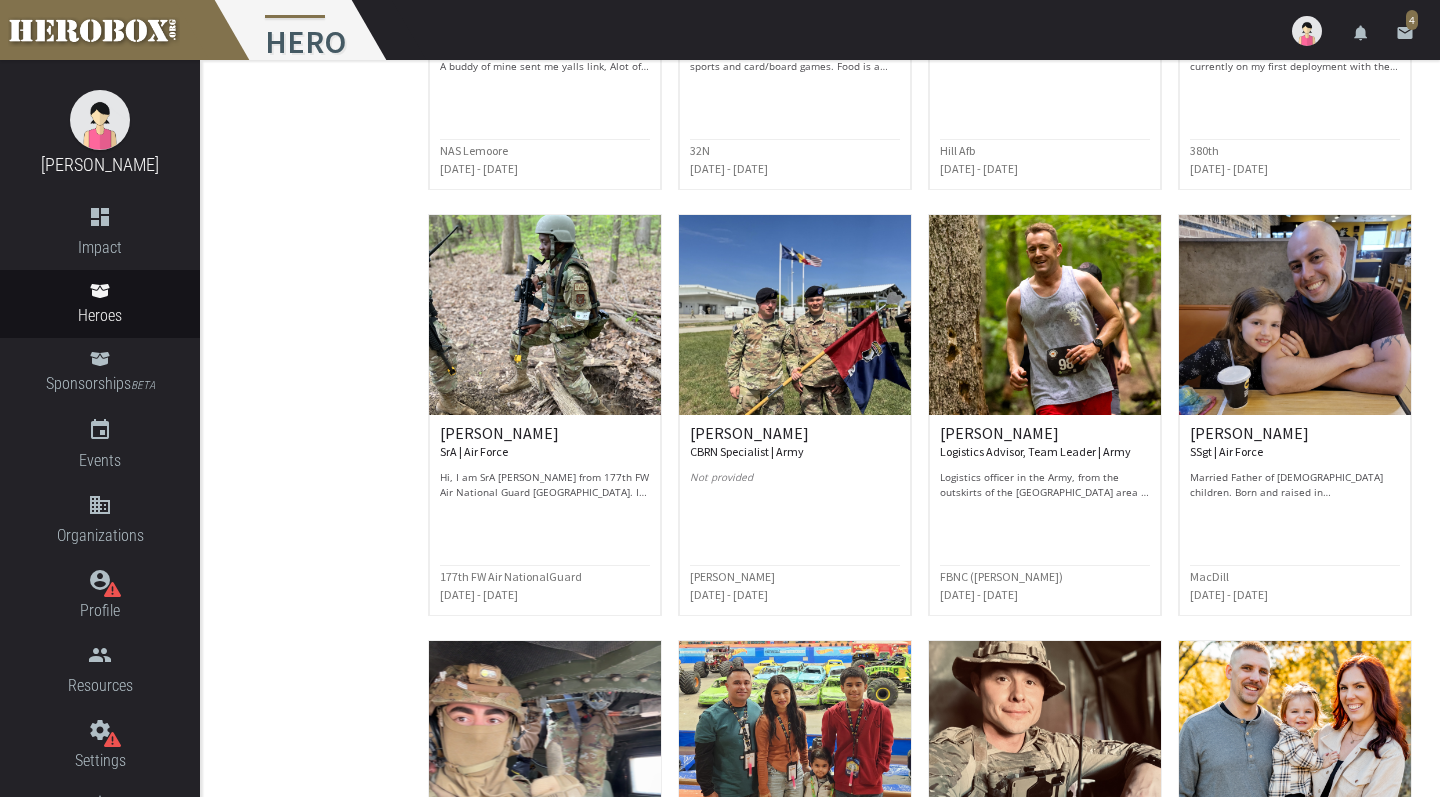 click on "Micah B.
Logistics Advisor, Team Leader | Army
Logistics officer in the Army, from the outskirts of the Chicagoland area of Northern Illinois.
FBNC (Bragg)
May 2025 - Apr 2026" at bounding box center [1045, 415] 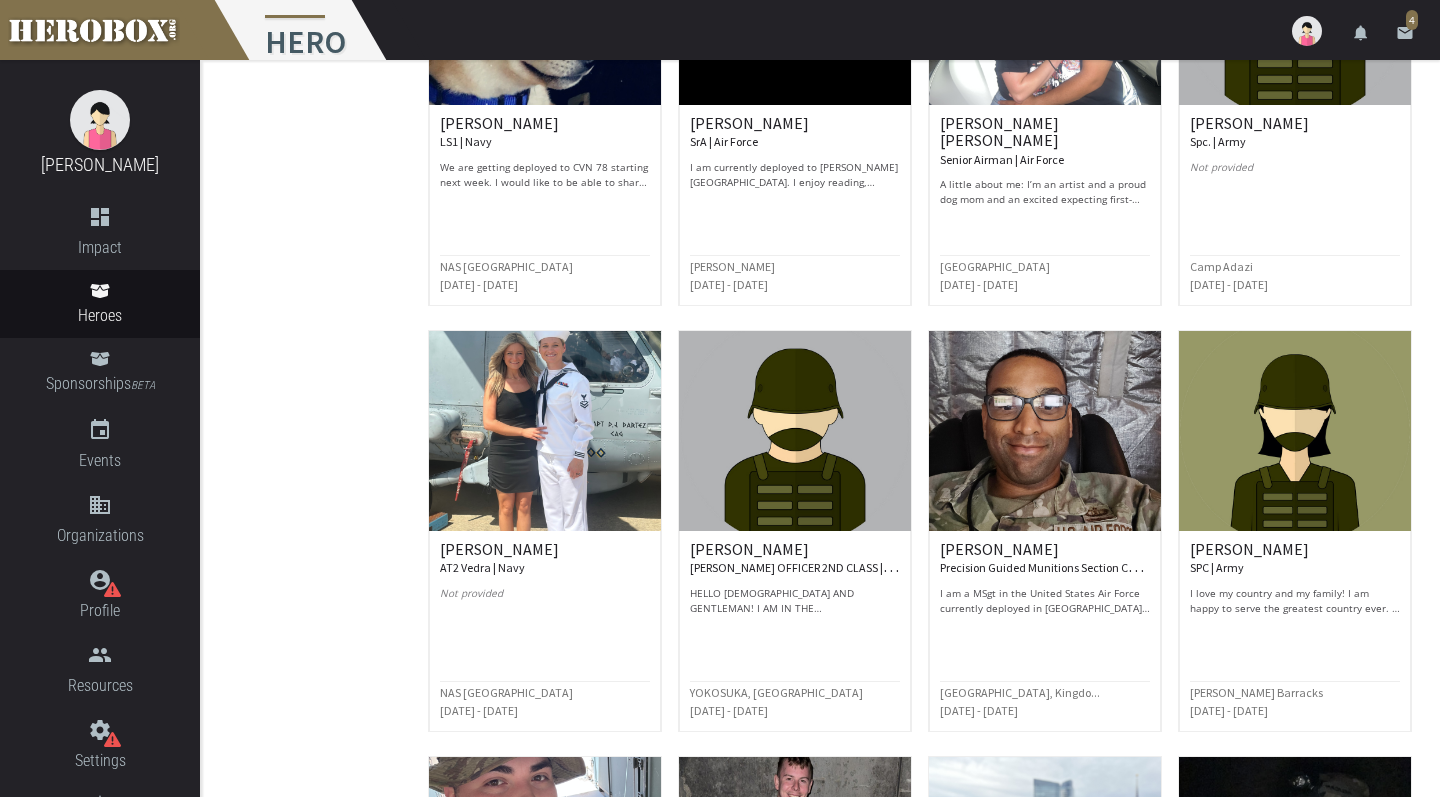 scroll, scrollTop: 1316, scrollLeft: 0, axis: vertical 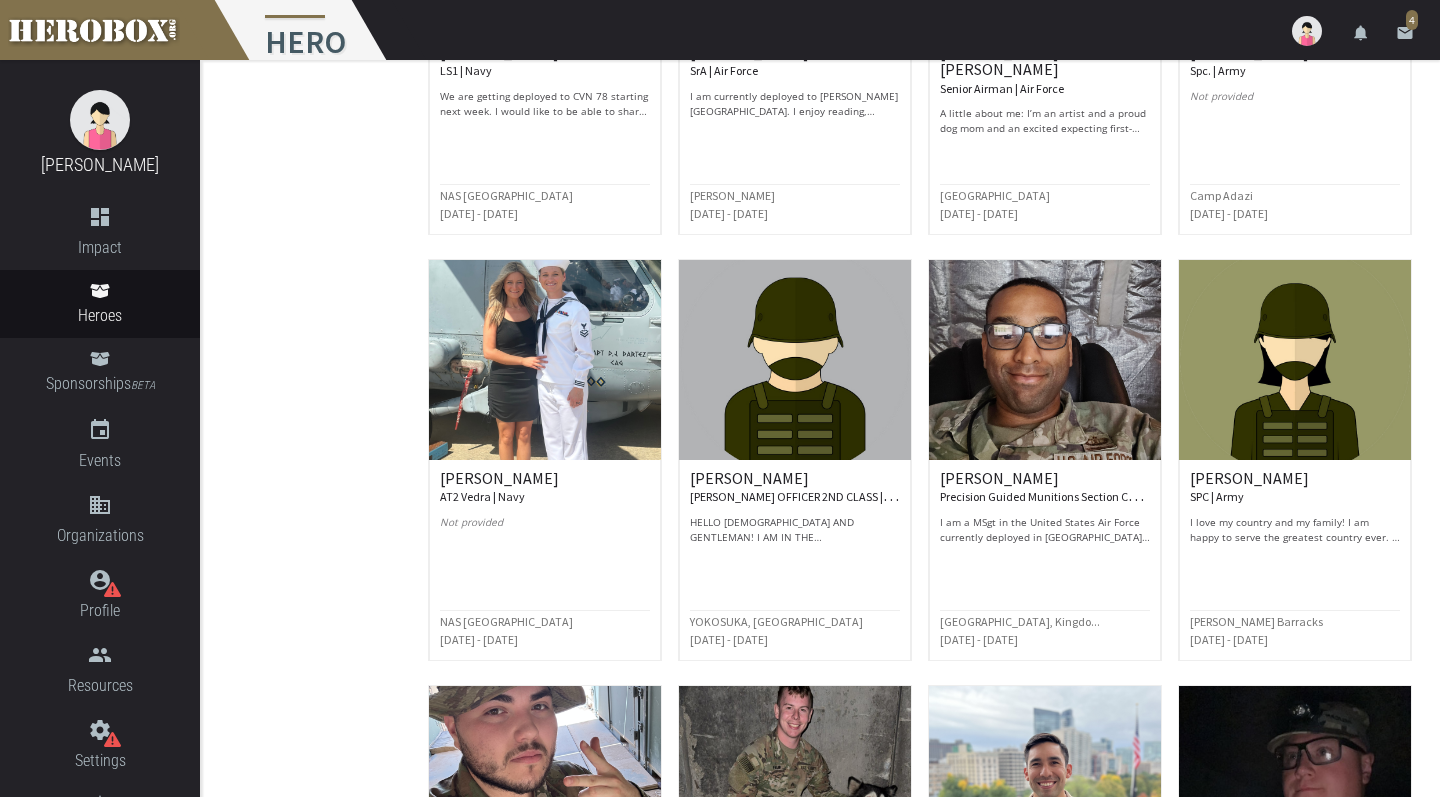 click on "DeVante M.
Precision Guided Munitions Section Chief | Air Force" at bounding box center [1045, 487] 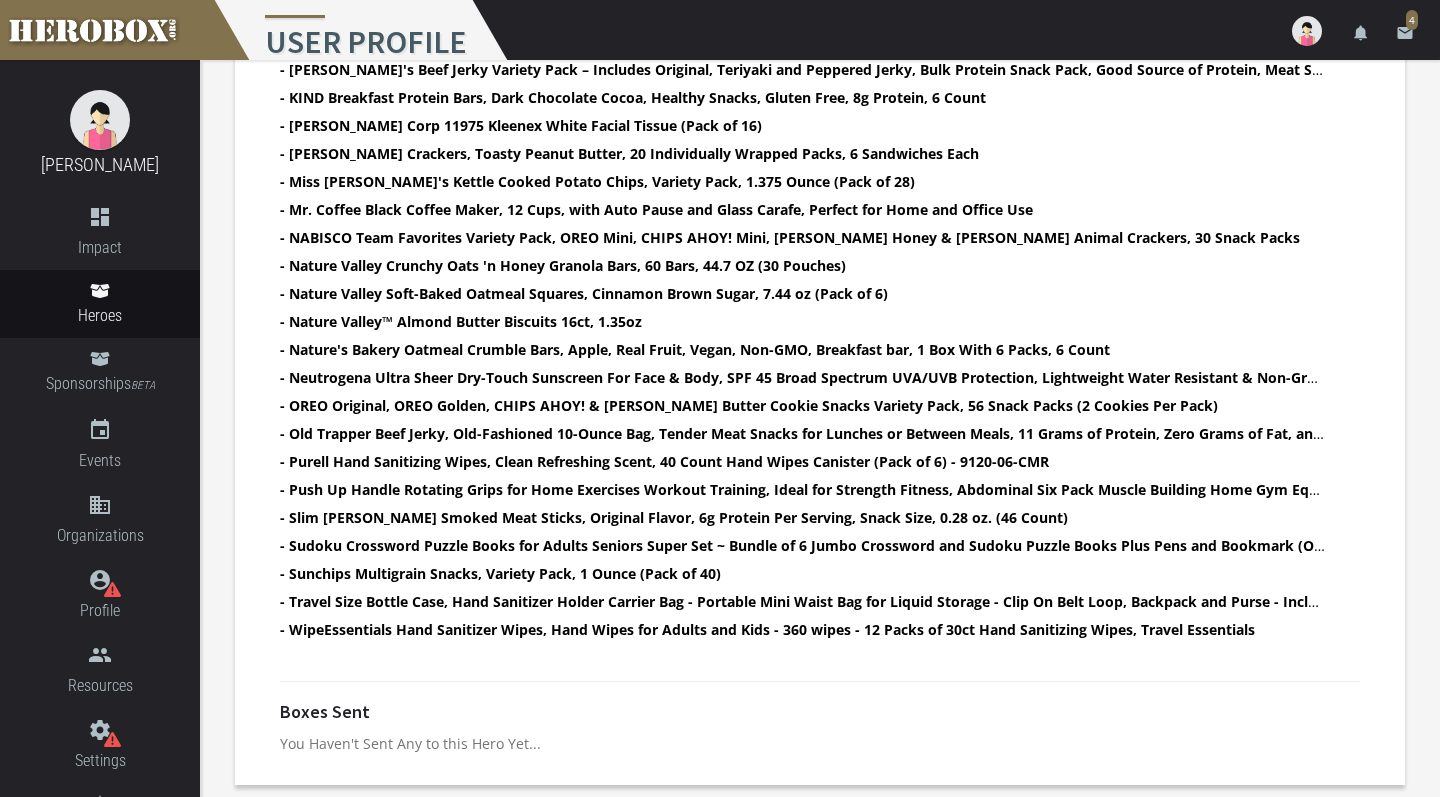 scroll, scrollTop: 1148, scrollLeft: 0, axis: vertical 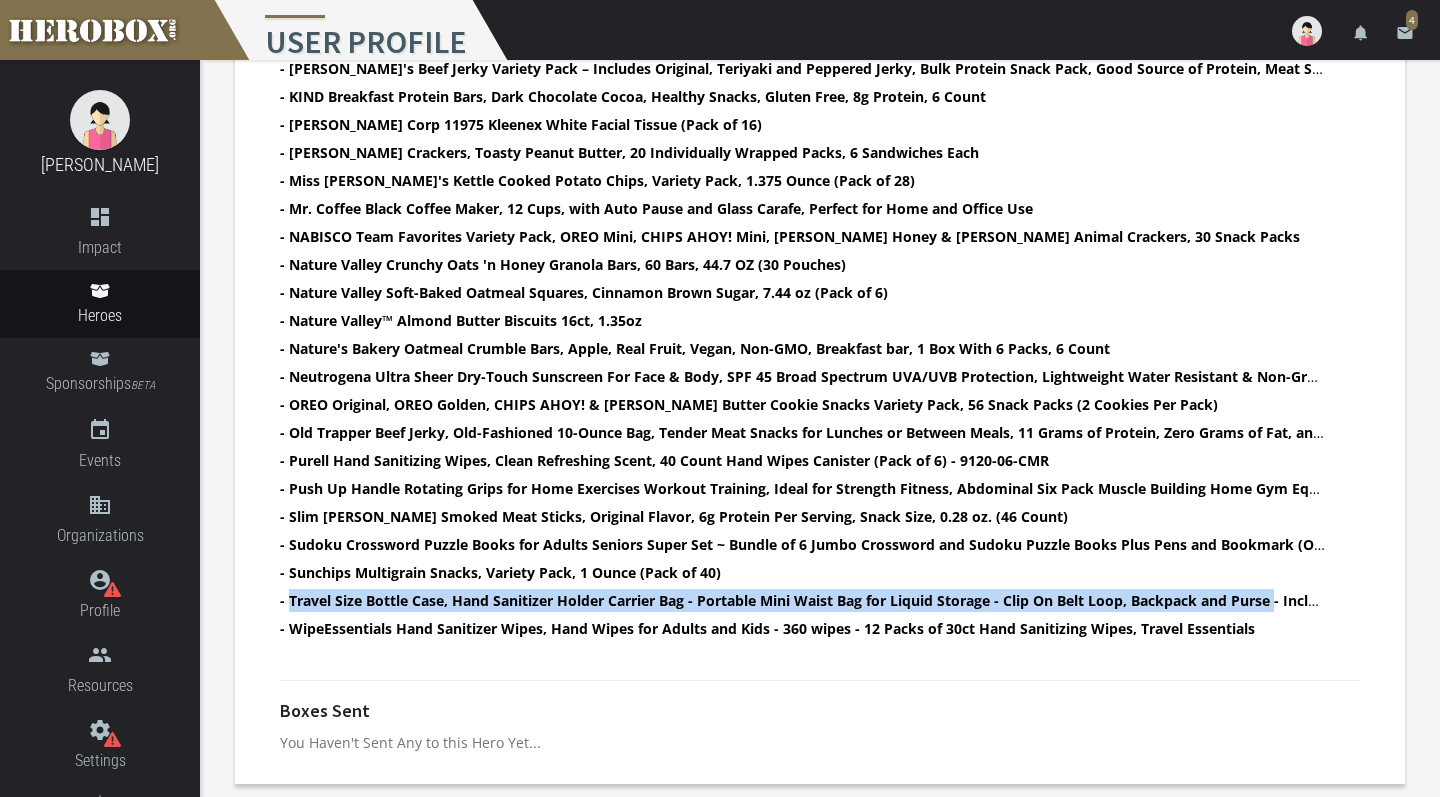 drag, startPoint x: 289, startPoint y: 599, endPoint x: 1278, endPoint y: 599, distance: 989 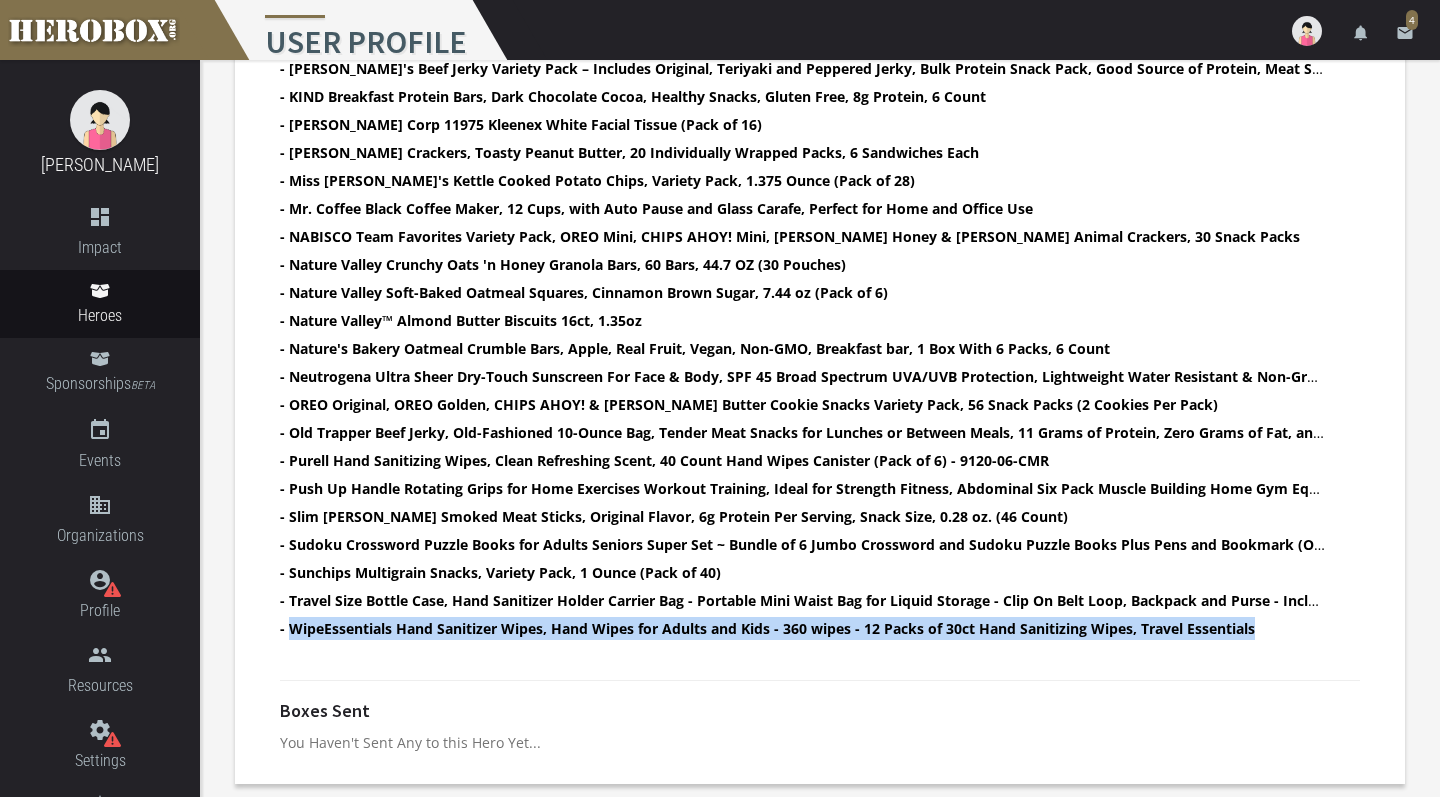 drag, startPoint x: 292, startPoint y: 629, endPoint x: 1234, endPoint y: 638, distance: 942.04297 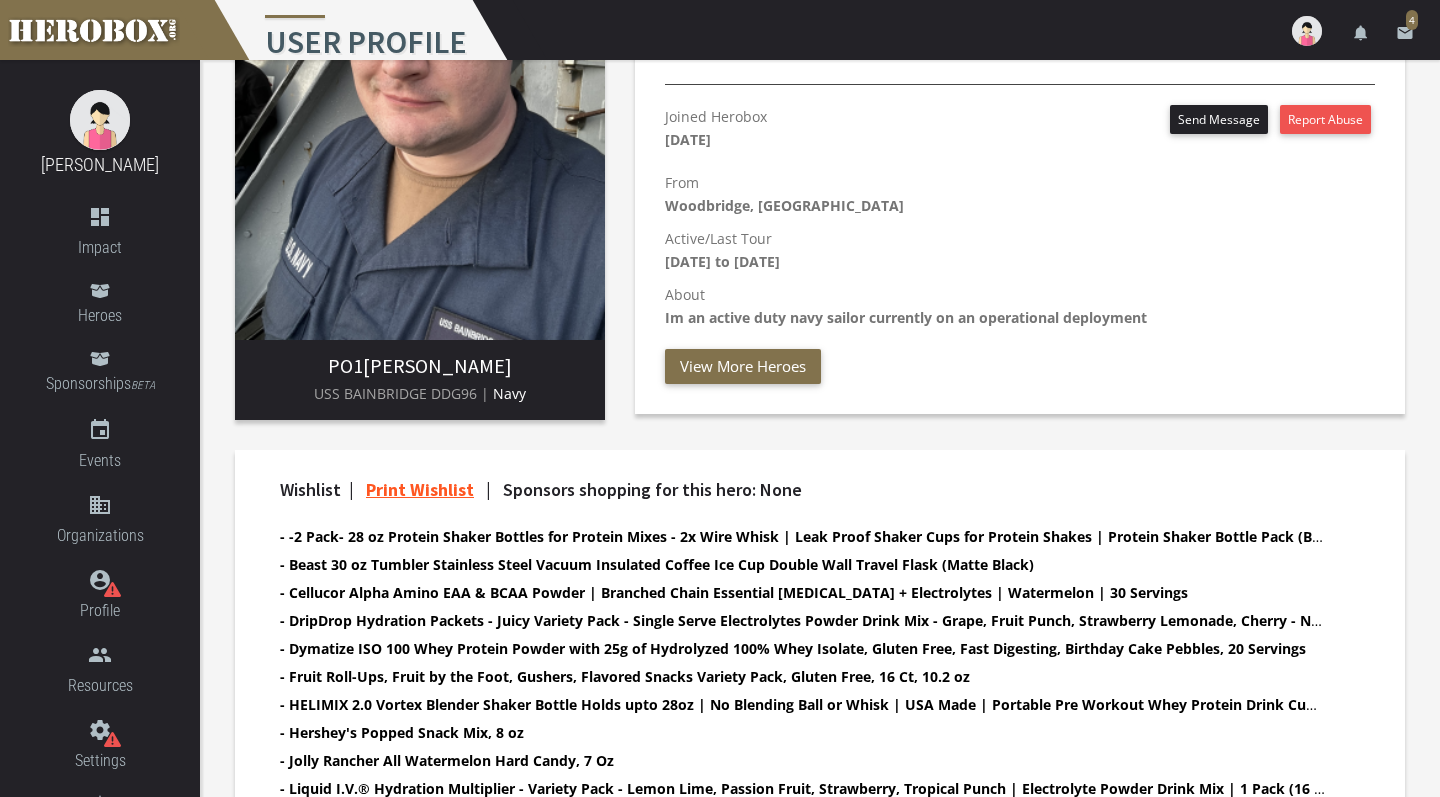 scroll, scrollTop: 256, scrollLeft: 0, axis: vertical 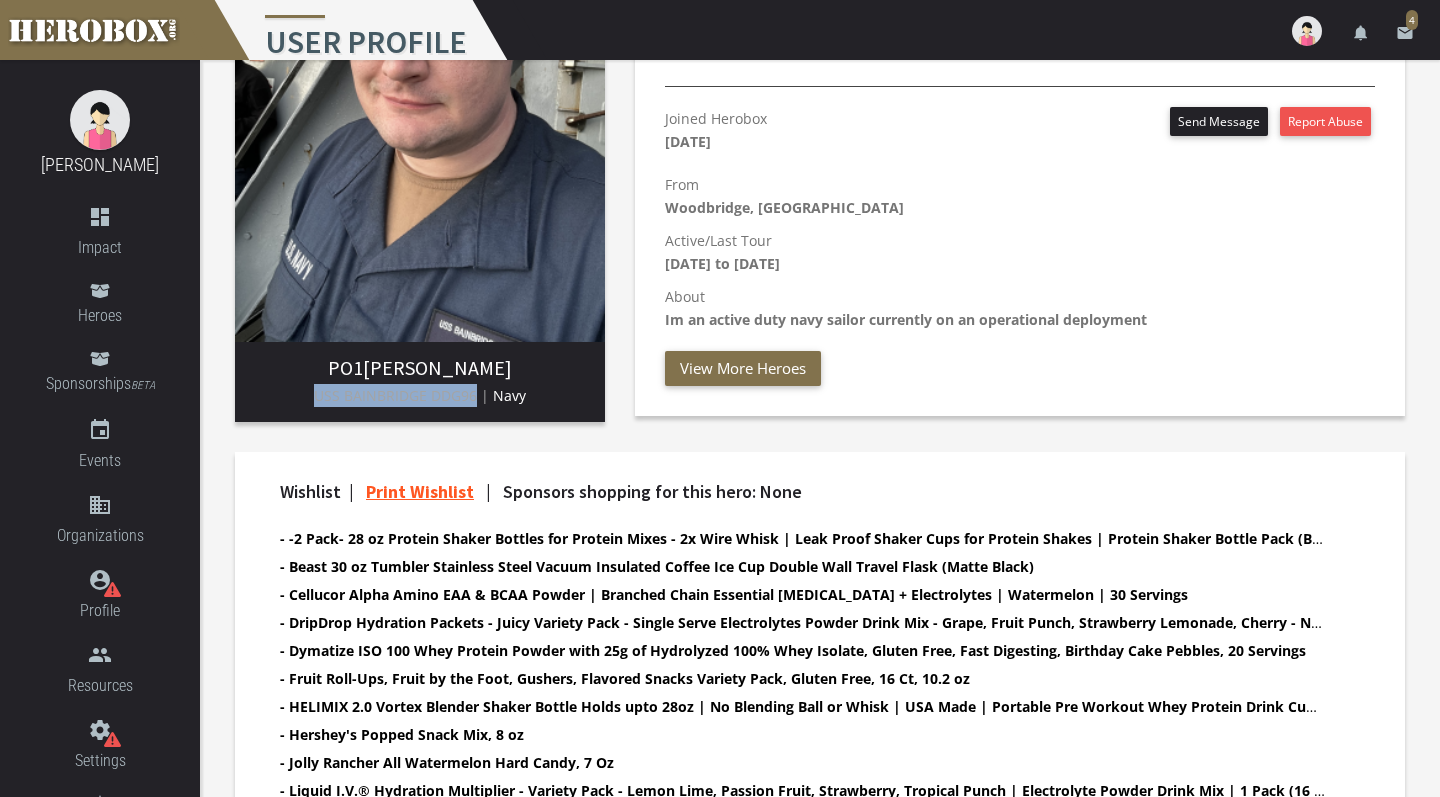 drag, startPoint x: 315, startPoint y: 396, endPoint x: 478, endPoint y: 398, distance: 163.01227 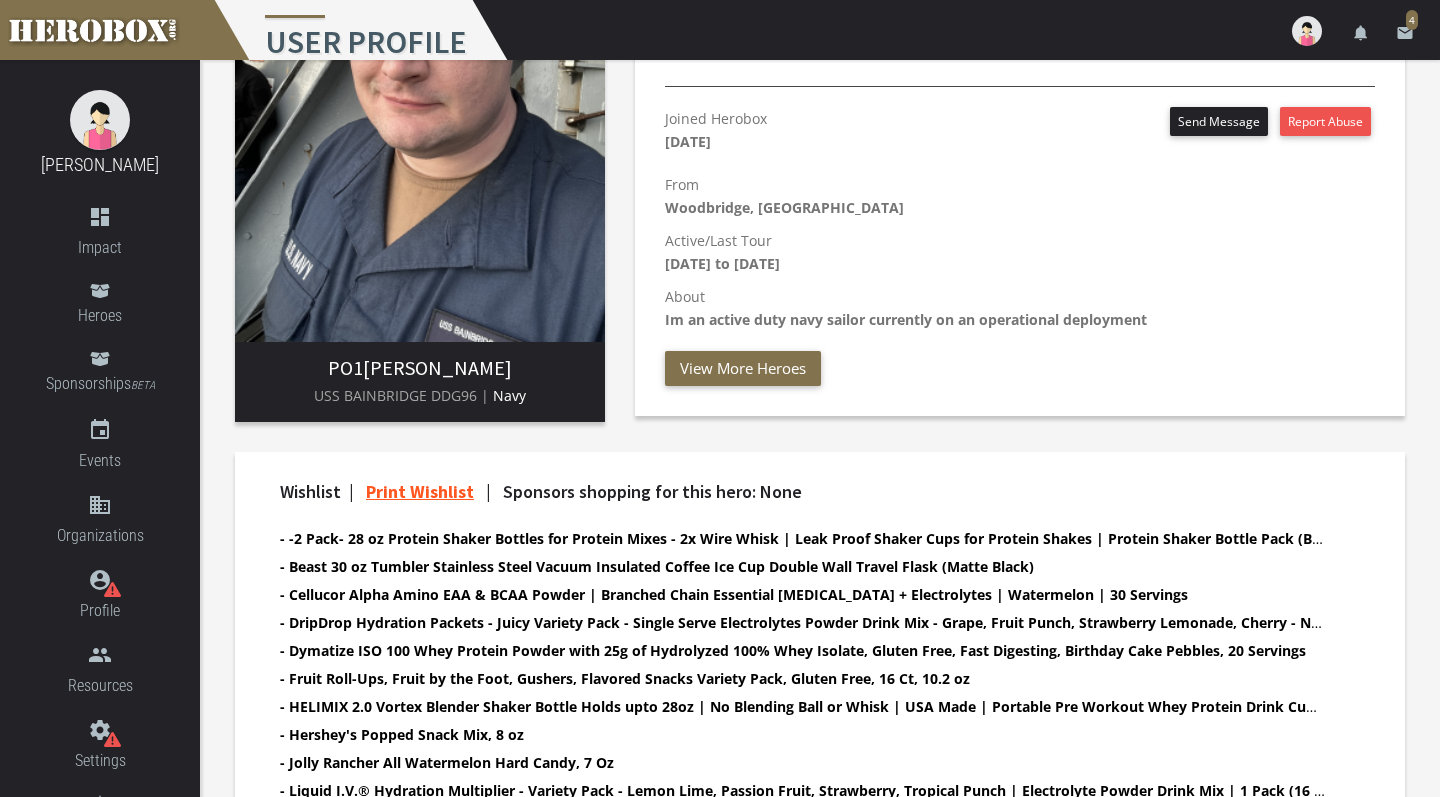 click on "Joined Herobox  July 2nd 2025
Send Message
Report Abuse
From Woodbridge, Va
Active/Last Tour
June 24th 2025 to March 3rd 2026
About Im an active duty navy sailor currently on an operational deployment
View More Heroes" at bounding box center (1020, 246) 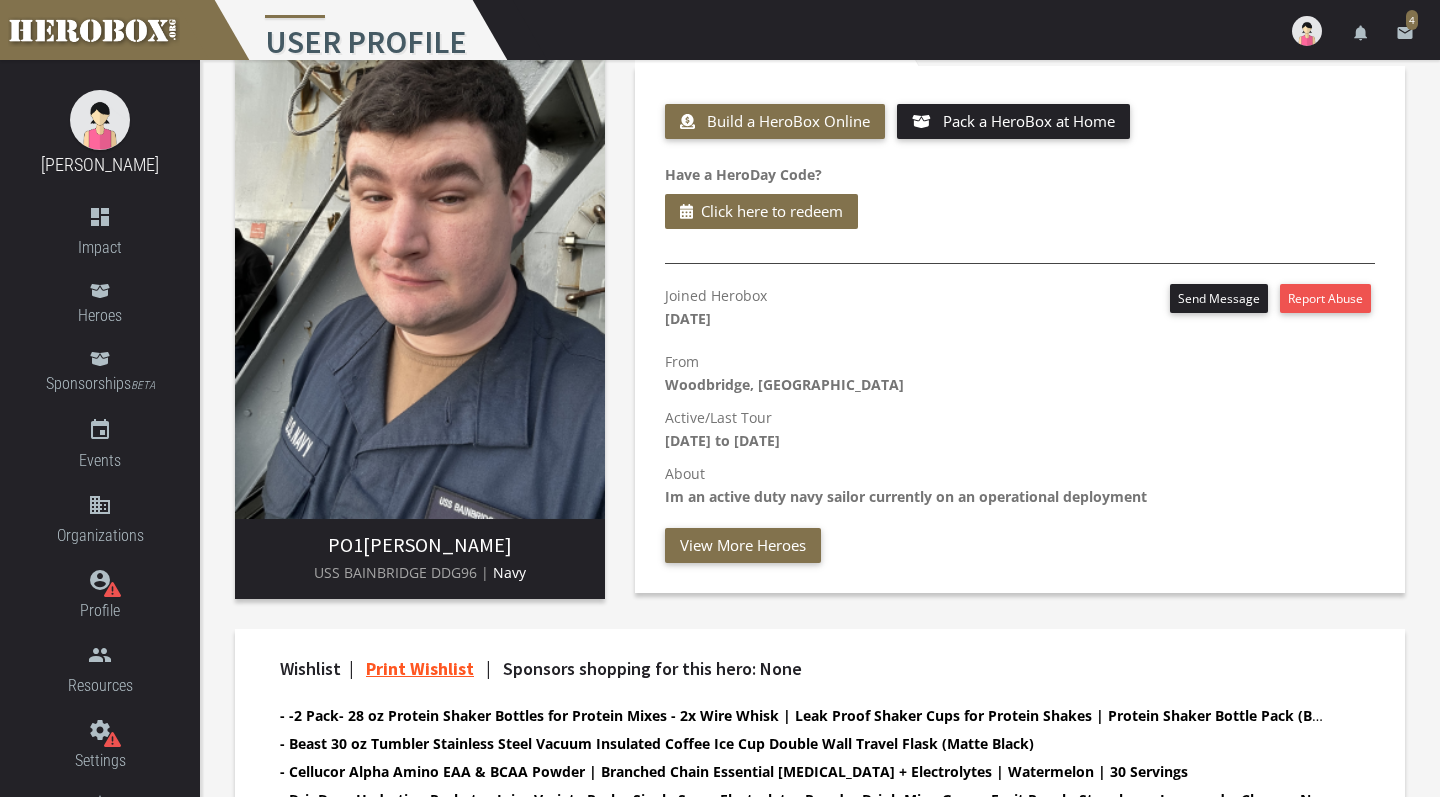 scroll, scrollTop: 80, scrollLeft: 0, axis: vertical 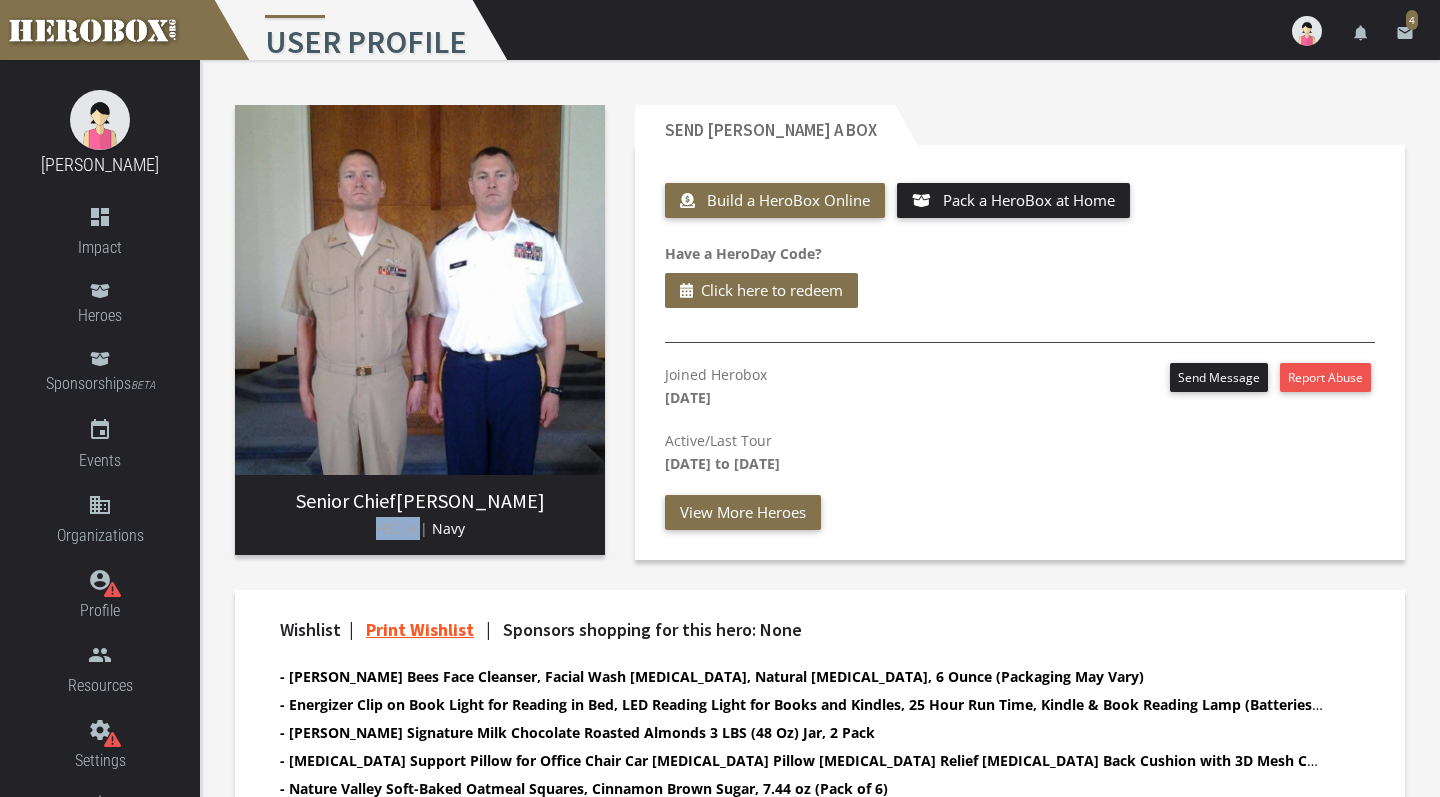 drag, startPoint x: 373, startPoint y: 533, endPoint x: 418, endPoint y: 530, distance: 45.099888 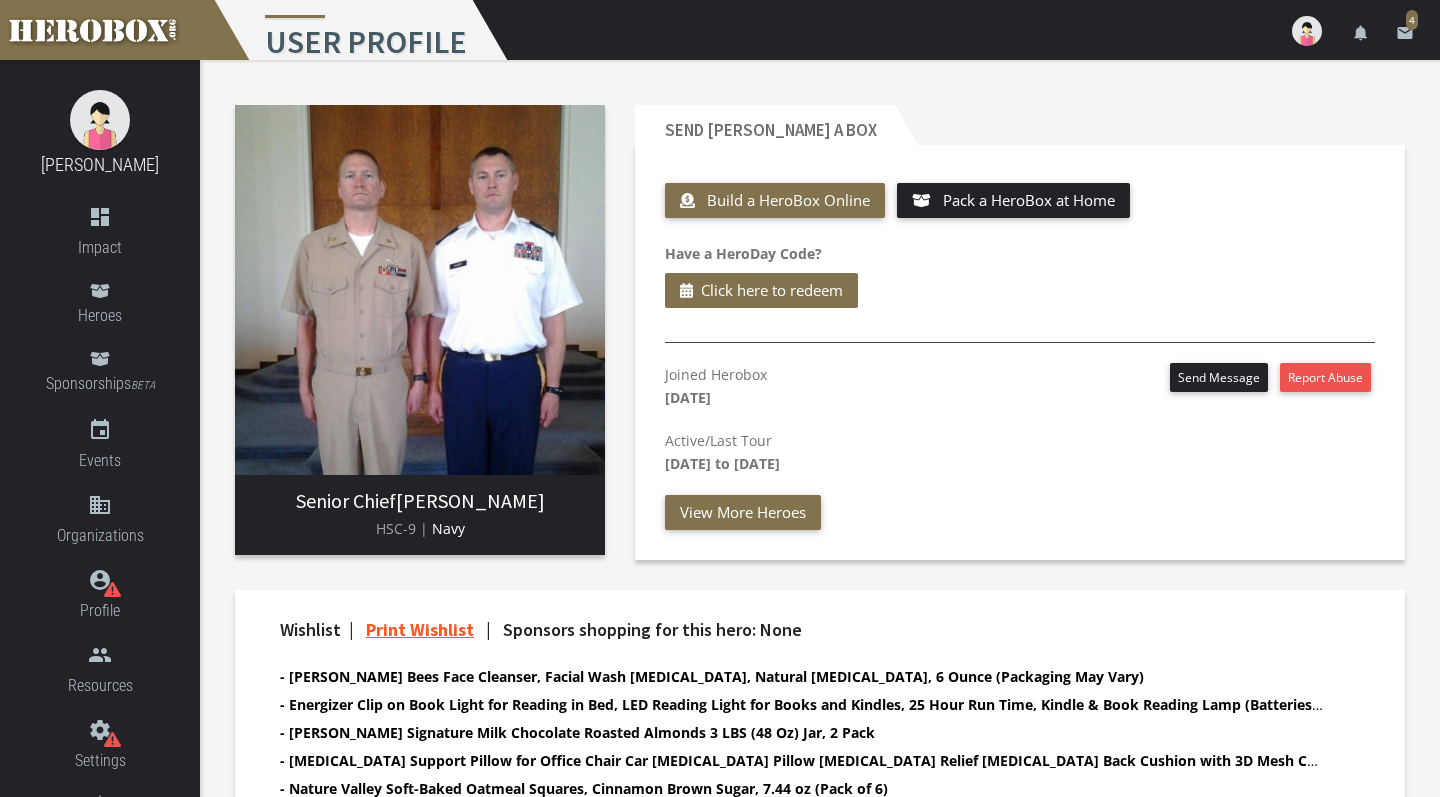click on "Active/Last Tour
[DATE] to [DATE]" at bounding box center (1020, 452) 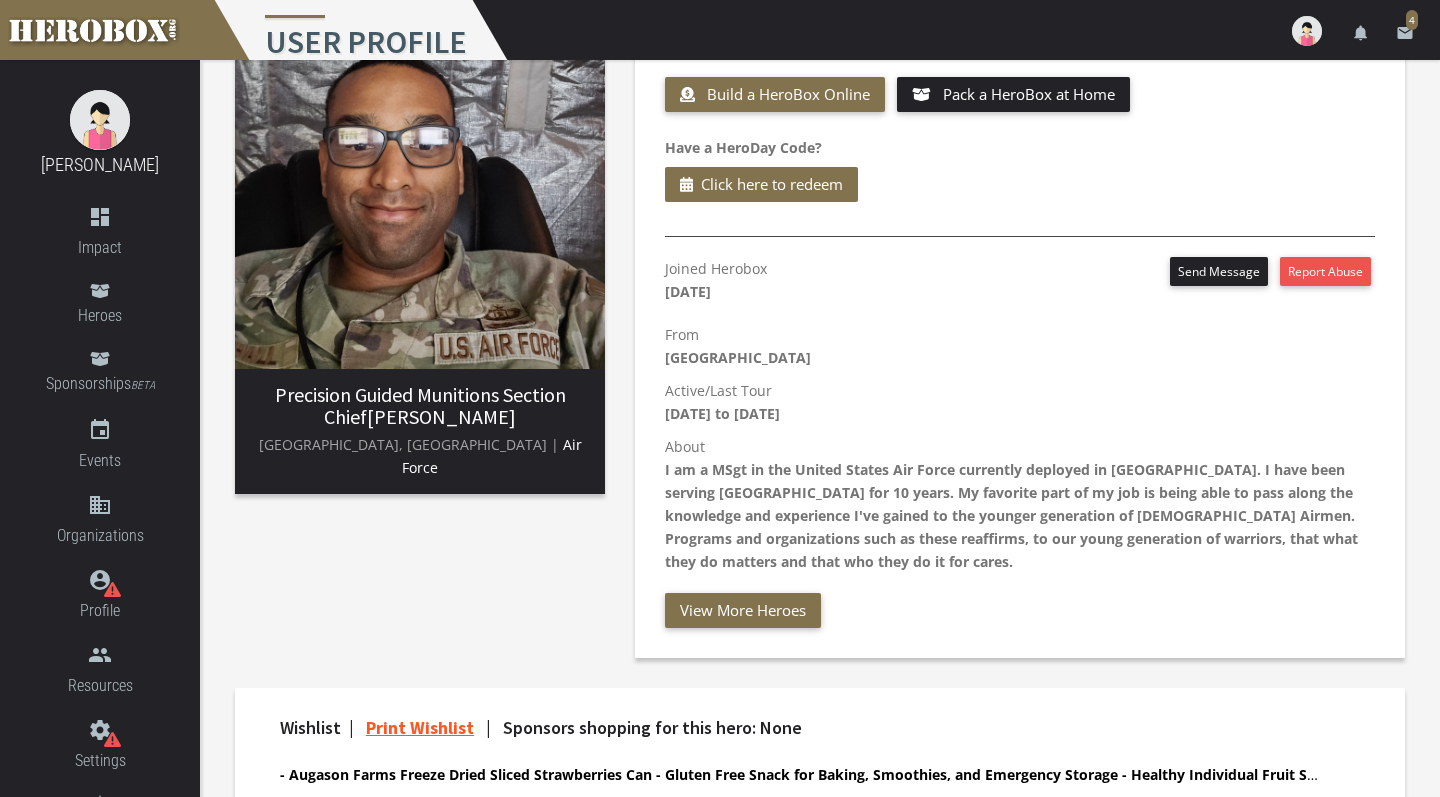 scroll, scrollTop: 116, scrollLeft: 0, axis: vertical 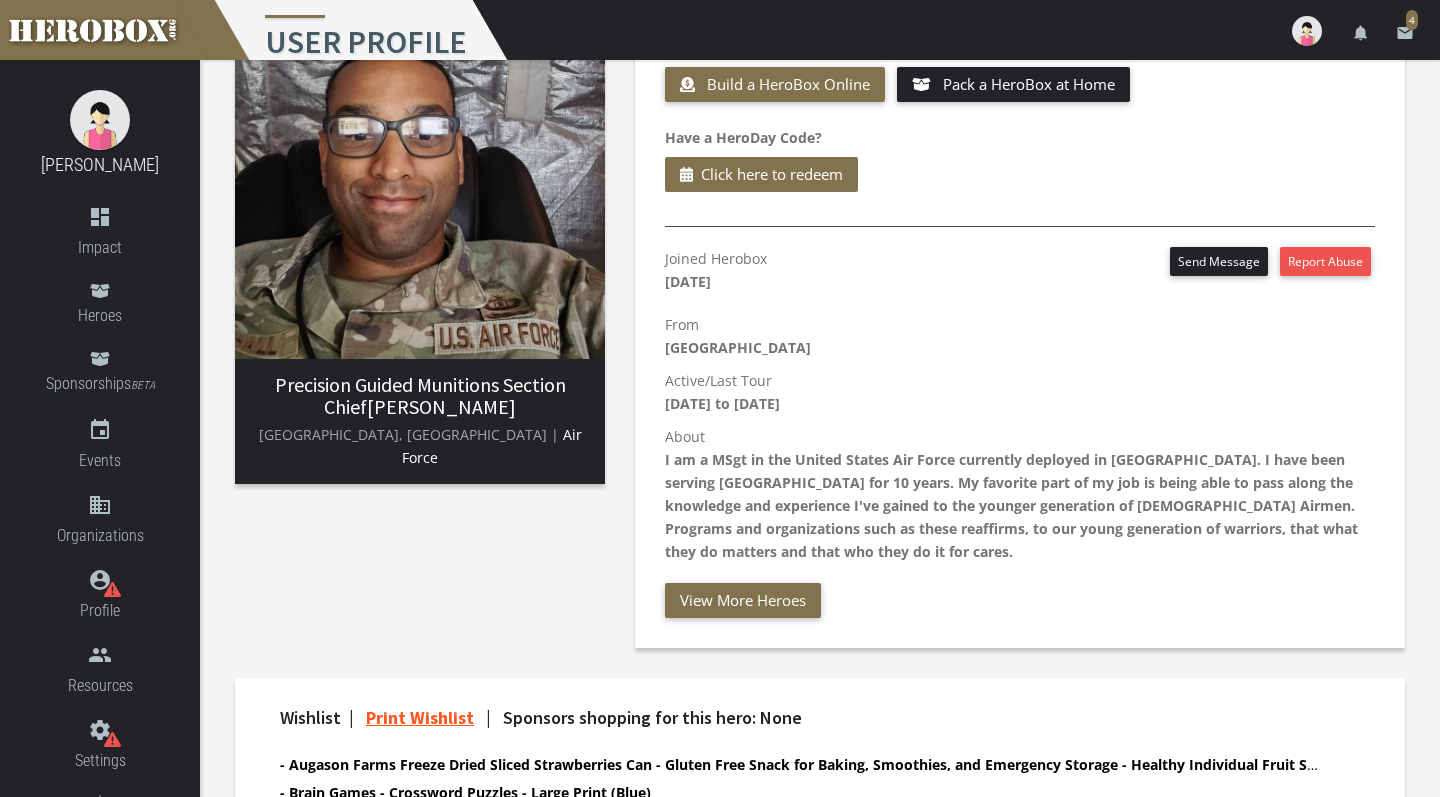 click on "About I am a MSgt in the United States Air Force currently deployed in [GEOGRAPHIC_DATA]. I have been serving [GEOGRAPHIC_DATA] for 10 years. My favorite part of my job is being able to pass along the knowledge and experience I've gained to the younger generation of [DEMOGRAPHIC_DATA] Airmen. Programs and organizations such as these reaffirms, to our young generation of warriors, that what they do matters and that who they do it for cares." at bounding box center [1020, 494] 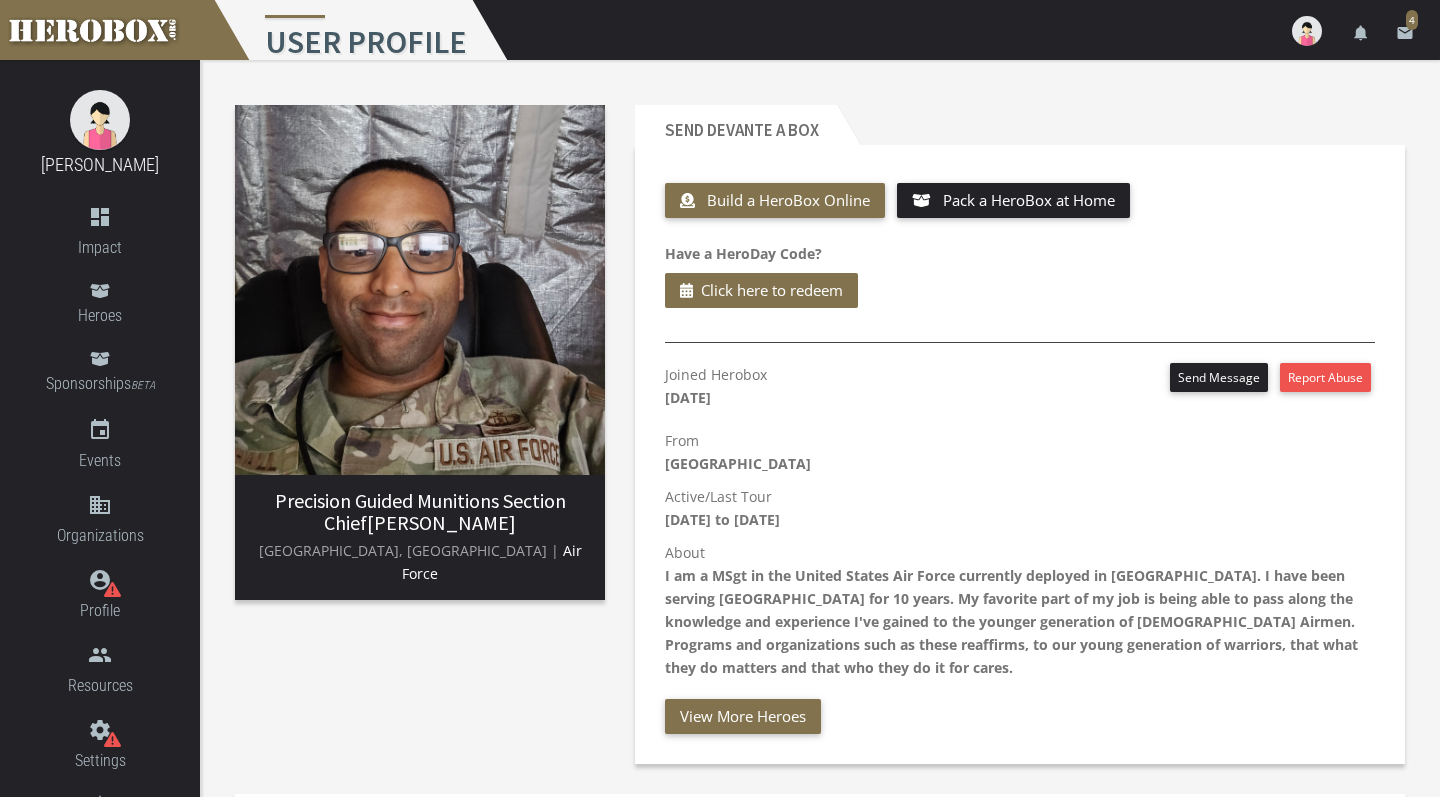 scroll, scrollTop: 0, scrollLeft: 0, axis: both 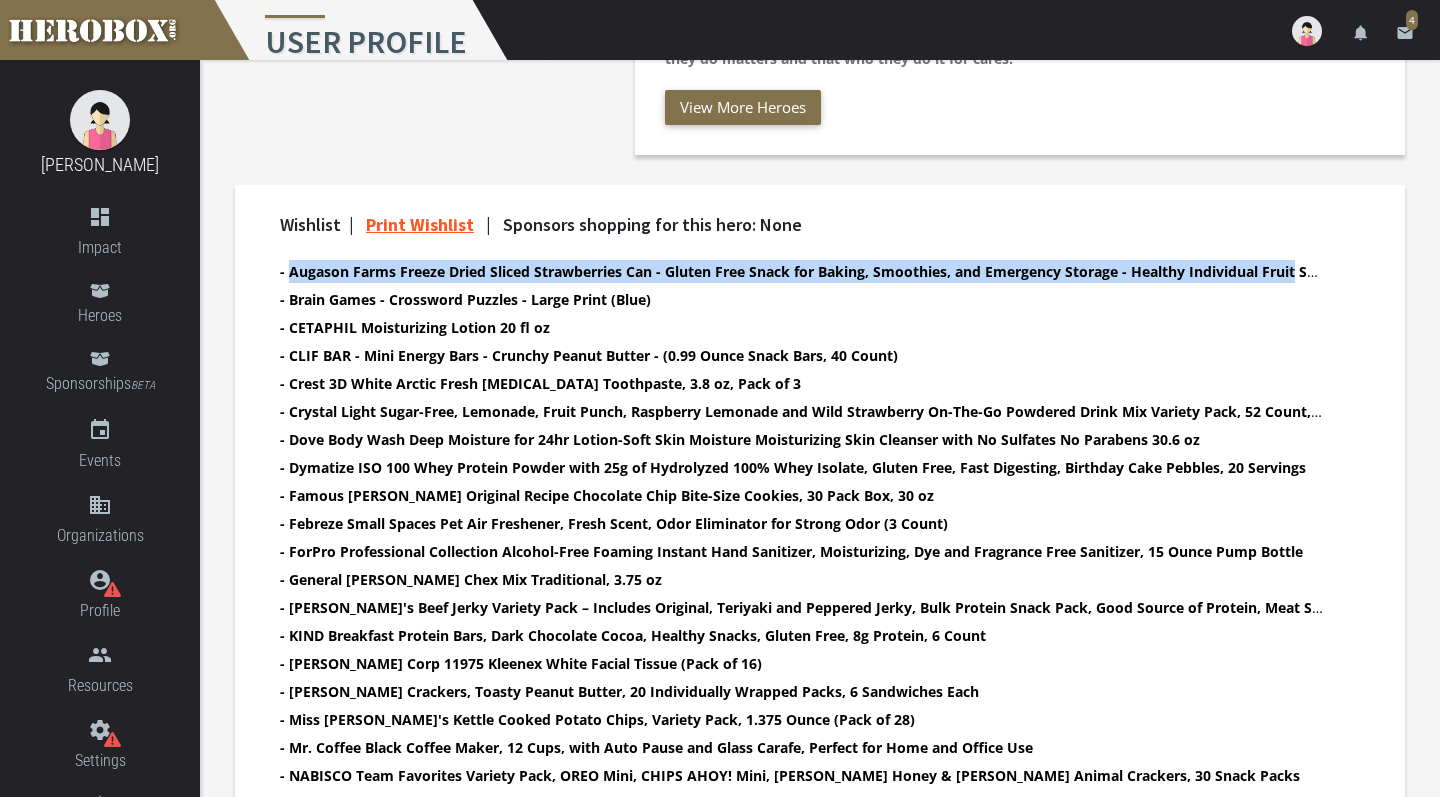 drag, startPoint x: 289, startPoint y: 269, endPoint x: 1297, endPoint y: 272, distance: 1008.00446 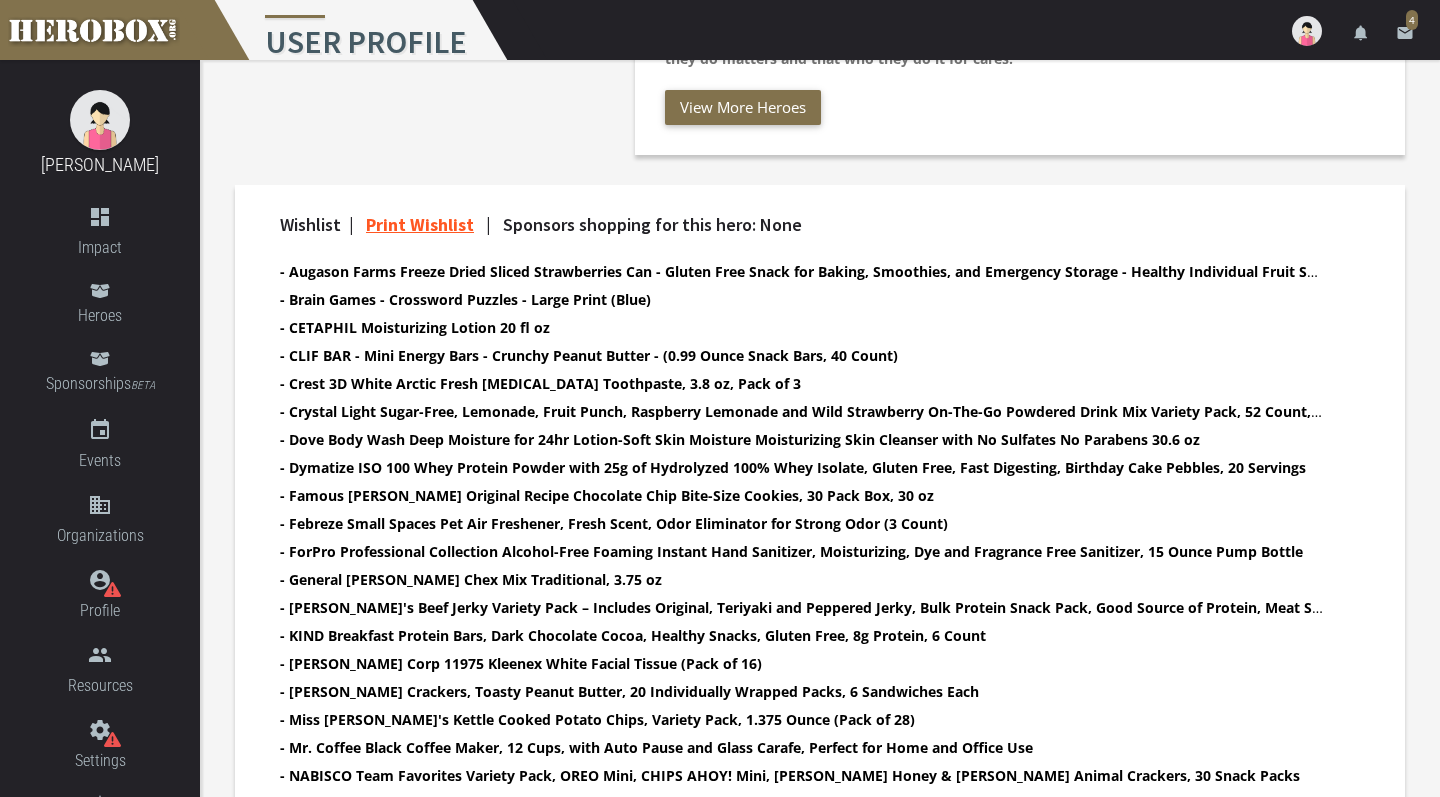 click on "- CETAPHIL Moisturizing Lotion 20 fl oz" at bounding box center (802, 327) 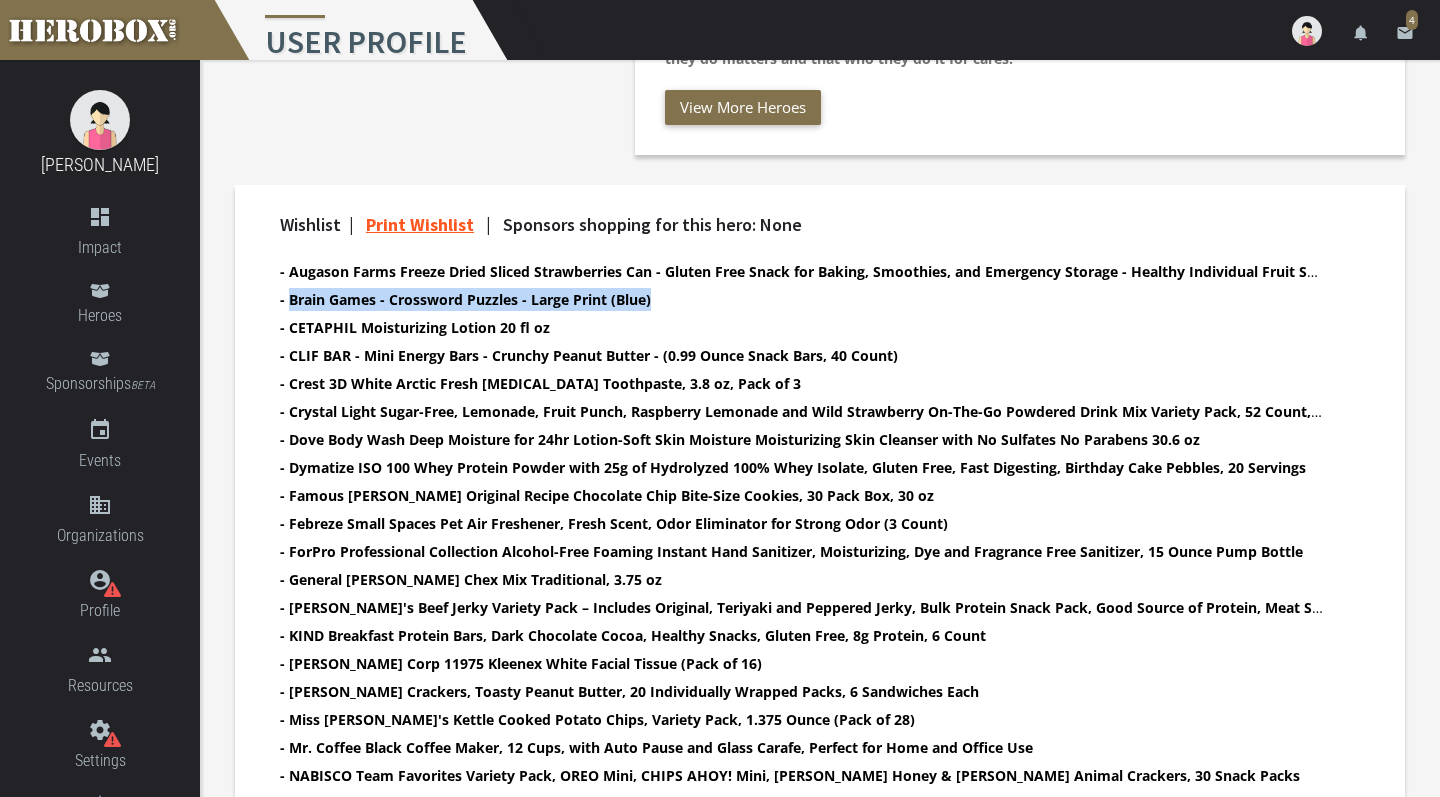 drag, startPoint x: 289, startPoint y: 299, endPoint x: 657, endPoint y: 303, distance: 368.02173 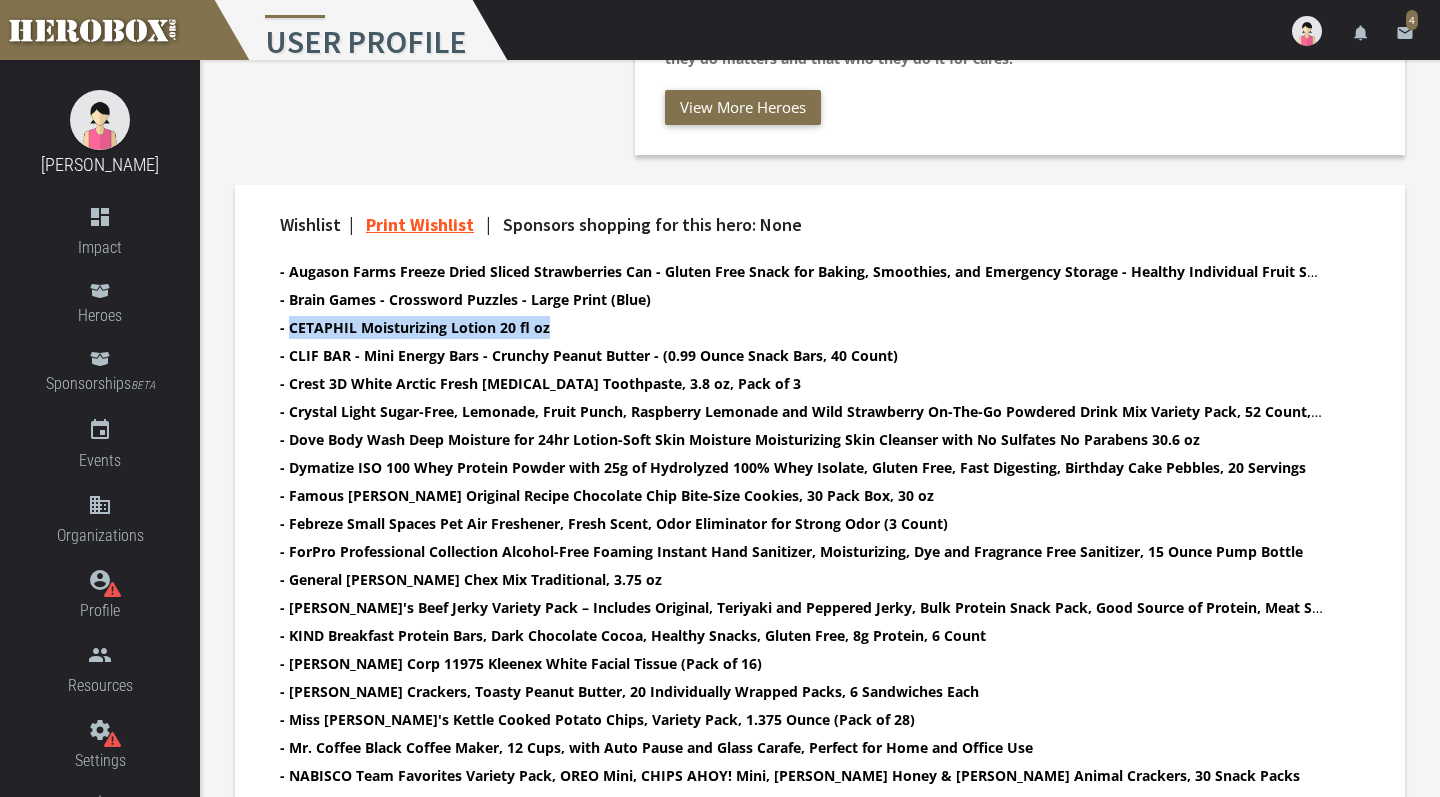 drag, startPoint x: 289, startPoint y: 329, endPoint x: 554, endPoint y: 327, distance: 265.00754 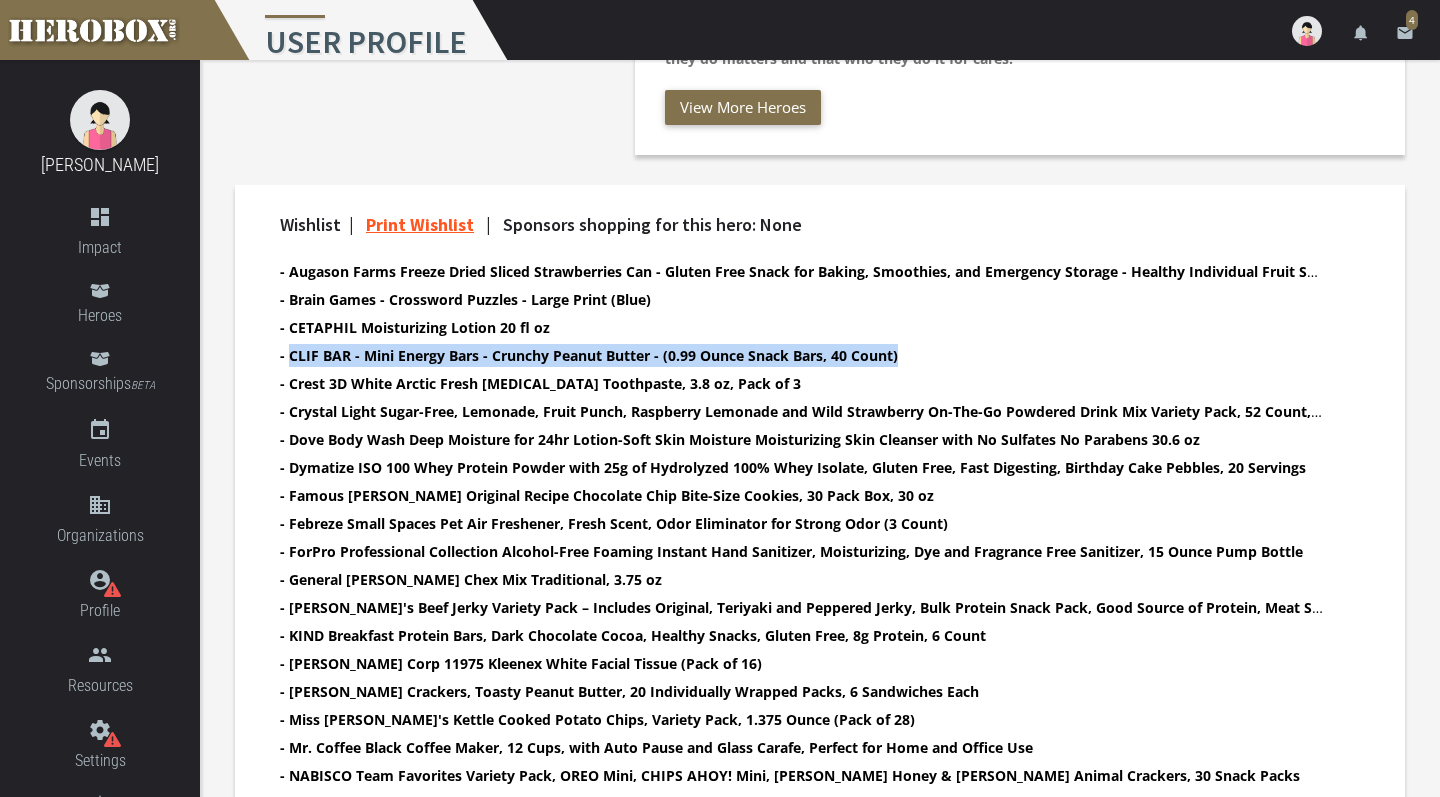 drag, startPoint x: 289, startPoint y: 358, endPoint x: 910, endPoint y: 352, distance: 621.029 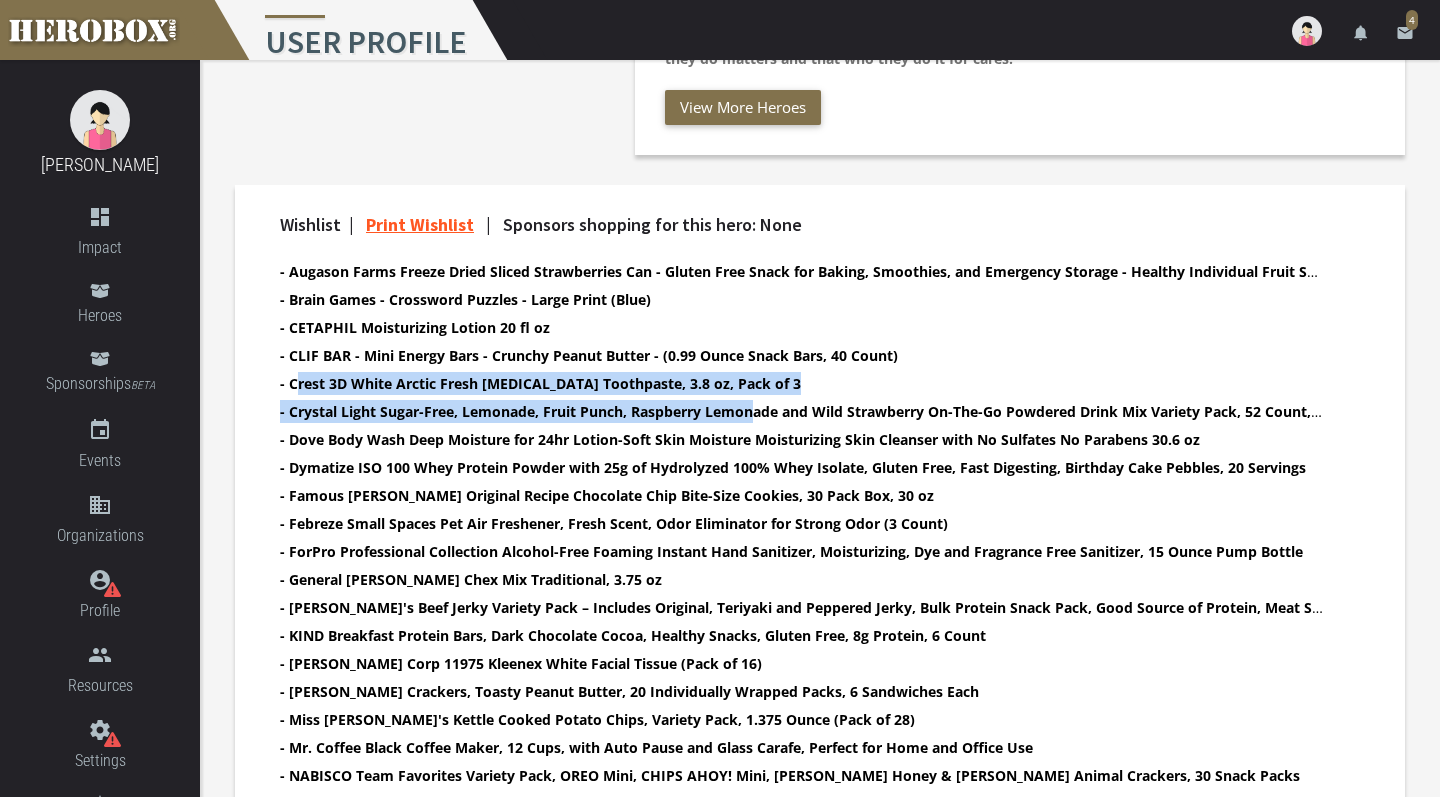 drag, startPoint x: 293, startPoint y: 384, endPoint x: 757, endPoint y: 403, distance: 464.38885 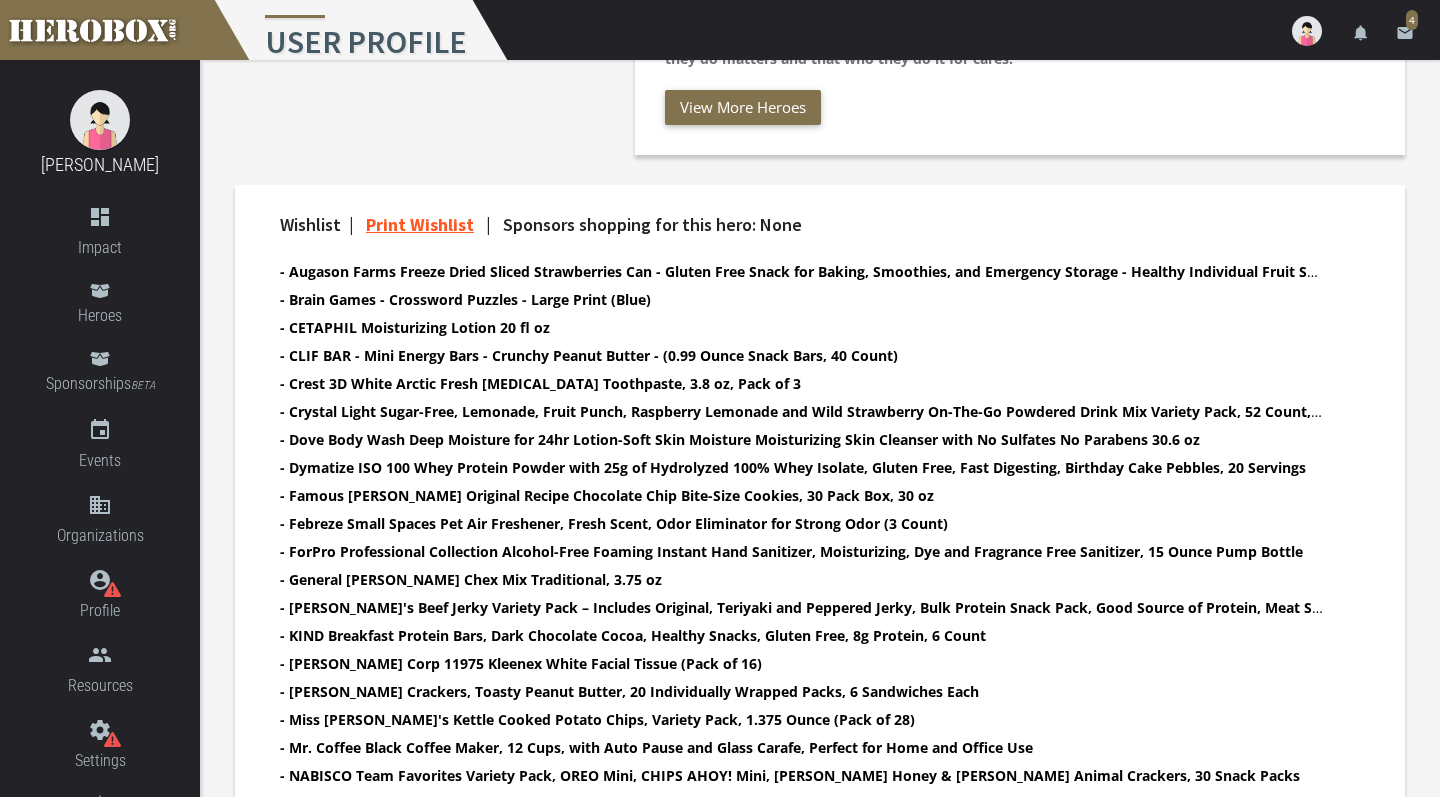 click on "- Crest 3D White Arctic Fresh Teeth Whitening Toothpaste, 3.8 oz, Pack of 3" at bounding box center [540, 383] 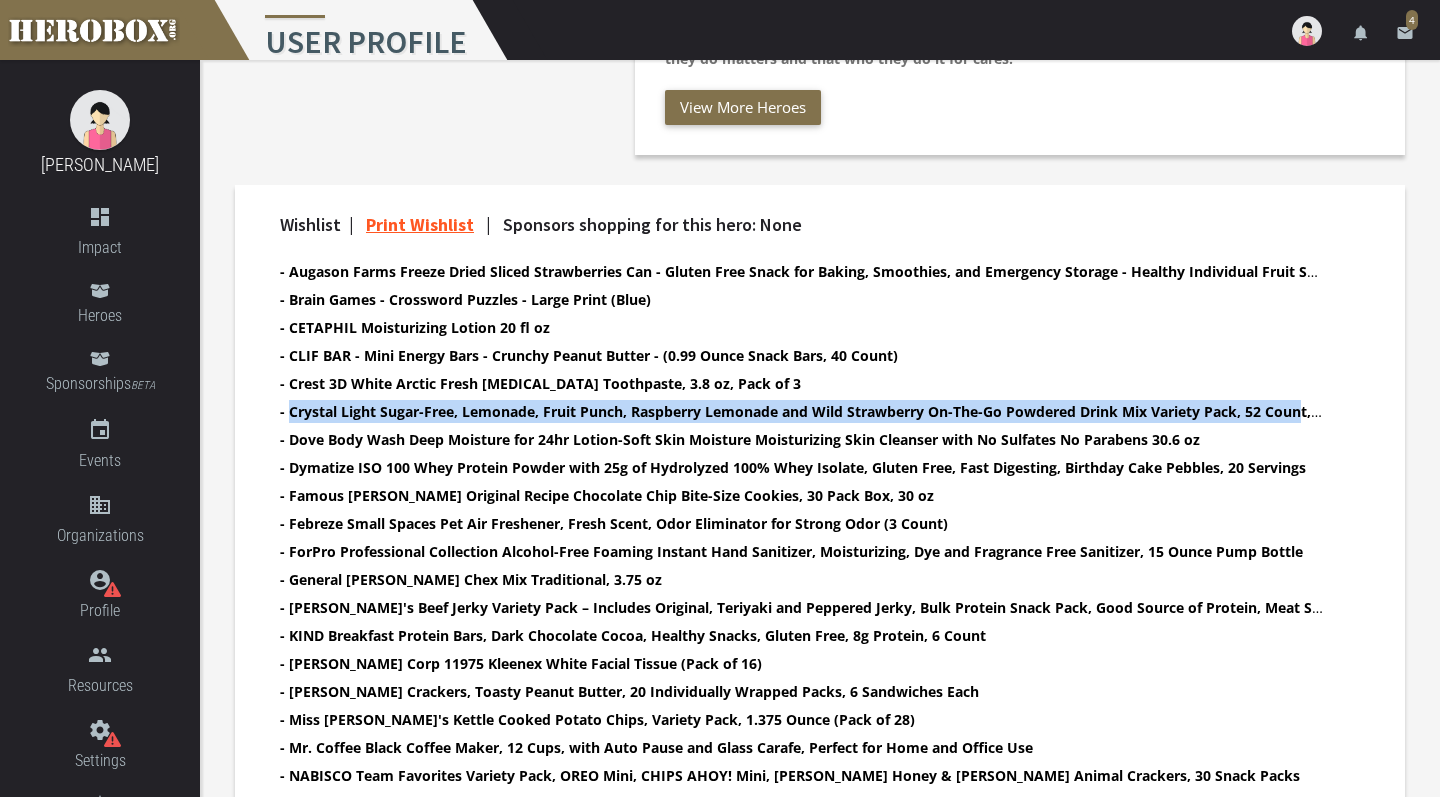 drag, startPoint x: 288, startPoint y: 413, endPoint x: 1306, endPoint y: 403, distance: 1018.04913 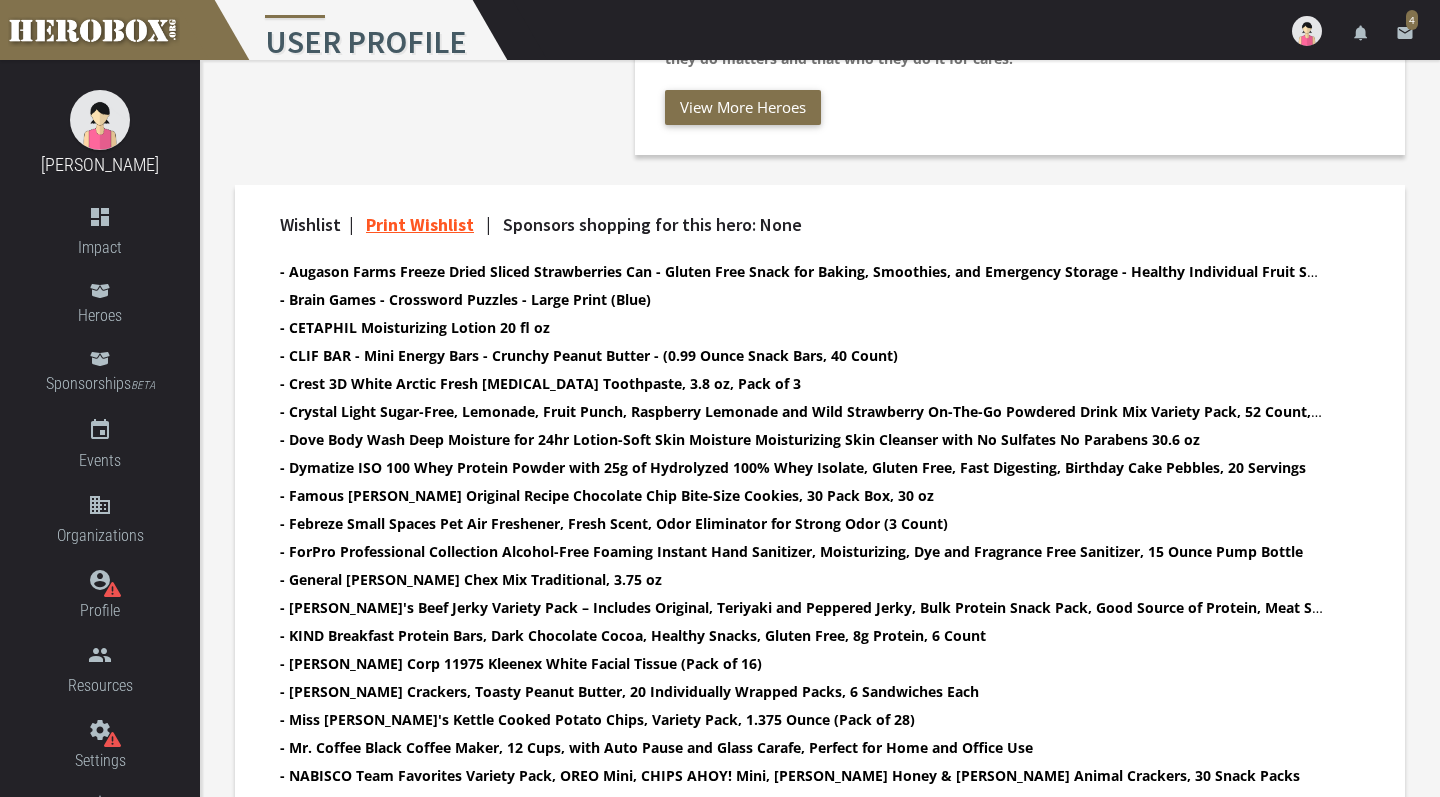 click on "- Dove Body Wash Deep Moisture for 24hr Lotion-Soft Skin Moisture Moisturizing Skin Cleanser with No Sulfates No Parabens 30.6 oz" at bounding box center (740, 439) 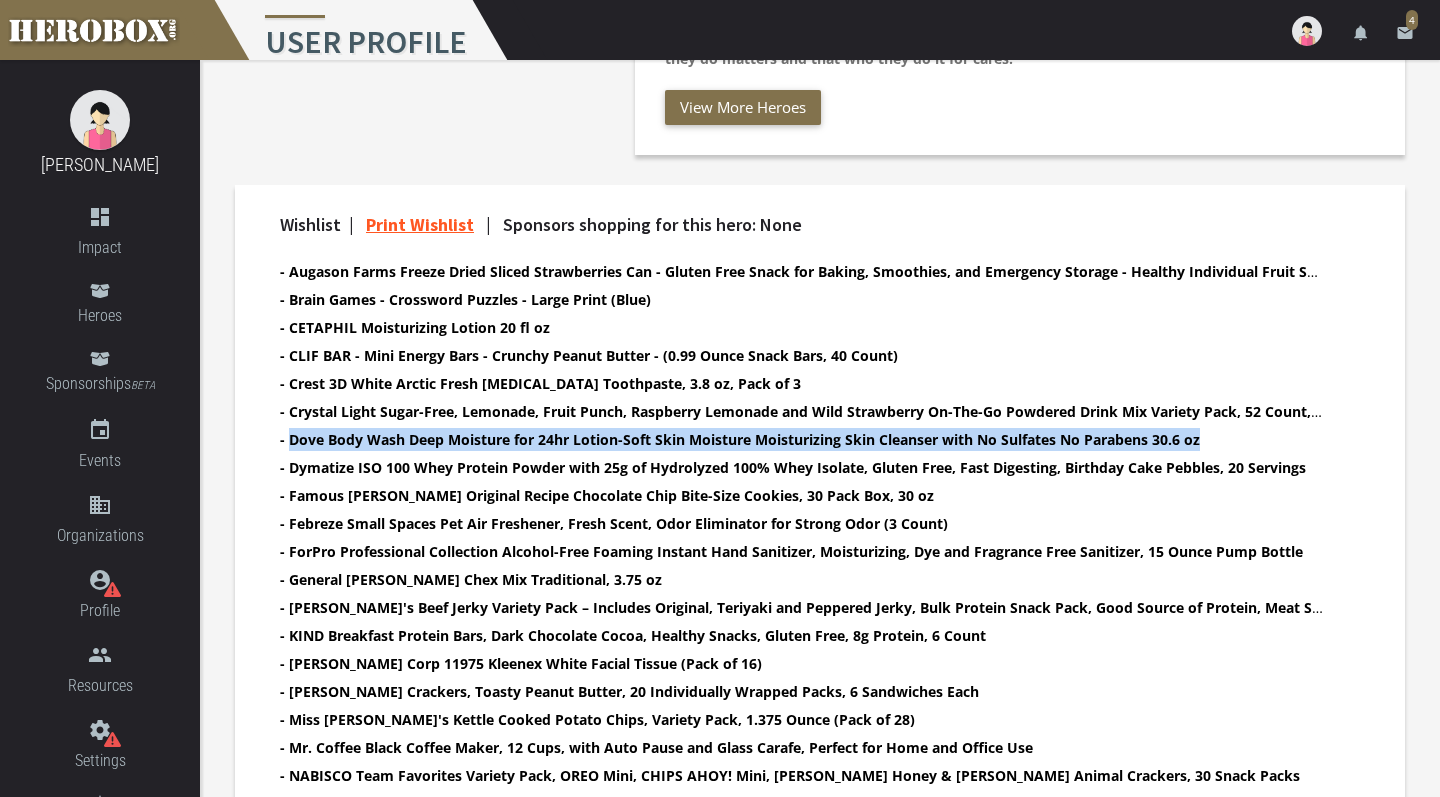 drag, startPoint x: 288, startPoint y: 439, endPoint x: 1227, endPoint y: 443, distance: 939.00854 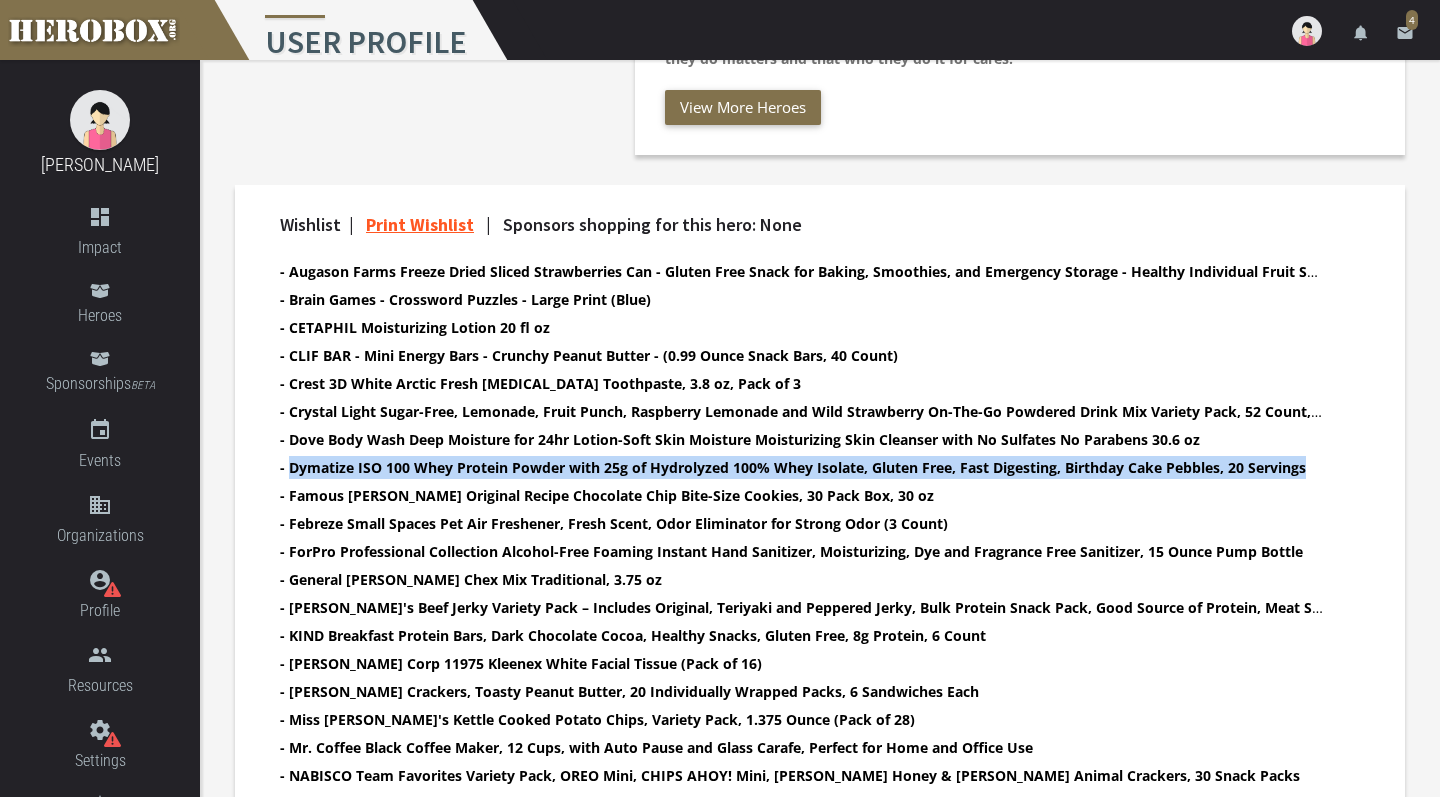 drag, startPoint x: 290, startPoint y: 469, endPoint x: 1314, endPoint y: 464, distance: 1024.0122 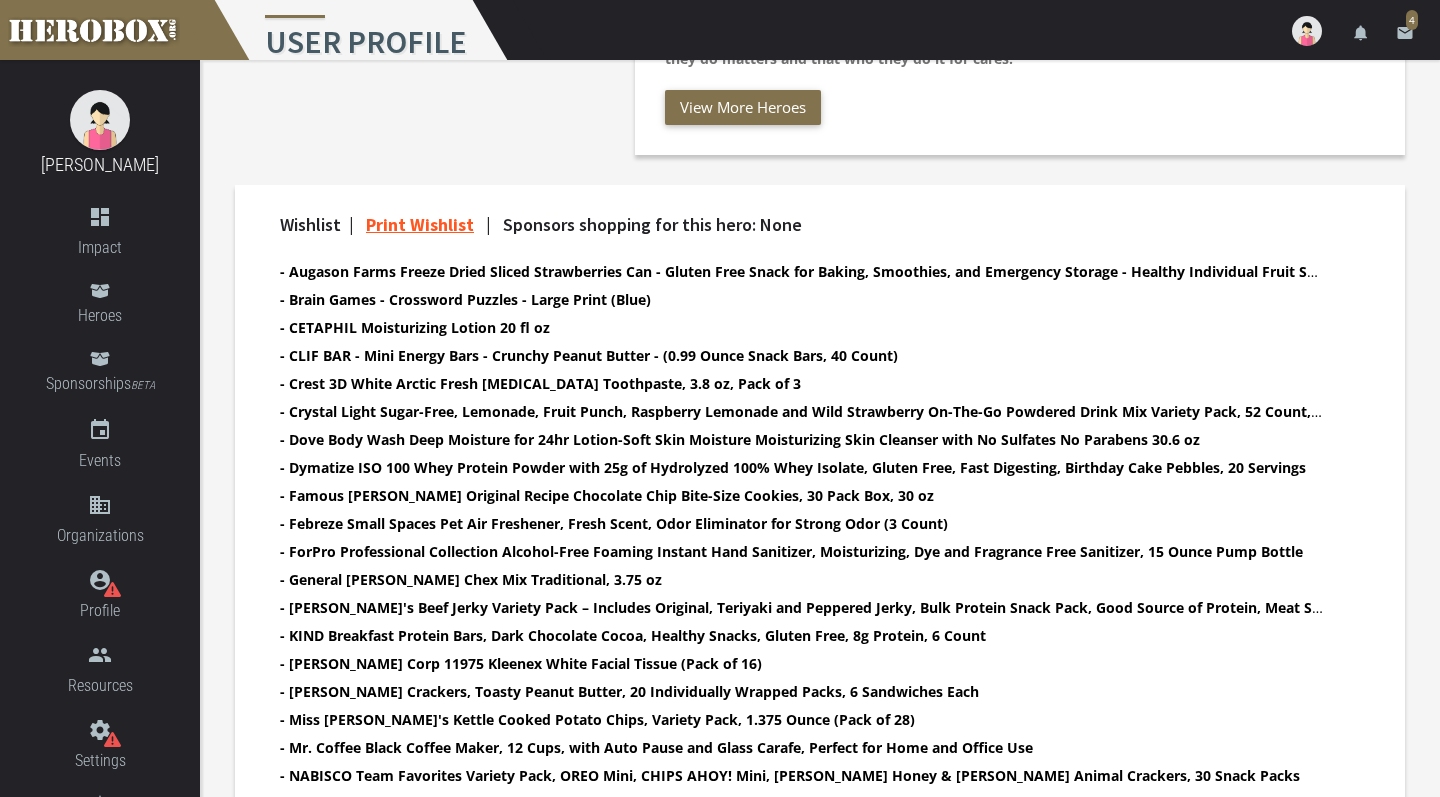 click on "- Famous Amos Original Recipe Chocolate Chip Bite-Size Cookies, 30 Pack Box, 30 oz" at bounding box center (802, 495) 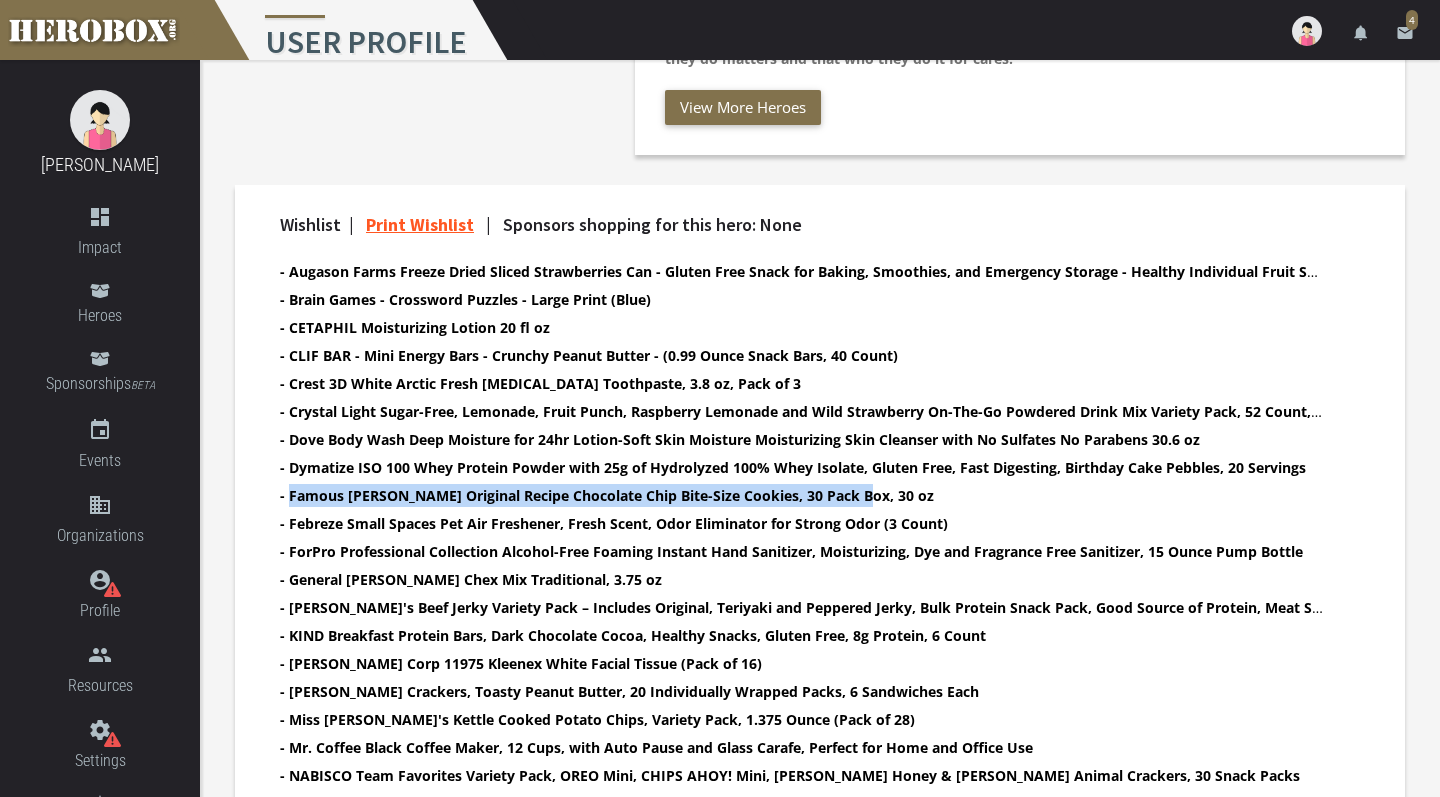 drag, startPoint x: 289, startPoint y: 497, endPoint x: 918, endPoint y: 494, distance: 629.00714 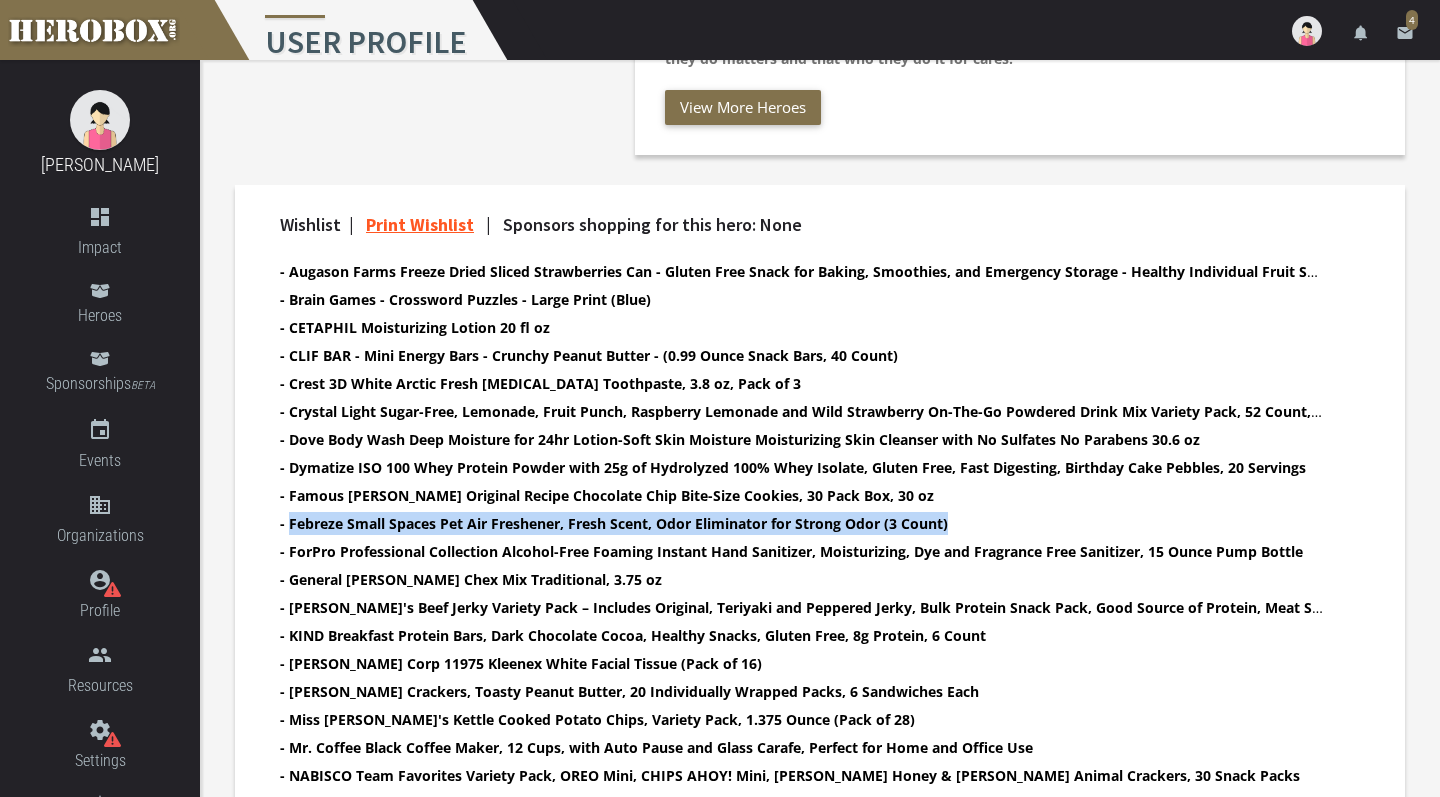 drag, startPoint x: 290, startPoint y: 524, endPoint x: 962, endPoint y: 517, distance: 672.03644 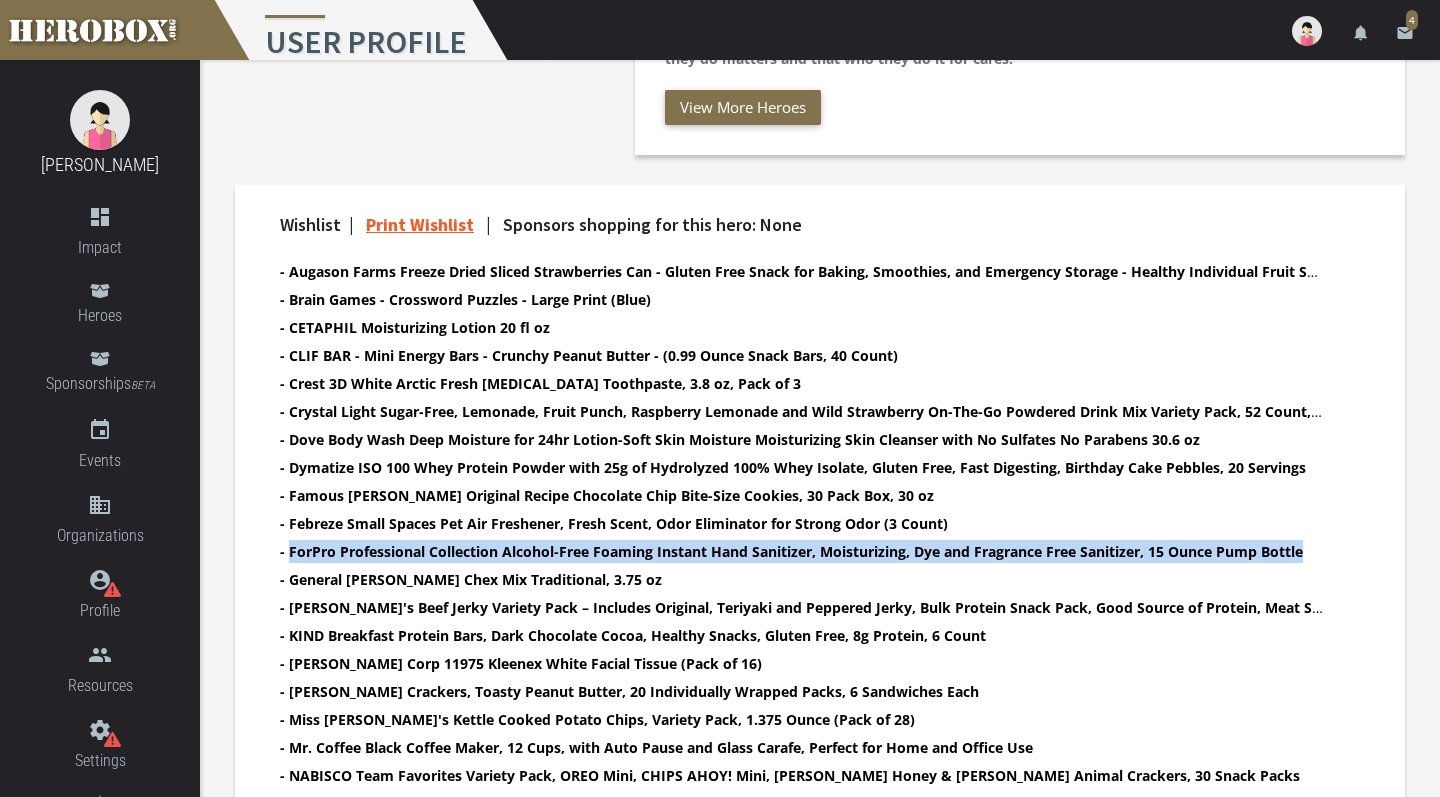 drag, startPoint x: 290, startPoint y: 550, endPoint x: 1334, endPoint y: 553, distance: 1044.0043 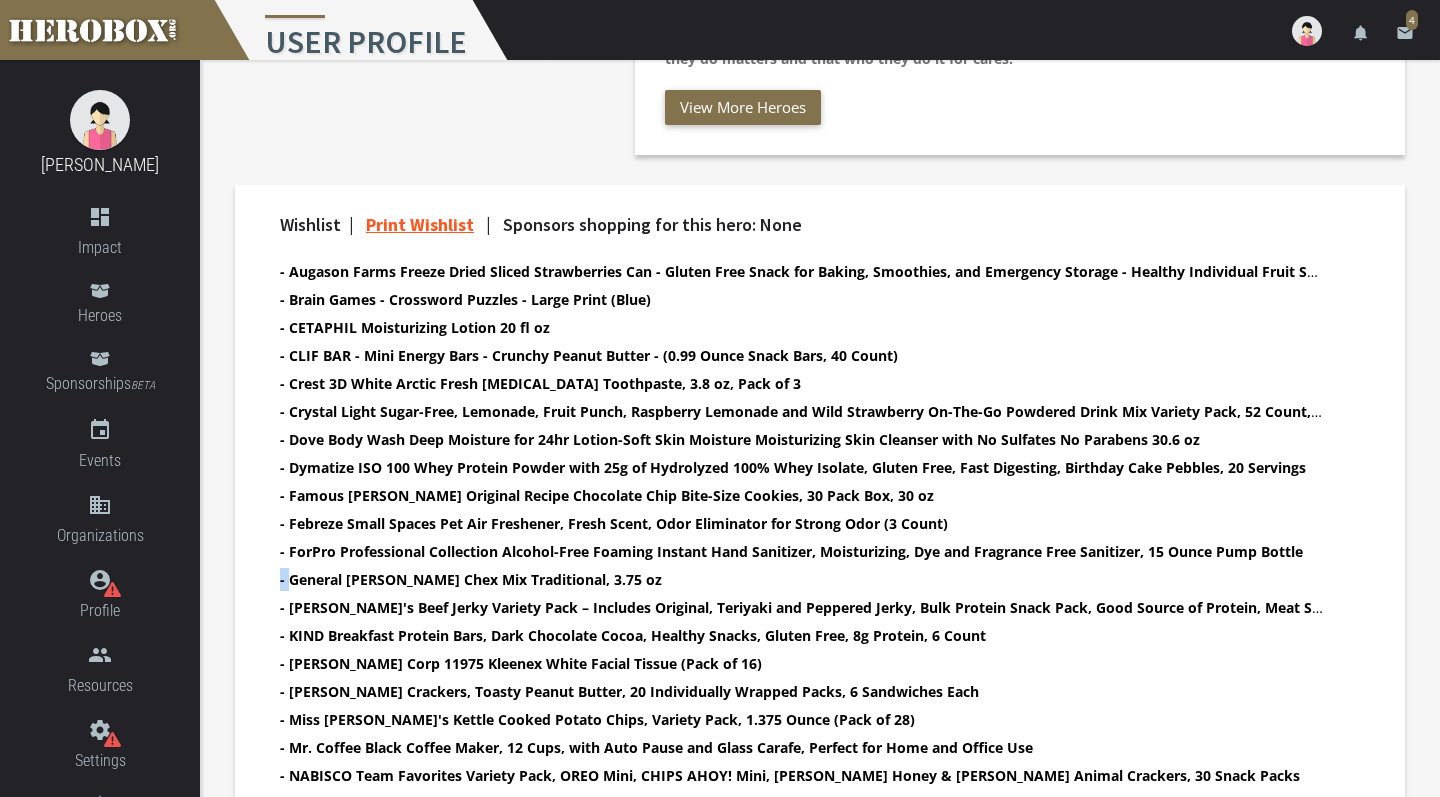 drag, startPoint x: 288, startPoint y: 582, endPoint x: 603, endPoint y: 566, distance: 315.4061 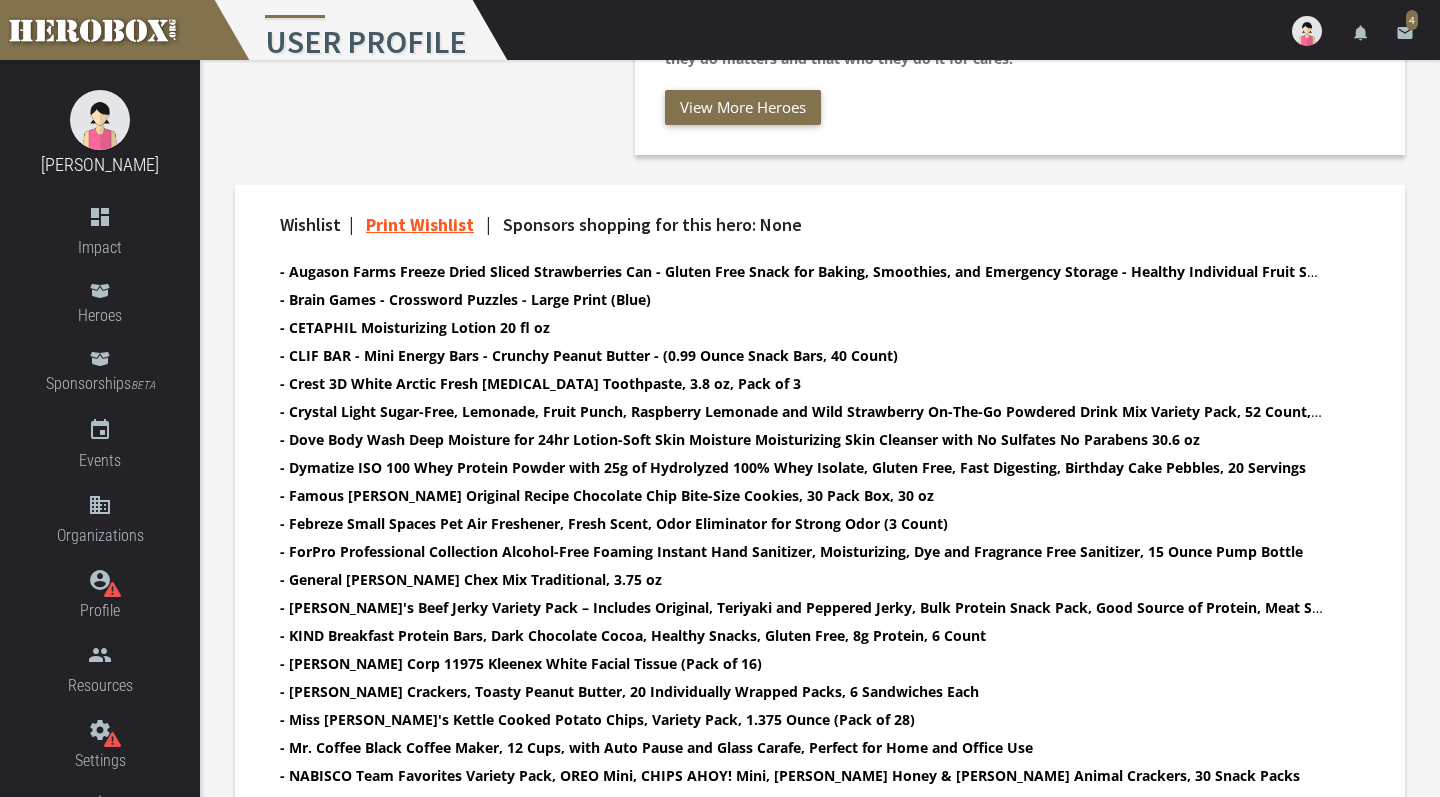 click on "- General Mills Chex Mix Traditional, 3.75 oz" at bounding box center (471, 579) 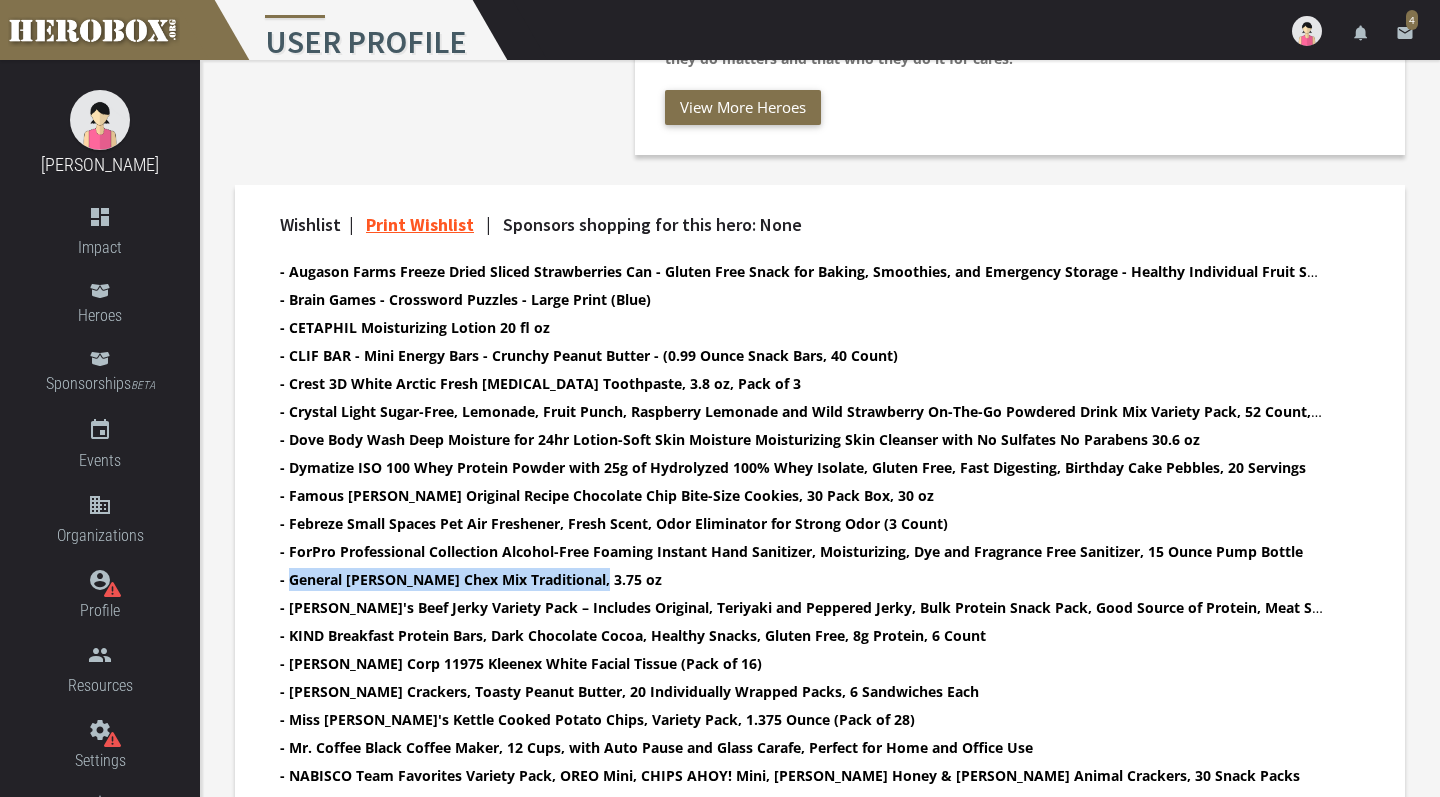 drag, startPoint x: 292, startPoint y: 578, endPoint x: 596, endPoint y: 576, distance: 304.0066 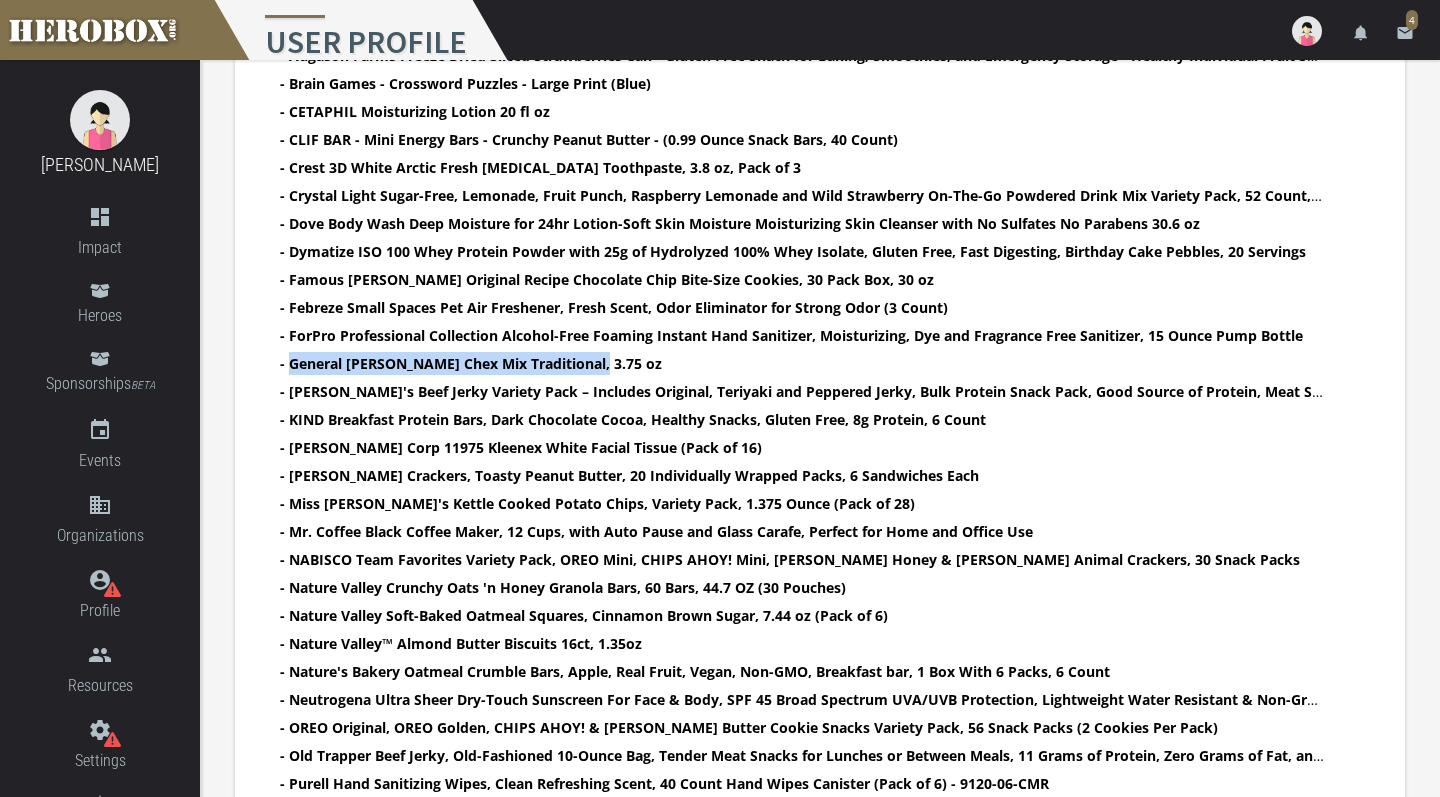 scroll, scrollTop: 859, scrollLeft: 0, axis: vertical 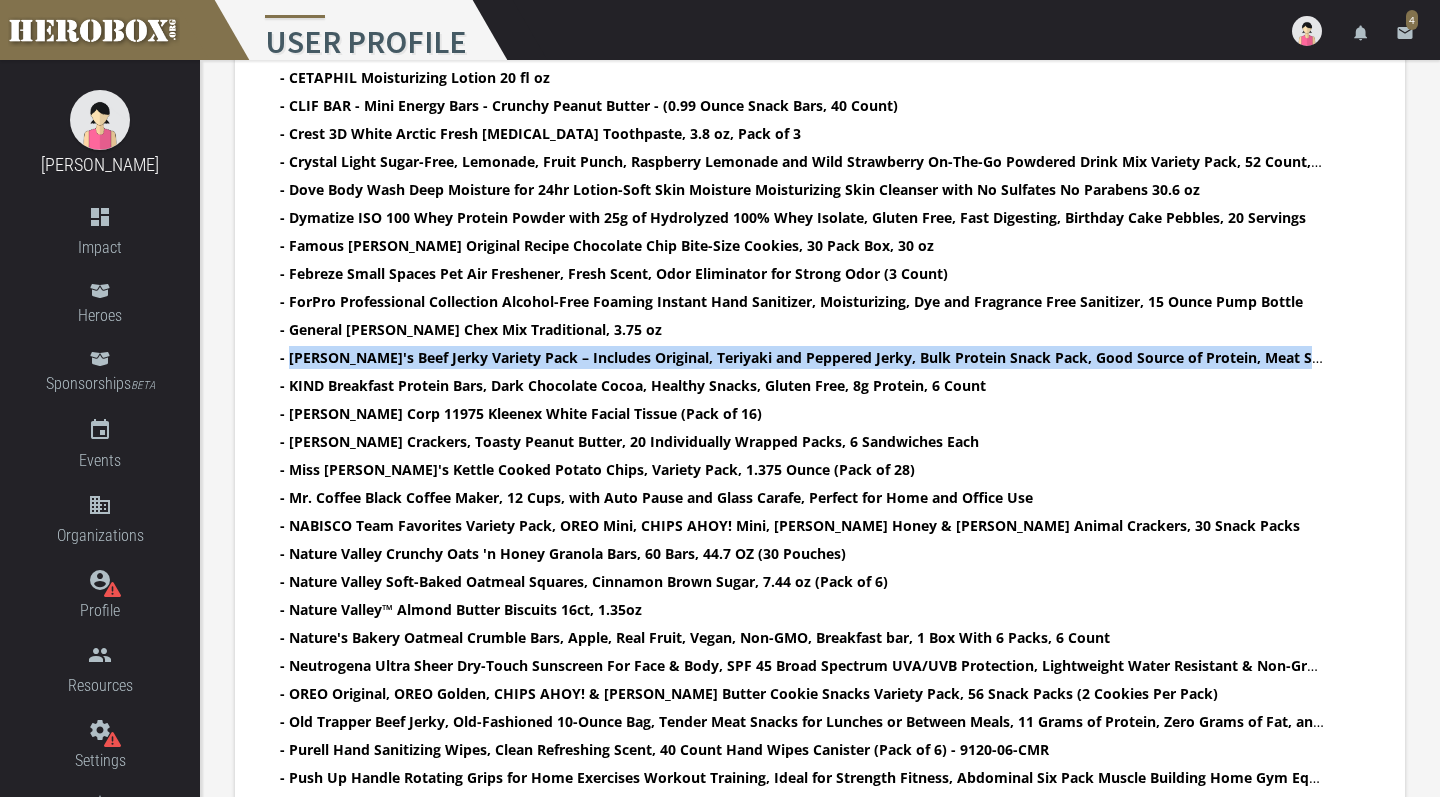 drag, startPoint x: 288, startPoint y: 355, endPoint x: 1303, endPoint y: 358, distance: 1015.00446 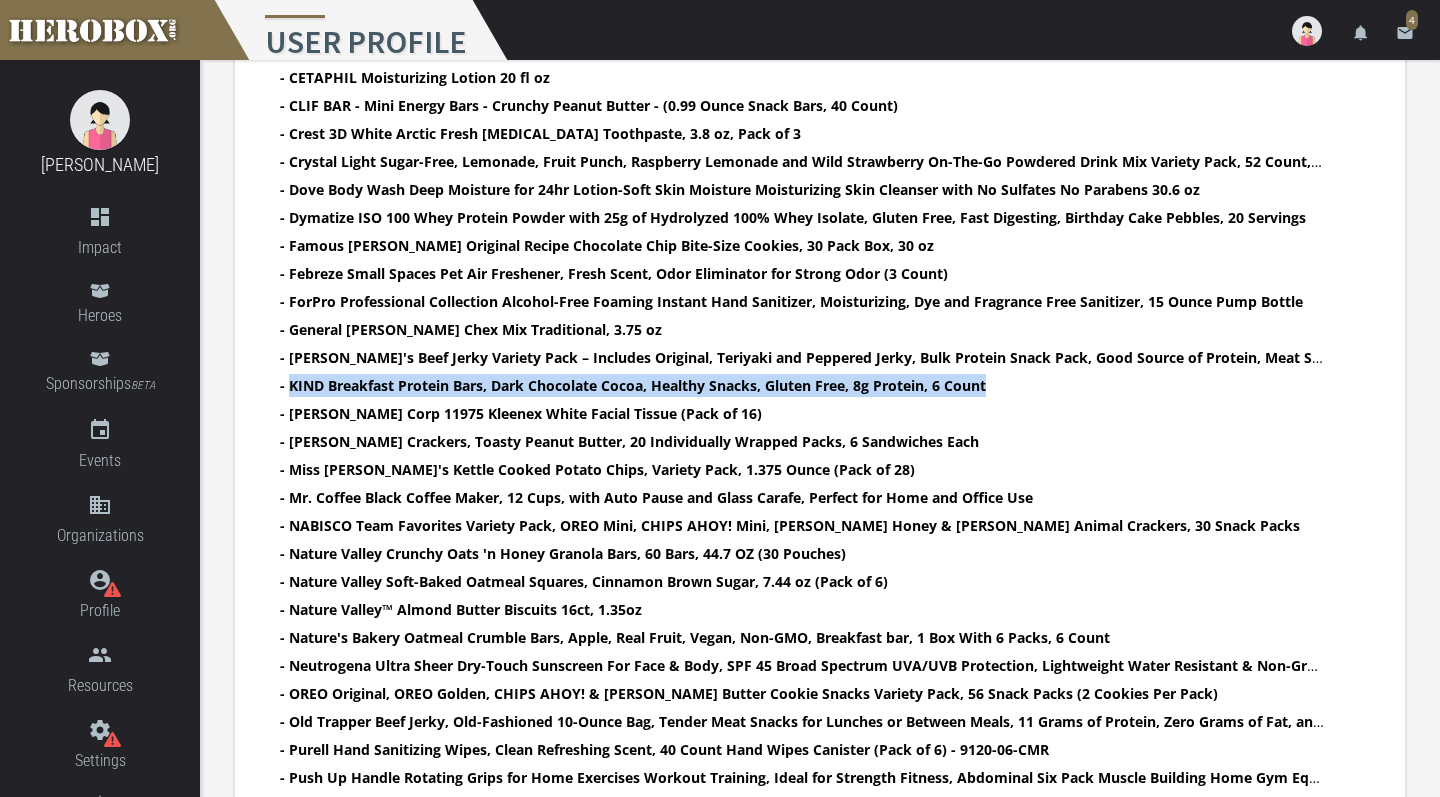 drag, startPoint x: 288, startPoint y: 385, endPoint x: 1010, endPoint y: 377, distance: 722.0443 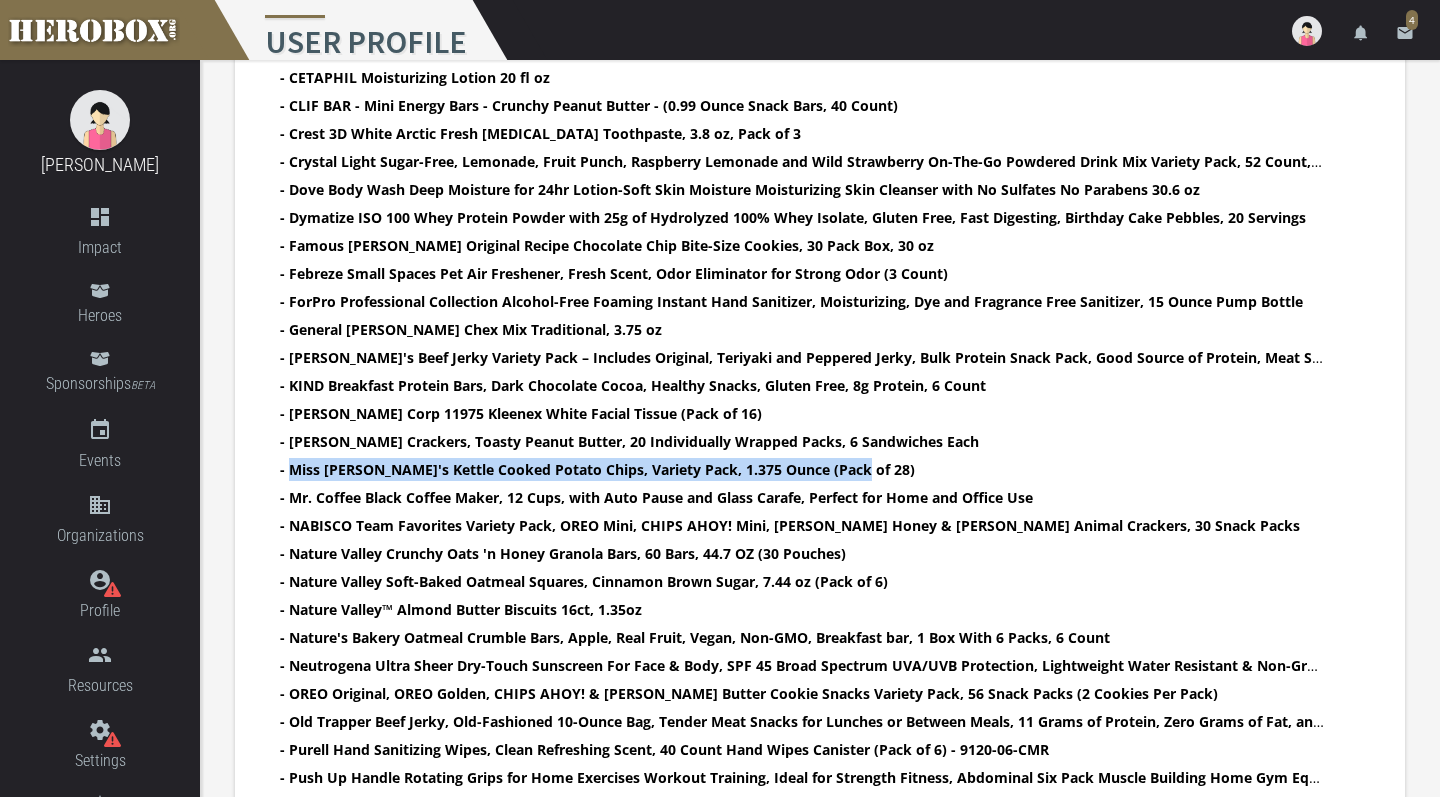 drag, startPoint x: 291, startPoint y: 467, endPoint x: 881, endPoint y: 467, distance: 590 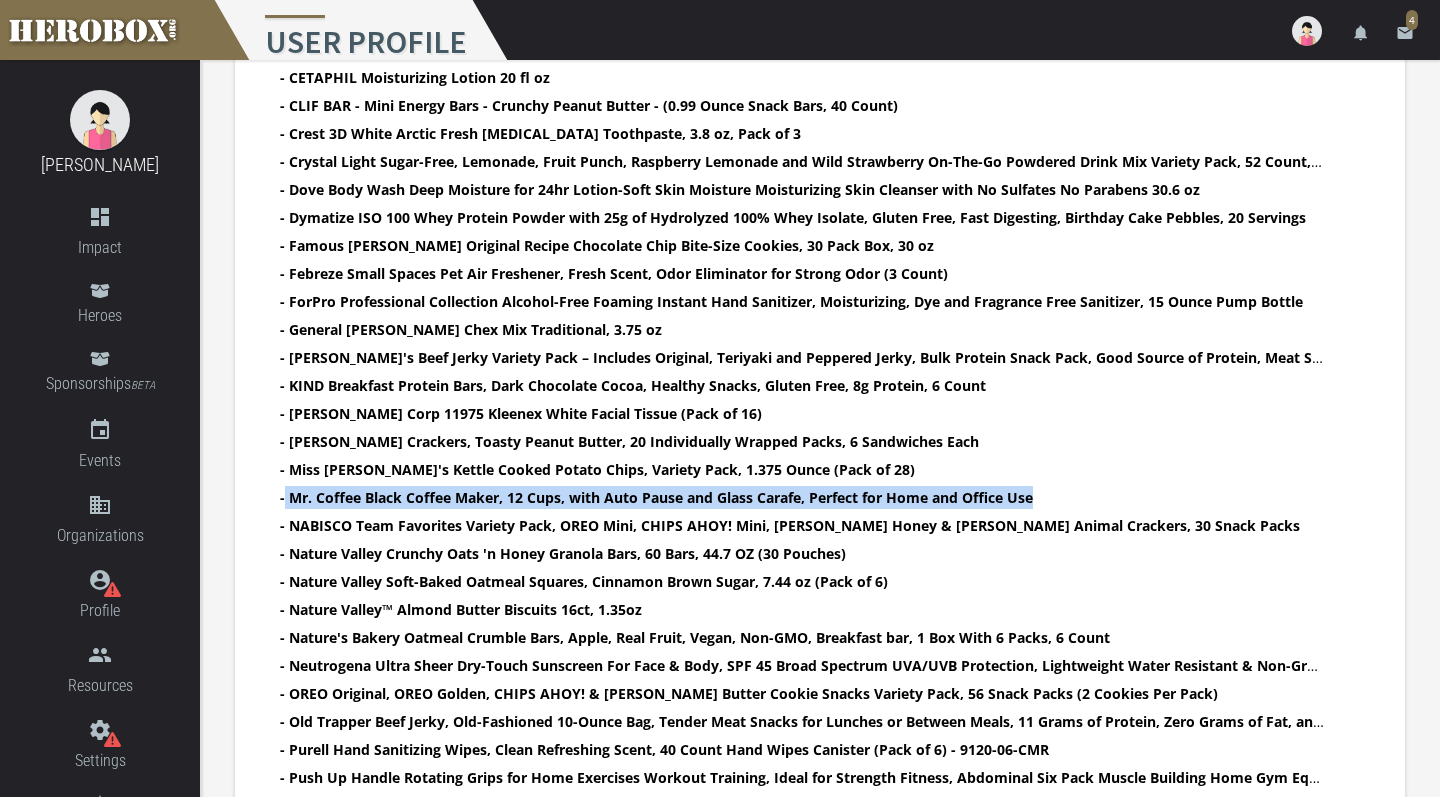 drag, startPoint x: 286, startPoint y: 500, endPoint x: 1038, endPoint y: 494, distance: 752.0239 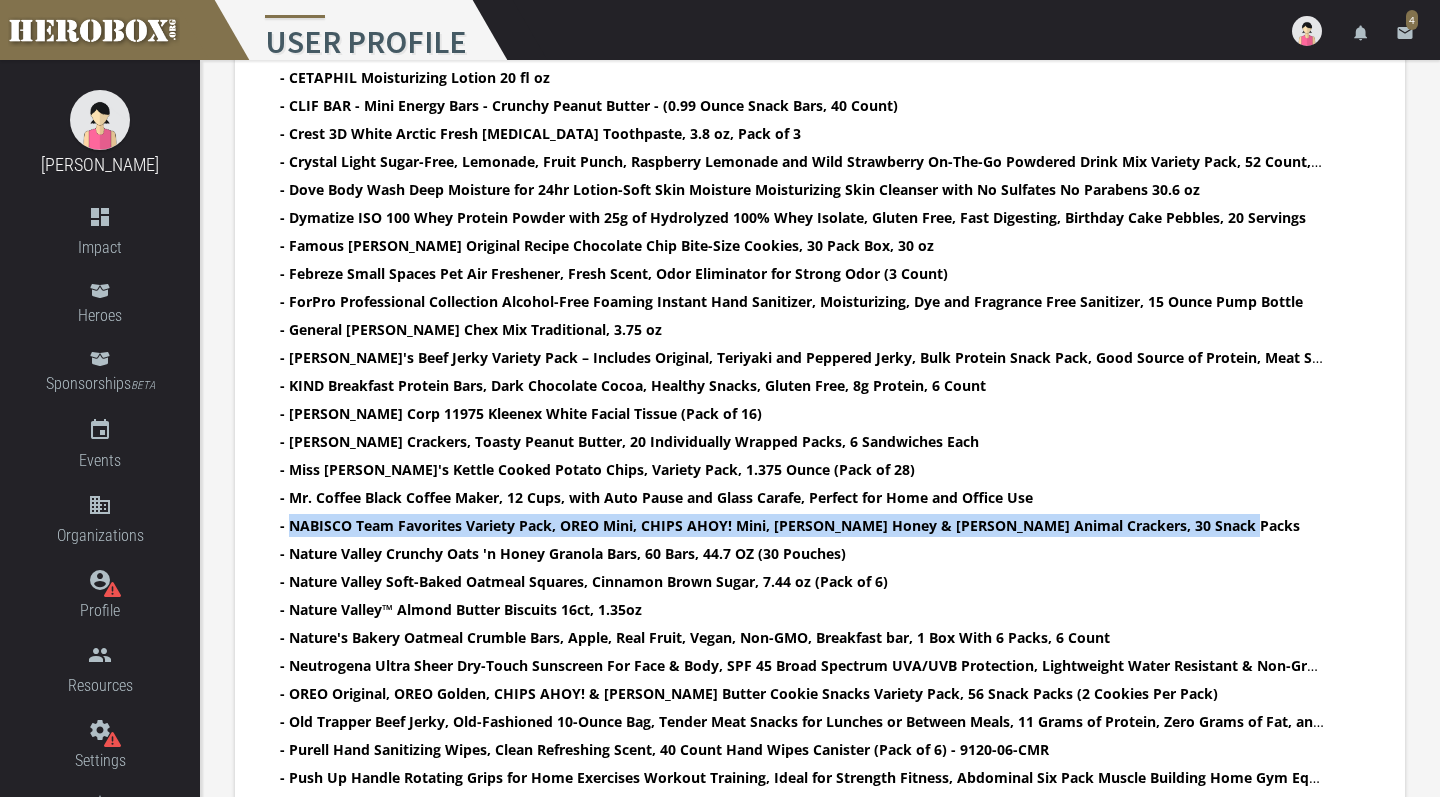 drag, startPoint x: 290, startPoint y: 521, endPoint x: 1262, endPoint y: 523, distance: 972.0021 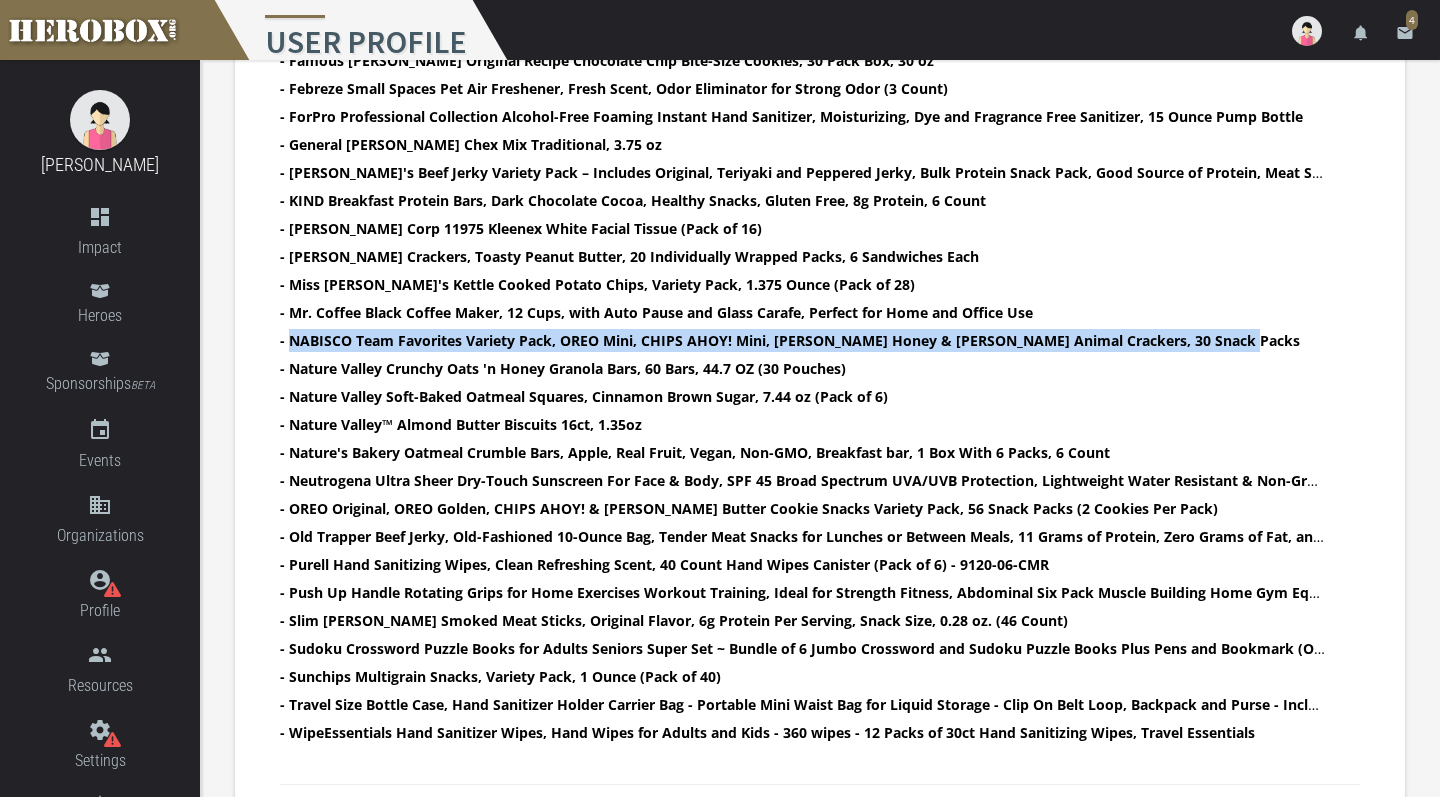 scroll, scrollTop: 1081, scrollLeft: 0, axis: vertical 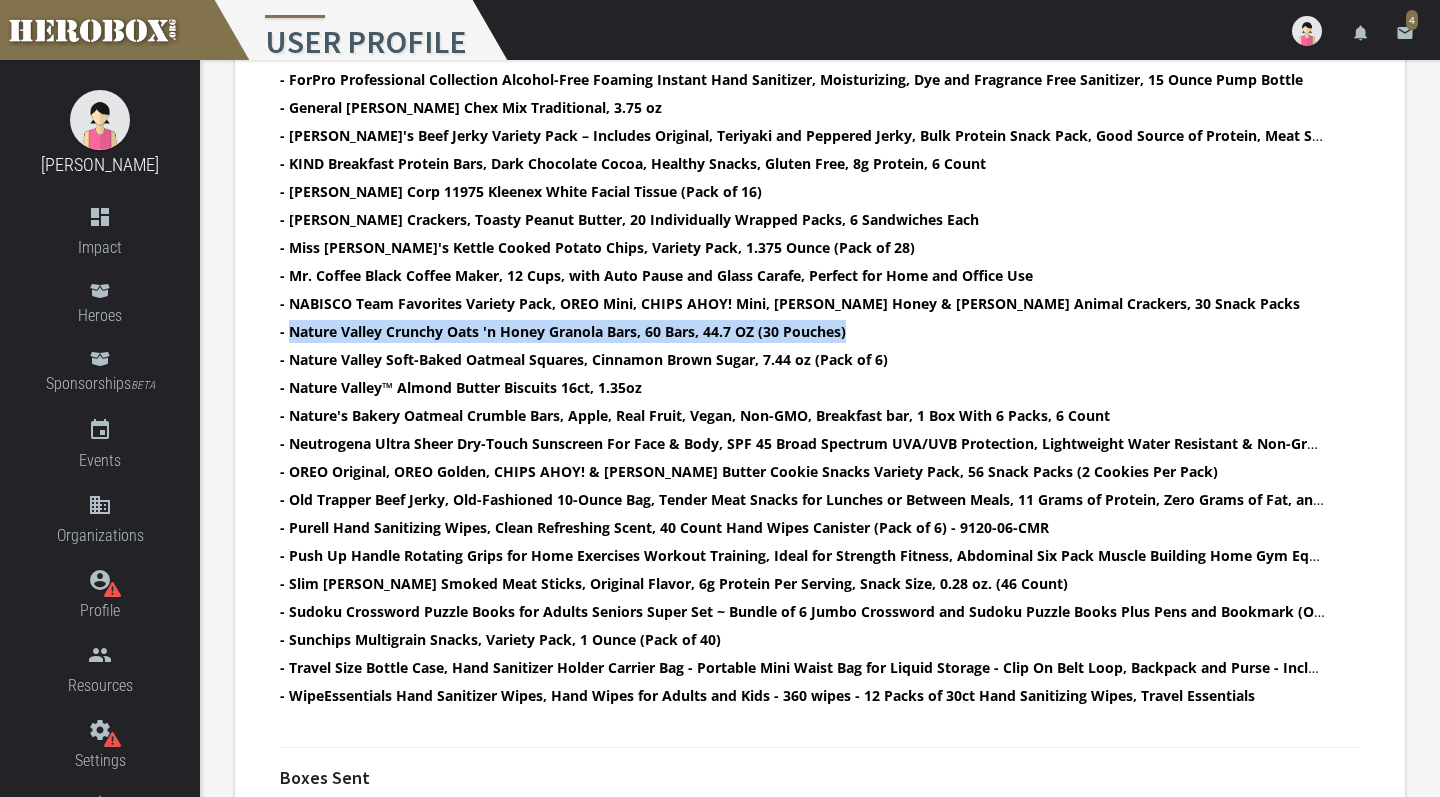 drag, startPoint x: 289, startPoint y: 330, endPoint x: 868, endPoint y: 324, distance: 579.03107 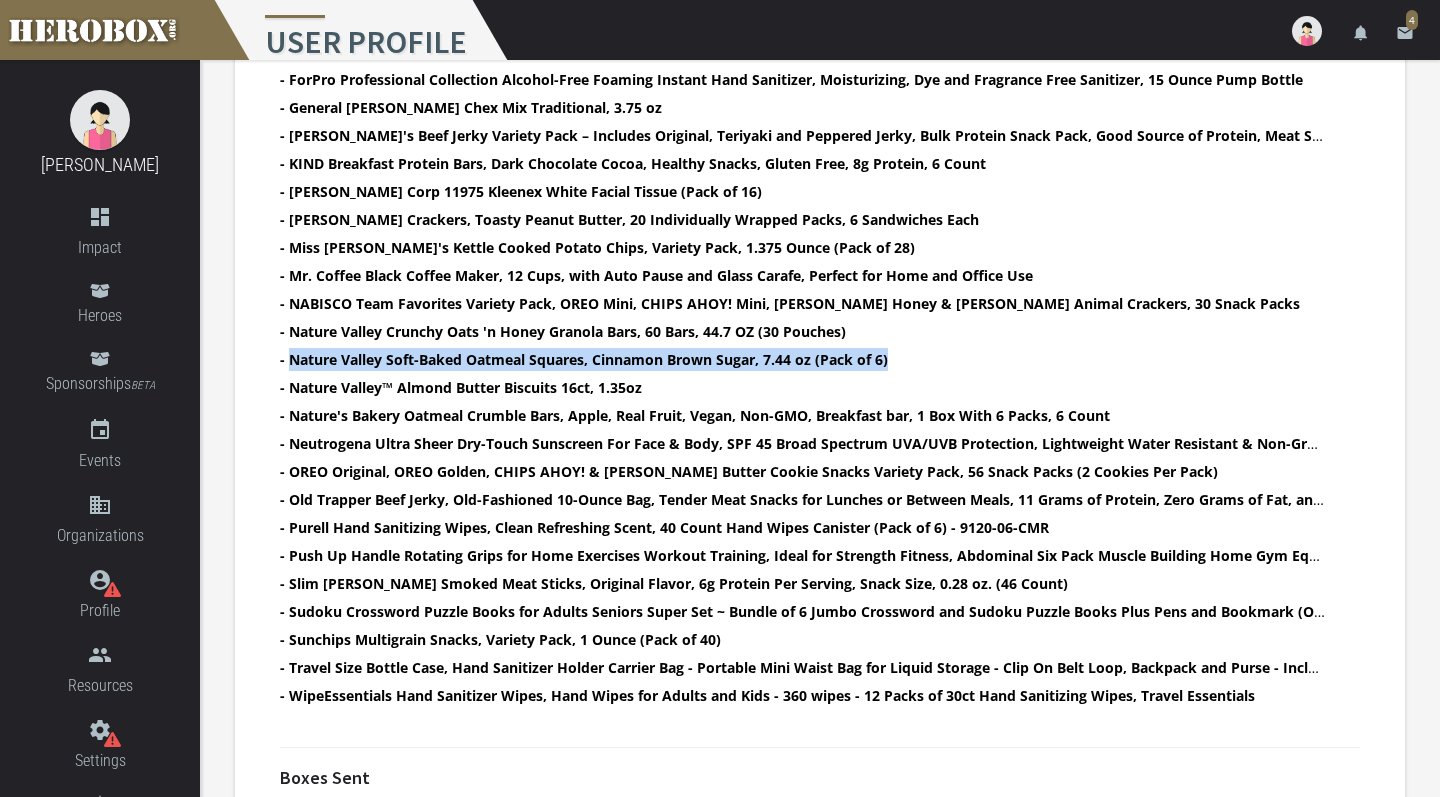 drag, startPoint x: 290, startPoint y: 358, endPoint x: 928, endPoint y: 355, distance: 638.0071 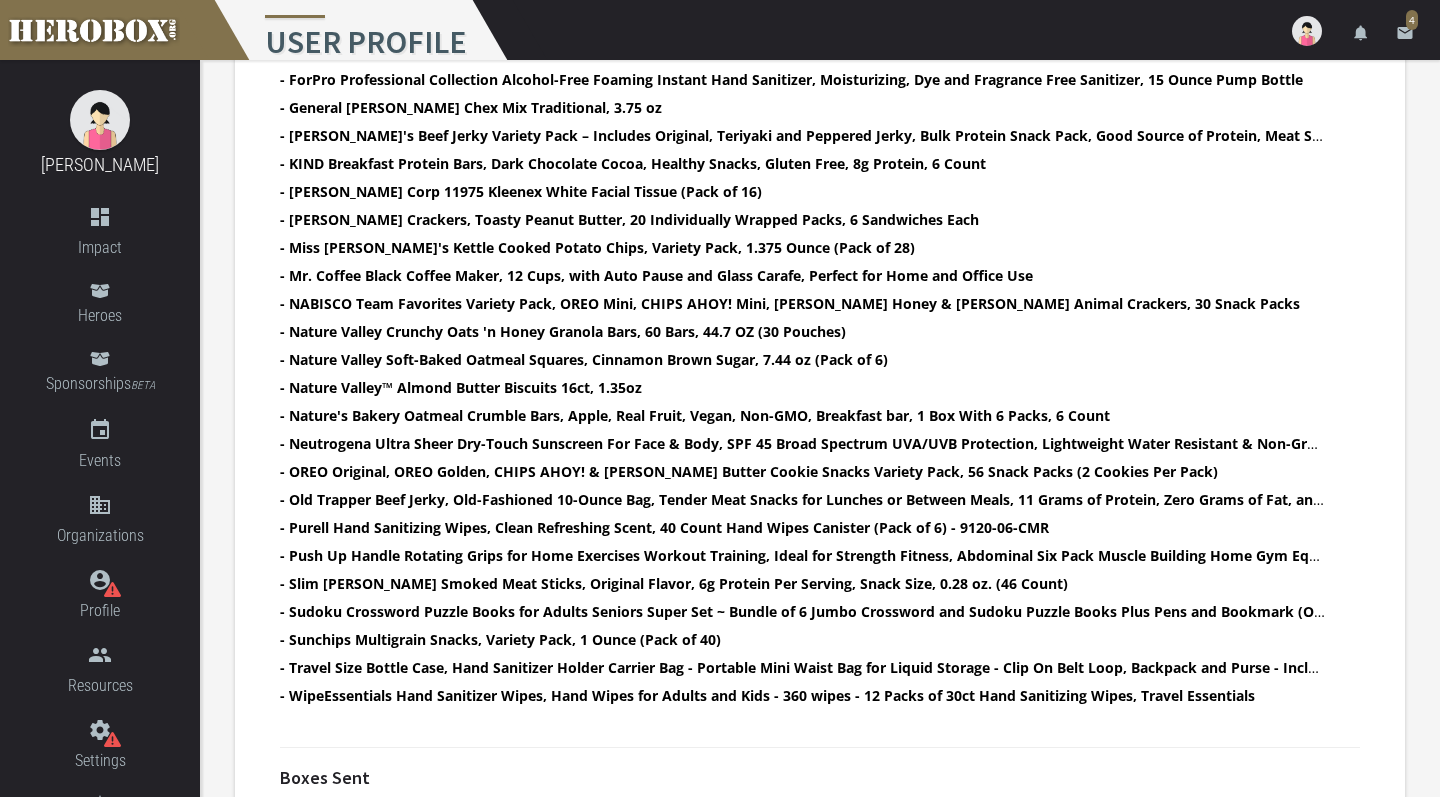 click on "- Nature Valley™ Almond Butter Biscuits 16ct, 1.35oz" at bounding box center (461, 387) 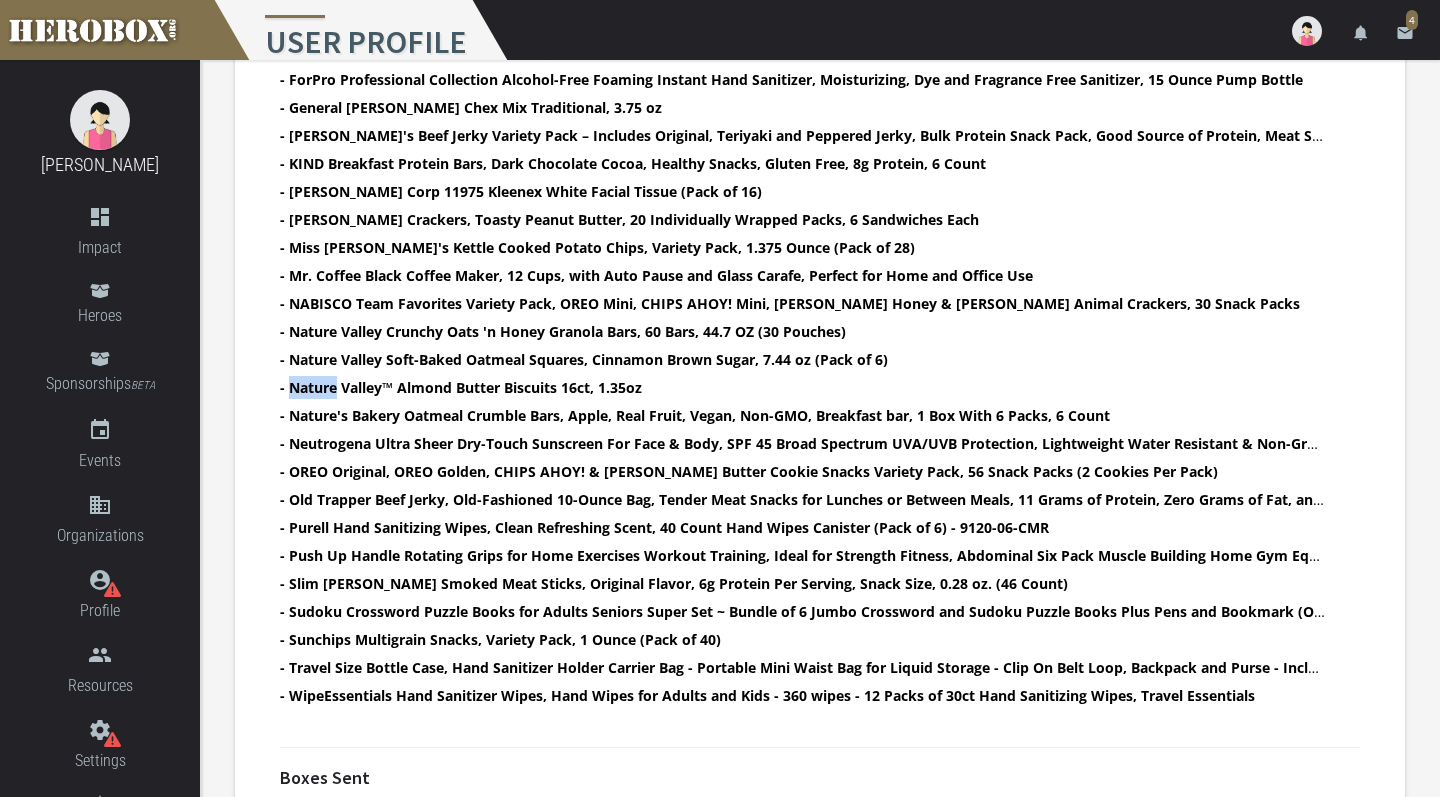 click on "- Nature Valley™ Almond Butter Biscuits 16ct, 1.35oz" at bounding box center (461, 387) 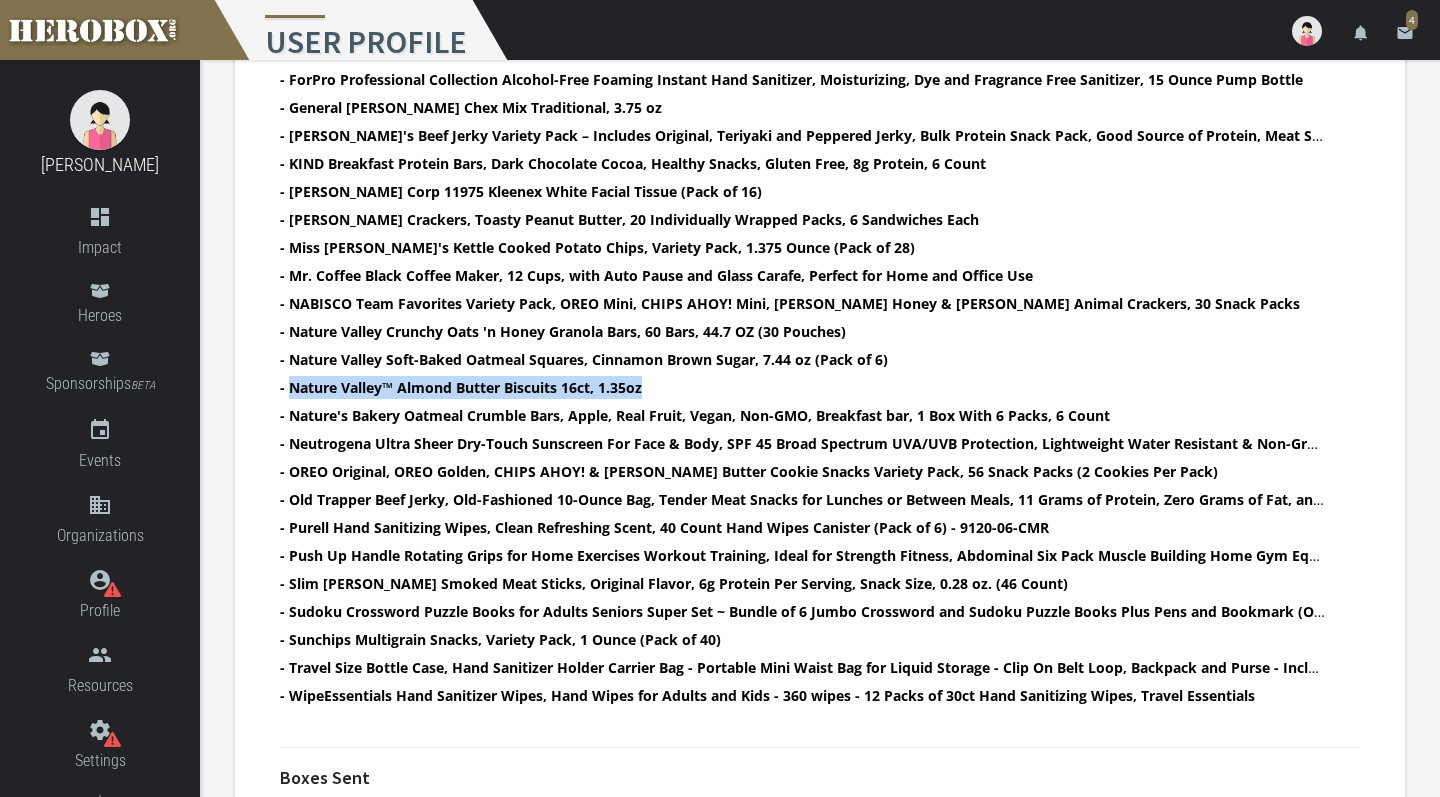 drag, startPoint x: 291, startPoint y: 387, endPoint x: 652, endPoint y: 391, distance: 361.02216 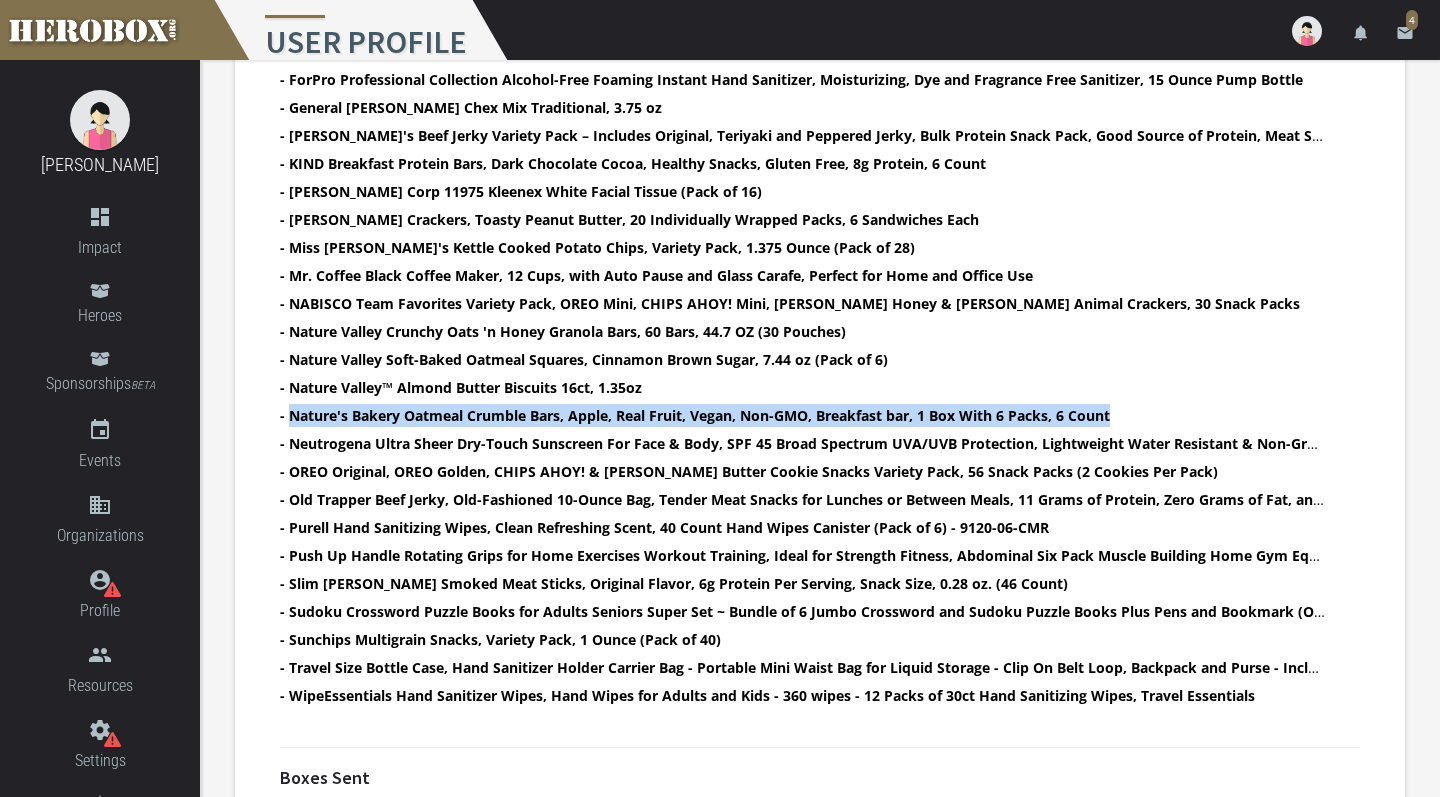 drag, startPoint x: 289, startPoint y: 416, endPoint x: 1124, endPoint y: 410, distance: 835.02155 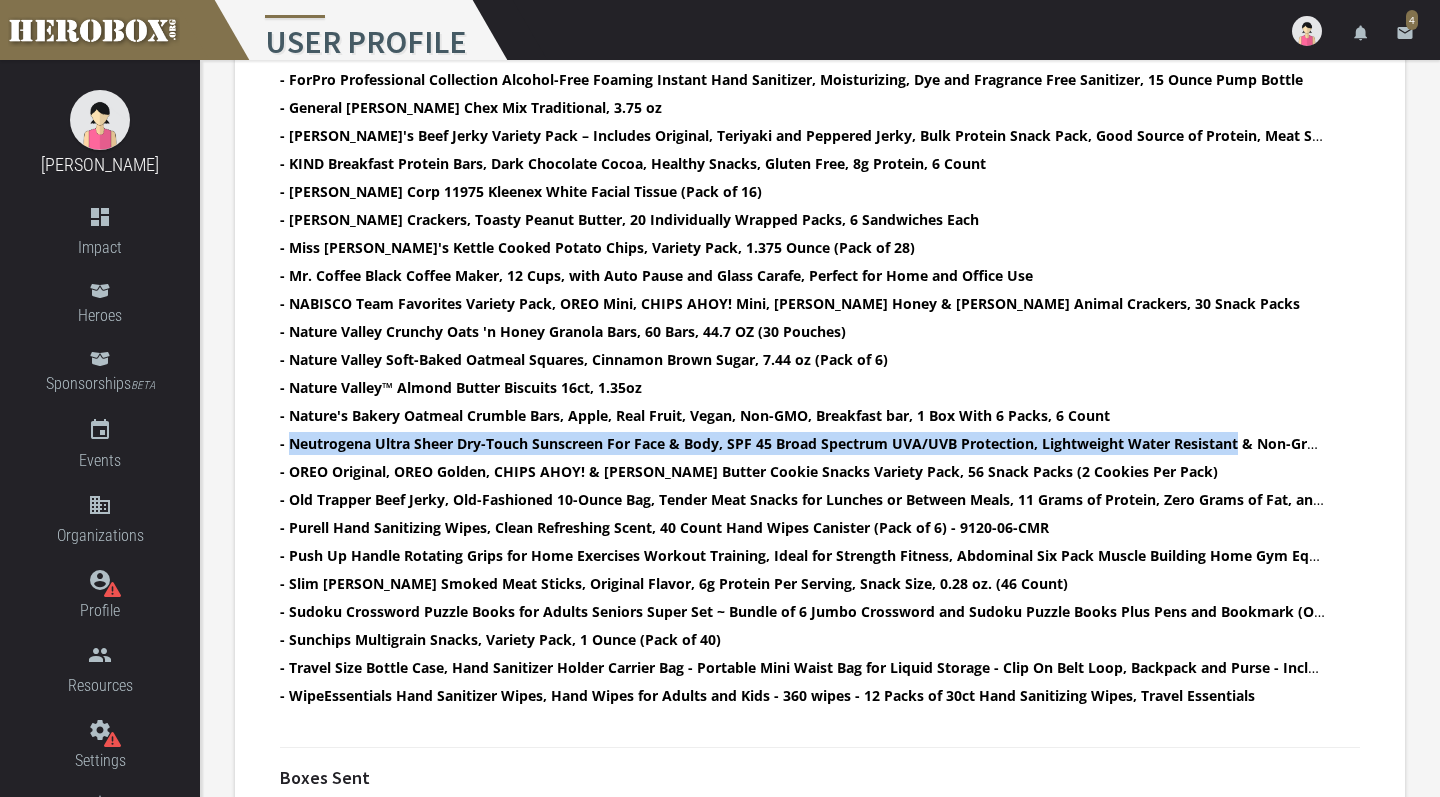 drag, startPoint x: 291, startPoint y: 443, endPoint x: 1240, endPoint y: 447, distance: 949.0084 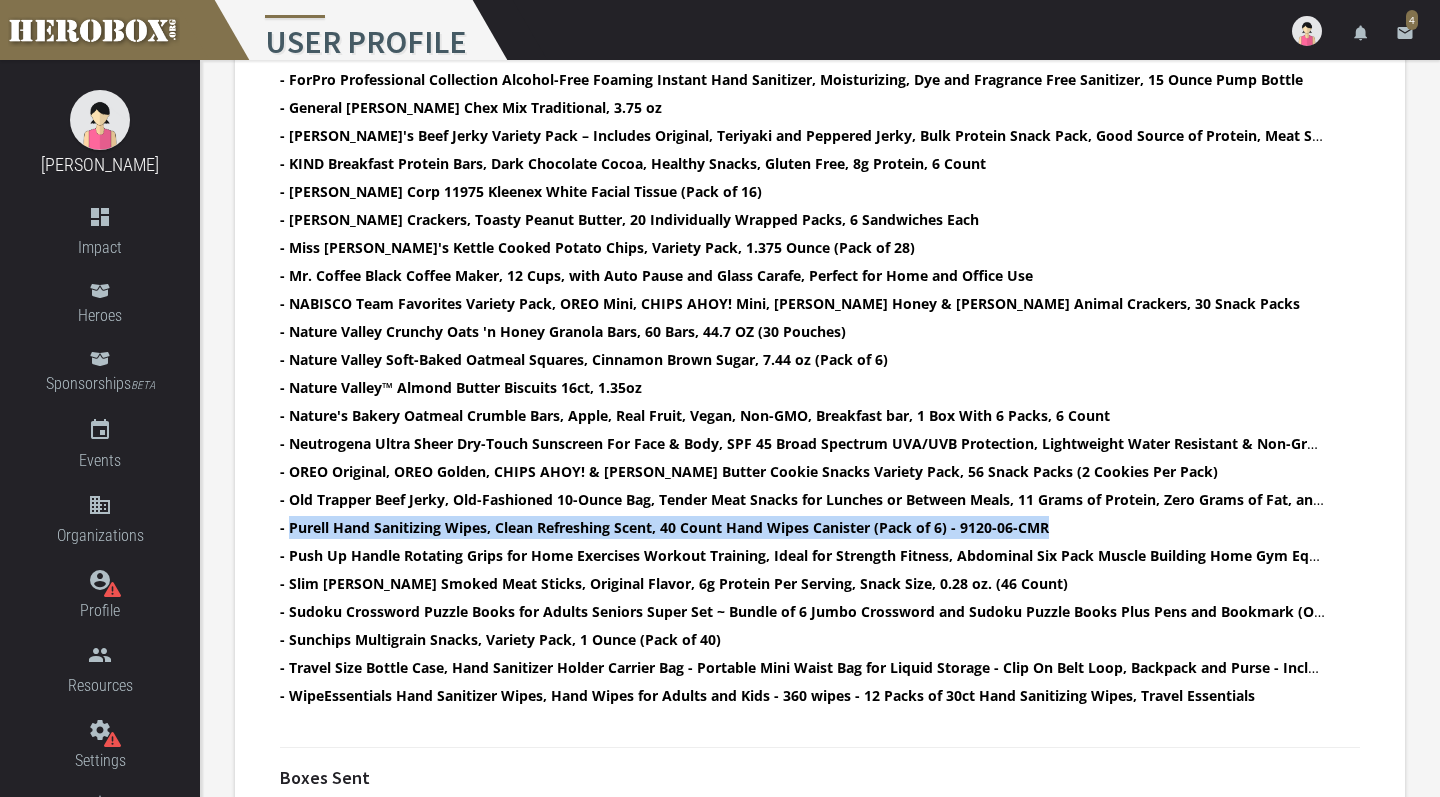 drag, startPoint x: 289, startPoint y: 524, endPoint x: 1083, endPoint y: 522, distance: 794.0025 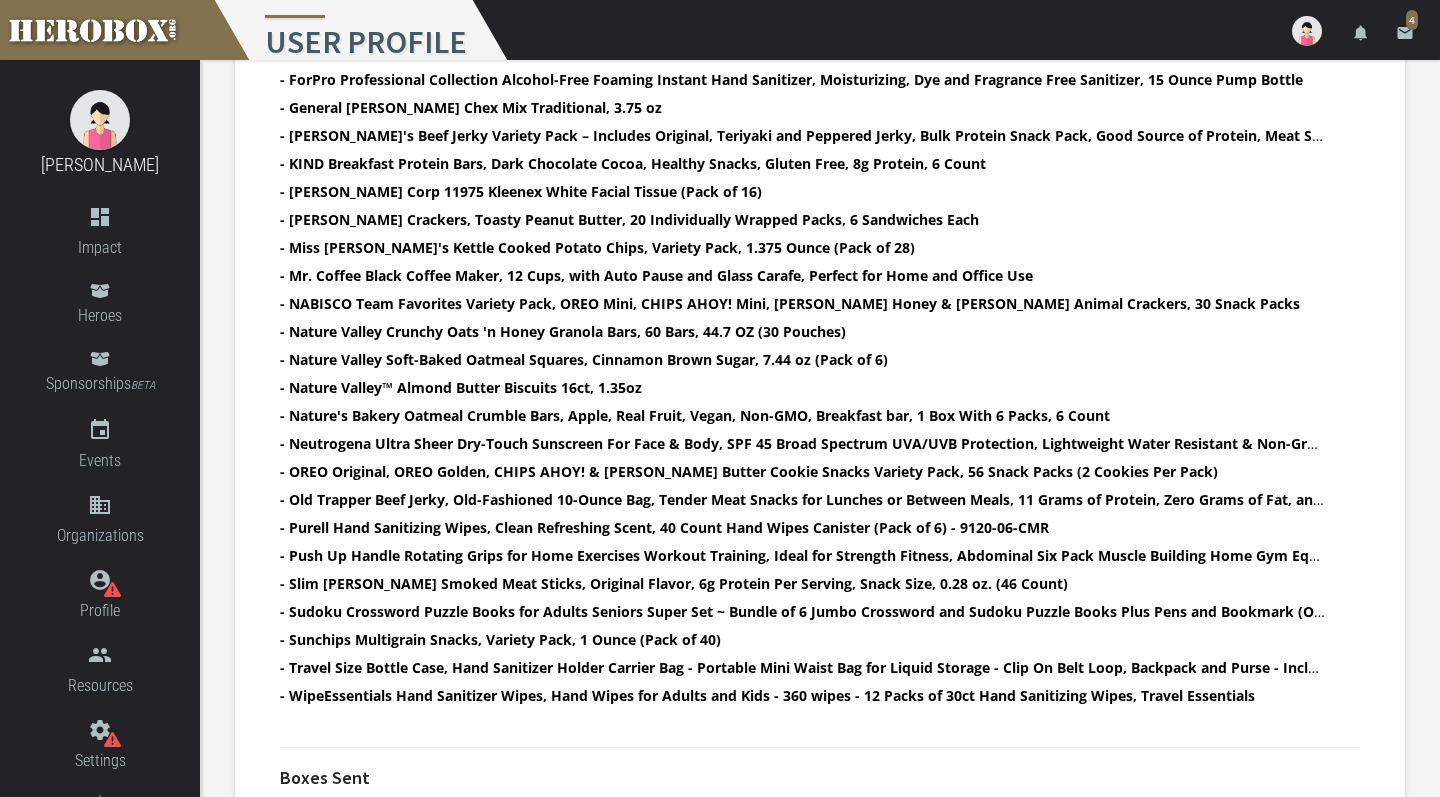 click on "- Push Up Handle Rotating Grips for Home Exercises Workout Training, Ideal for Strength Fitness, Abdominal Six Pack Muscle Building Home Gym Equipment" at bounding box center (824, 555) 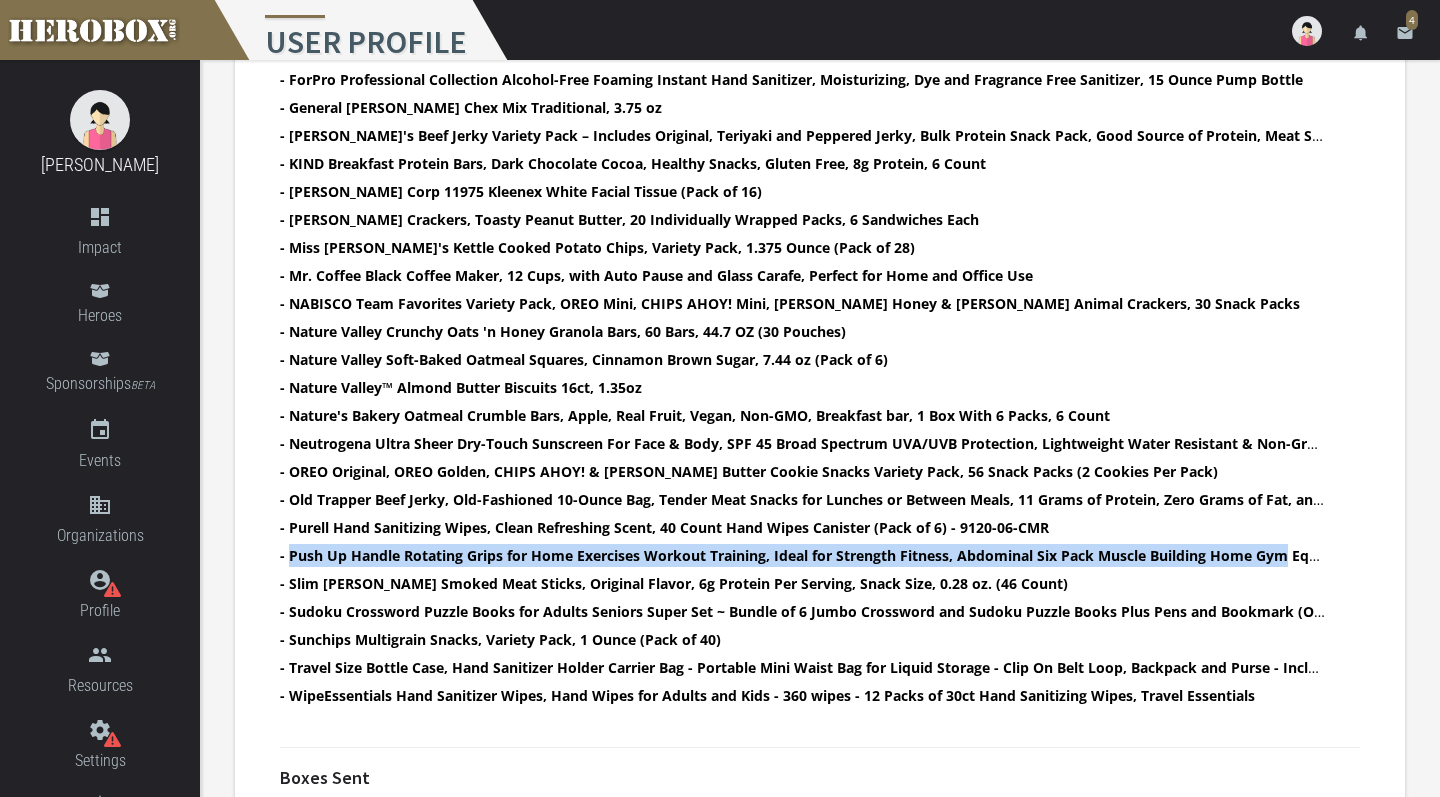 drag, startPoint x: 290, startPoint y: 552, endPoint x: 1284, endPoint y: 557, distance: 994.0126 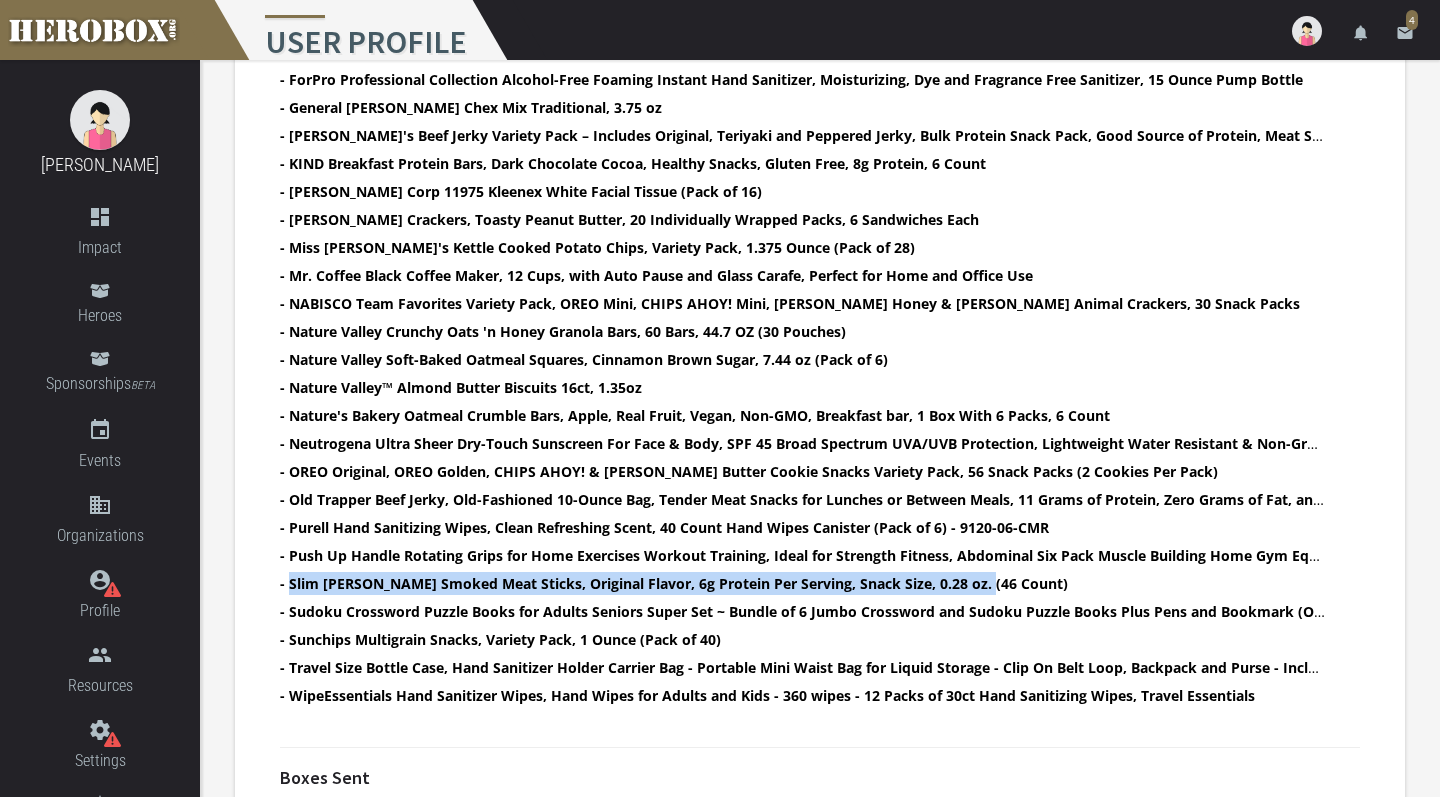 drag, startPoint x: 290, startPoint y: 583, endPoint x: 979, endPoint y: 583, distance: 689 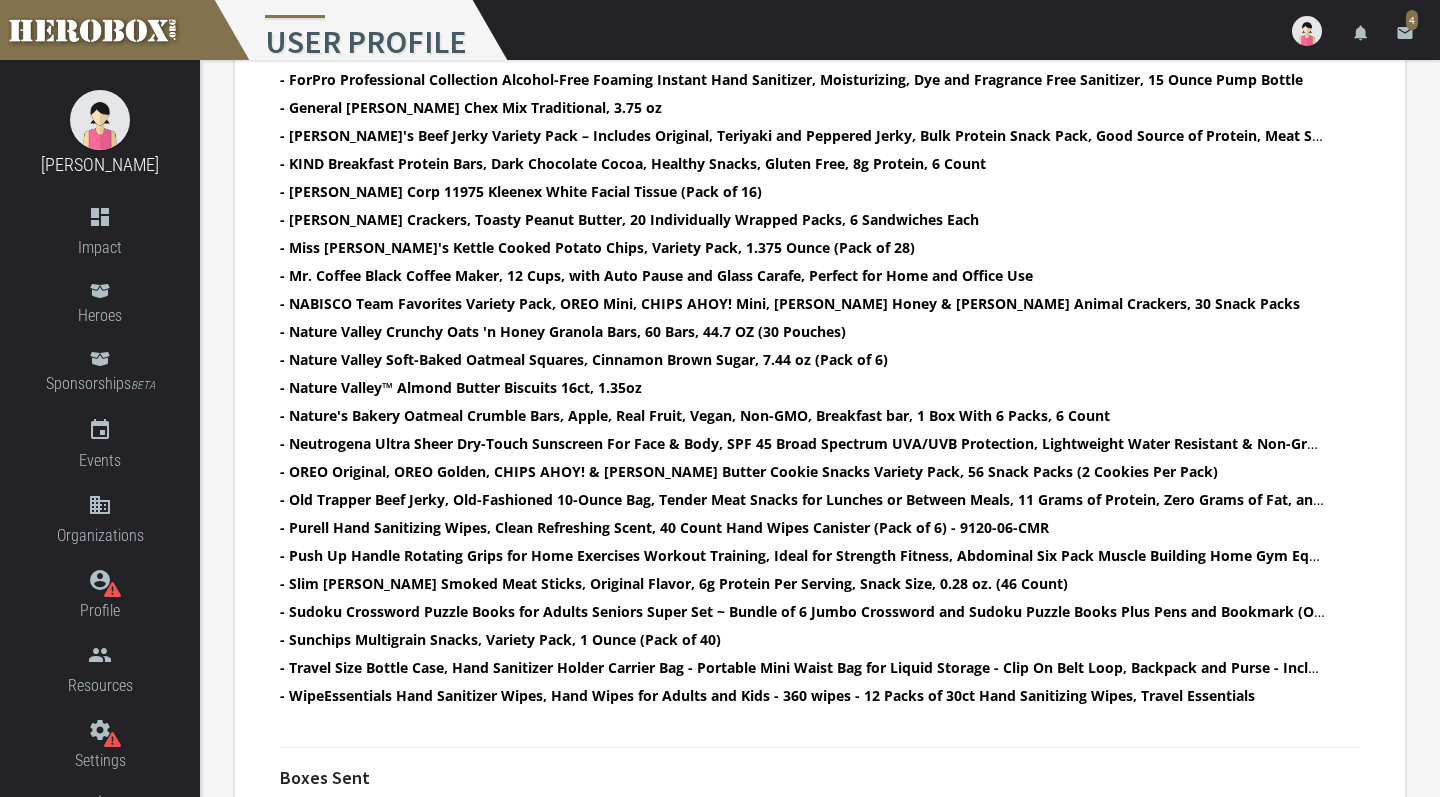drag, startPoint x: 688, startPoint y: 623, endPoint x: 673, endPoint y: 625, distance: 15.132746 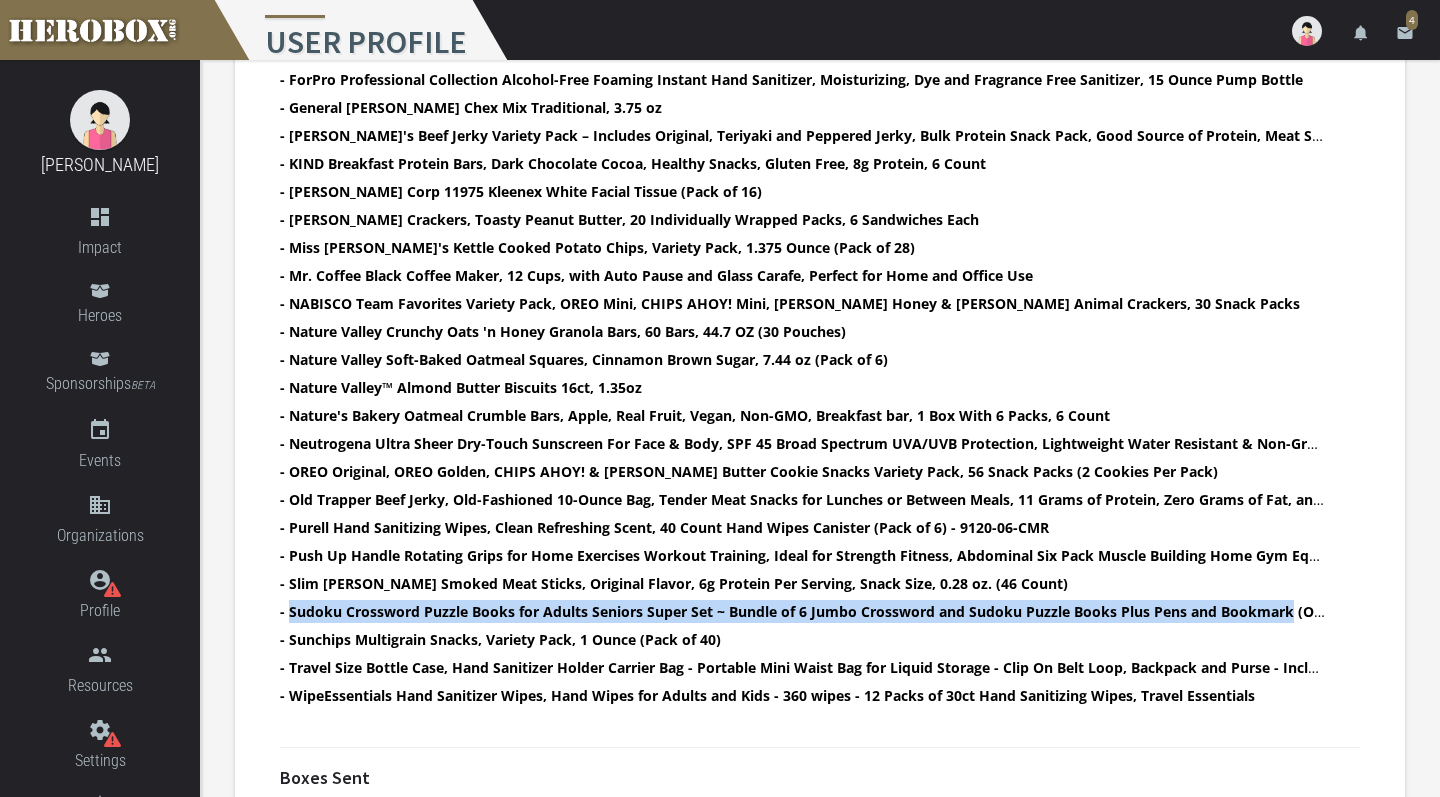 drag, startPoint x: 291, startPoint y: 612, endPoint x: 1285, endPoint y: 612, distance: 994 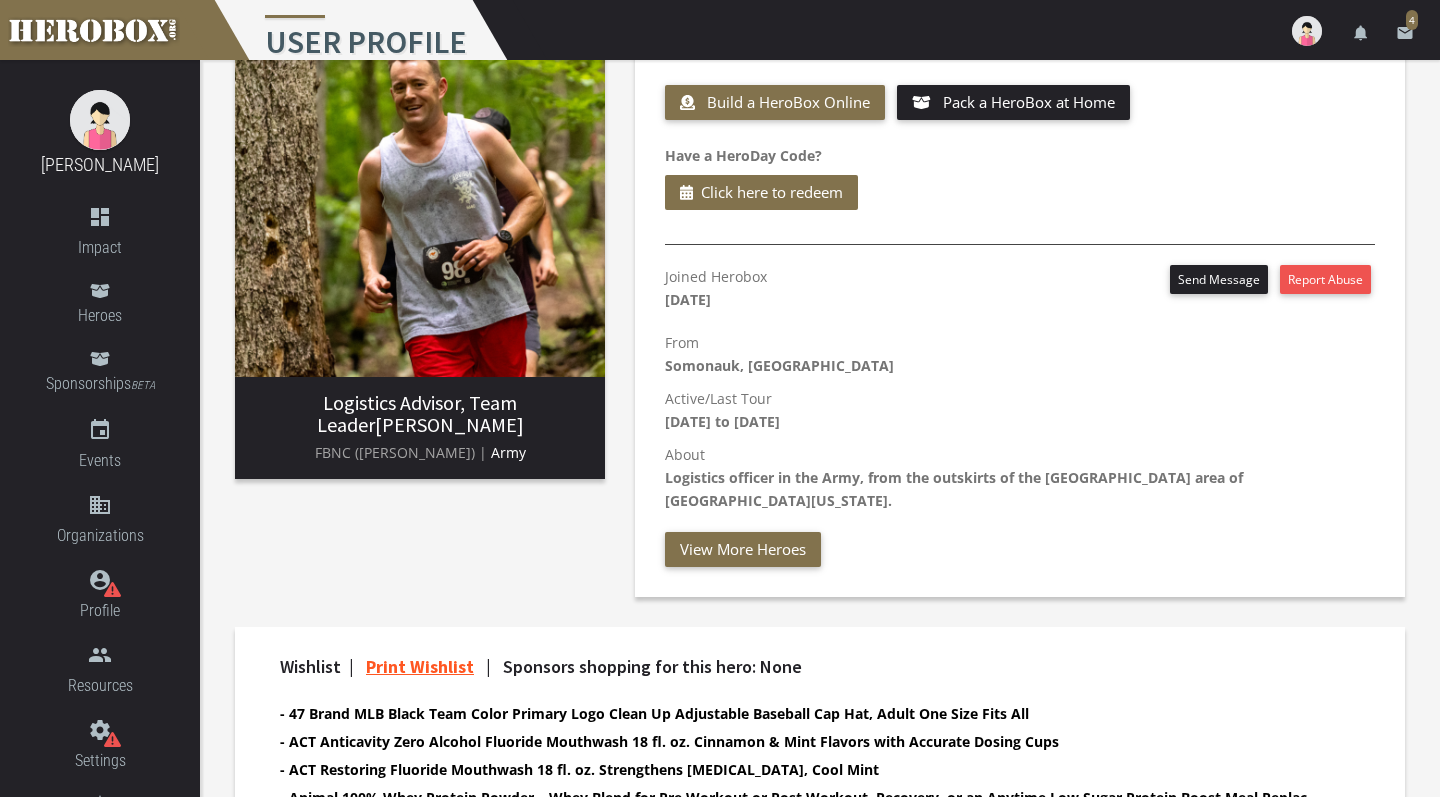 scroll, scrollTop: 147, scrollLeft: 0, axis: vertical 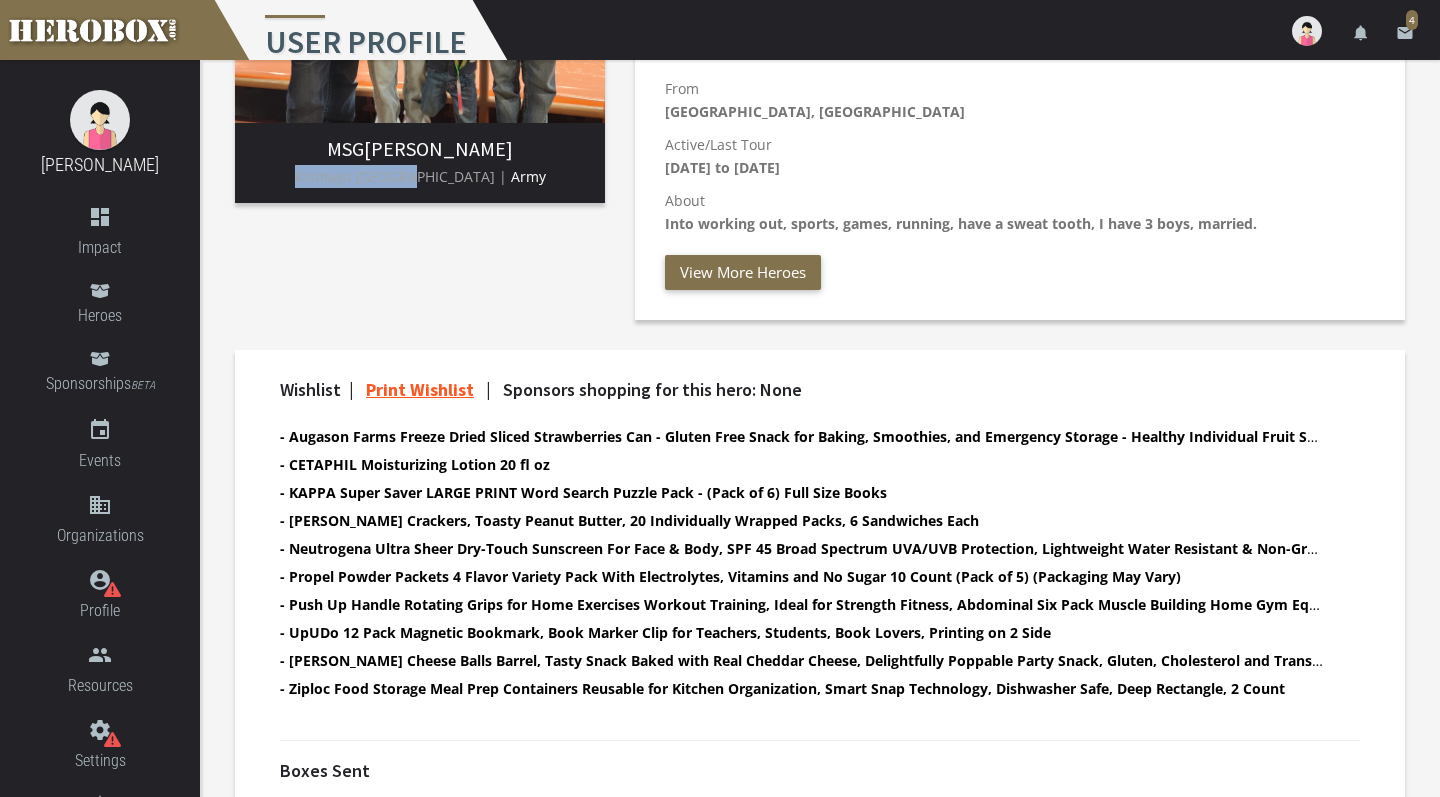 drag, startPoint x: 344, startPoint y: 174, endPoint x: 449, endPoint y: 176, distance: 105.01904 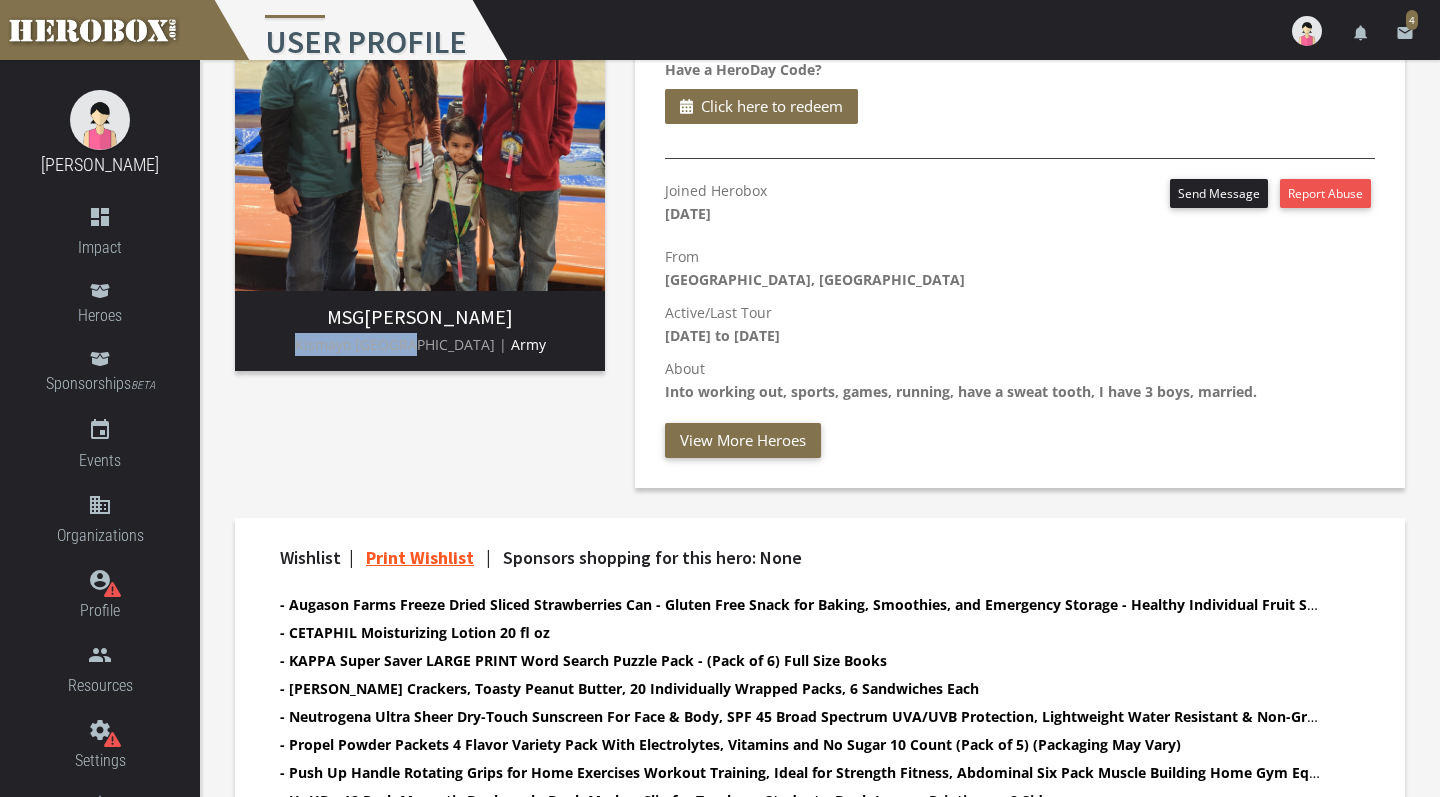 scroll, scrollTop: 6, scrollLeft: 0, axis: vertical 